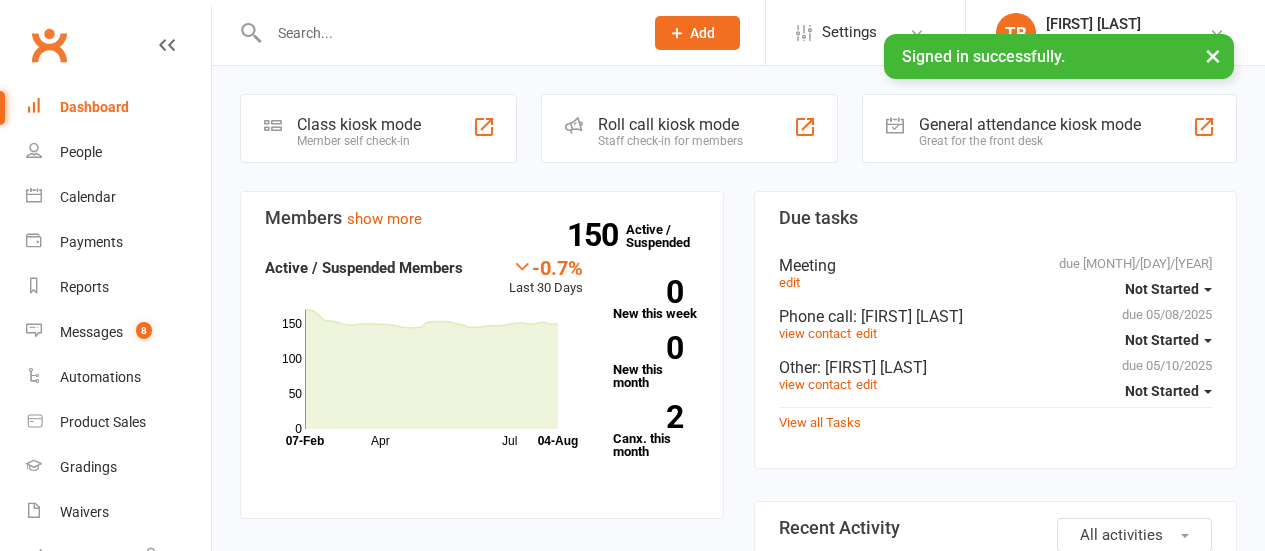 scroll, scrollTop: 0, scrollLeft: 0, axis: both 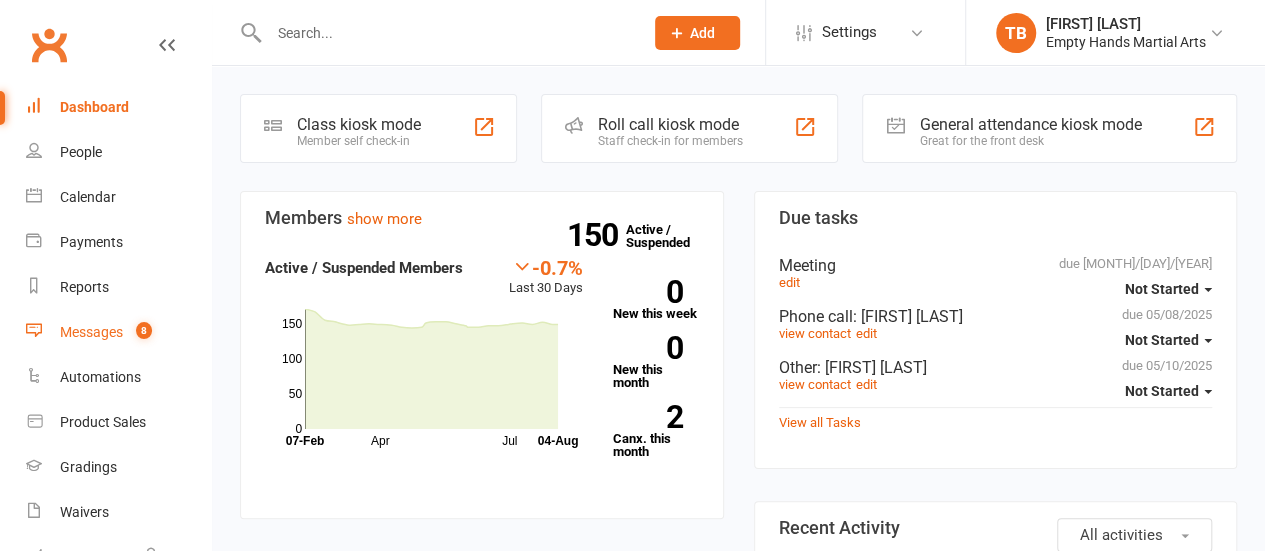 click on "Messages   8" at bounding box center (118, 332) 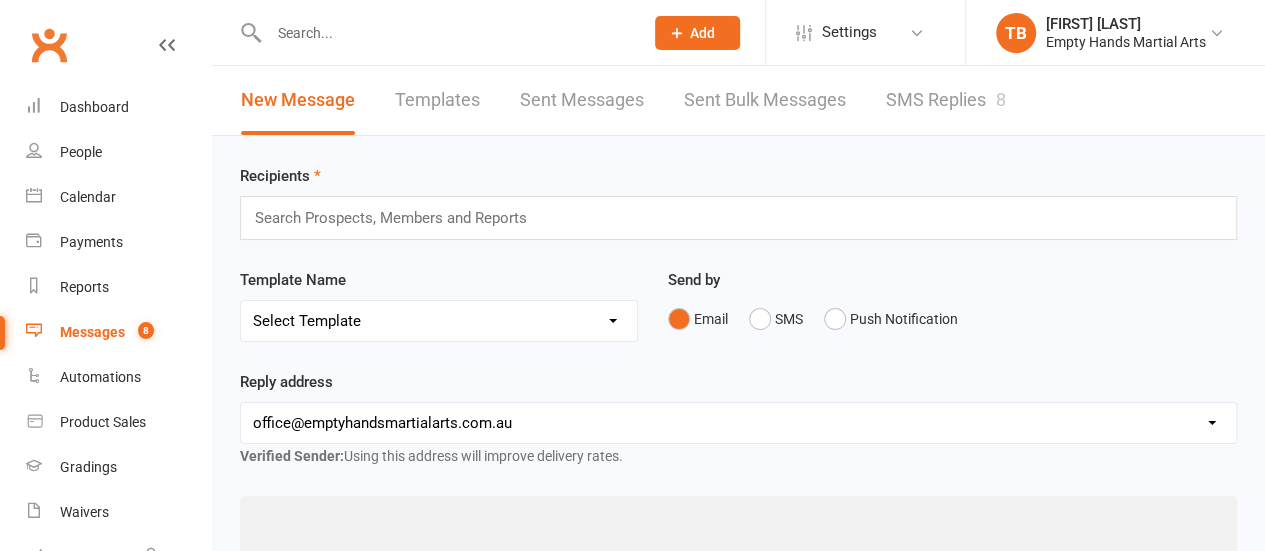 click on "Send by Email SMS Push Notification" at bounding box center (952, 317) 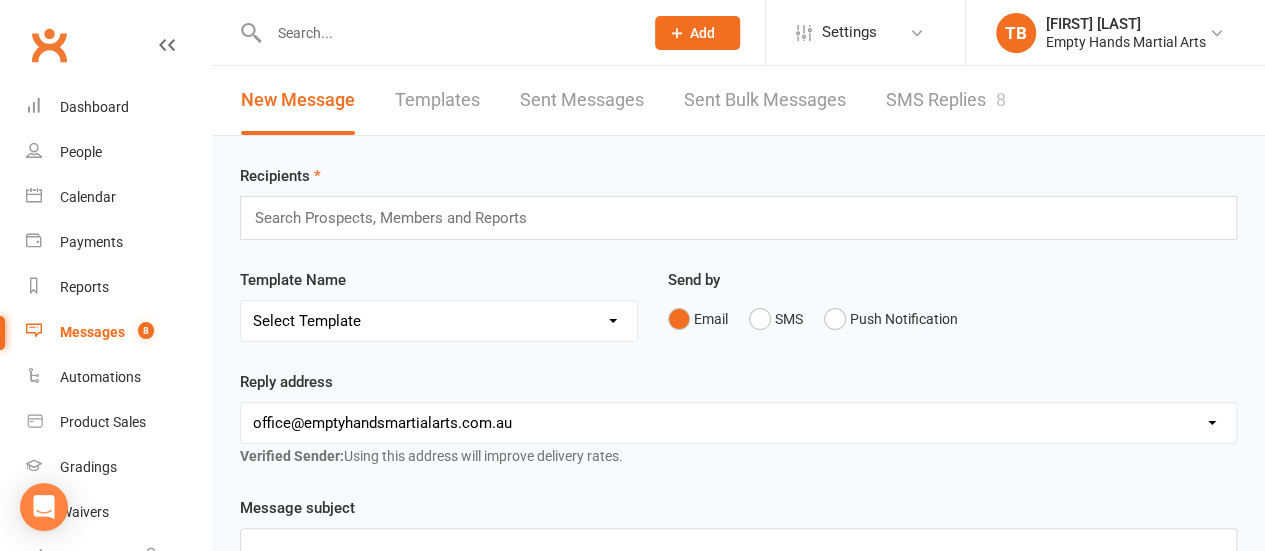 click on "SMS Replies  8" at bounding box center (946, 100) 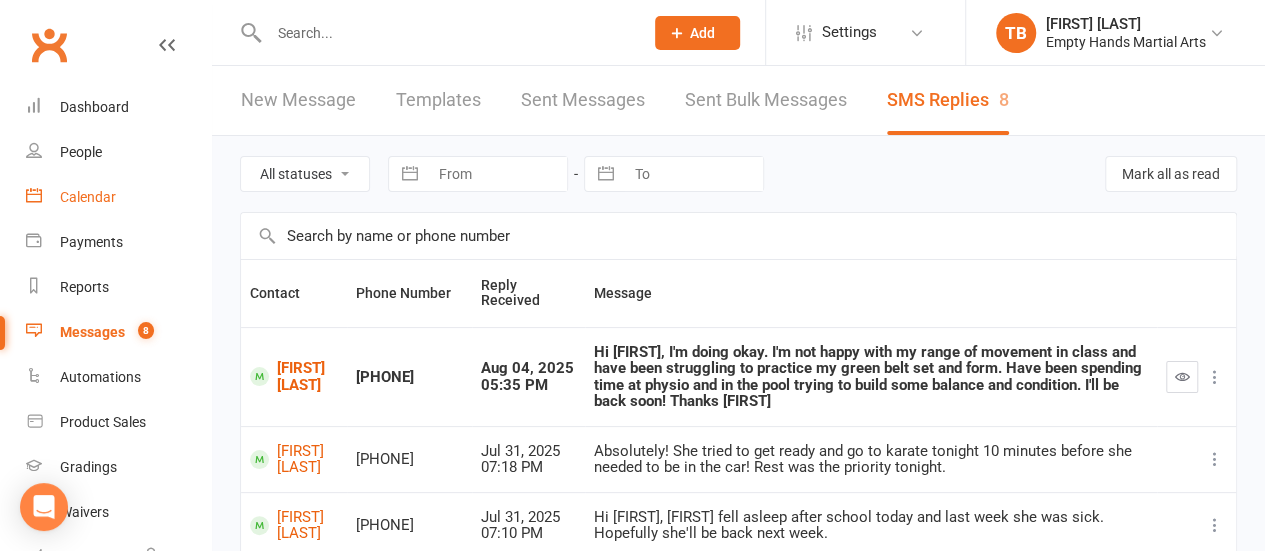 click on "Calendar" at bounding box center [88, 197] 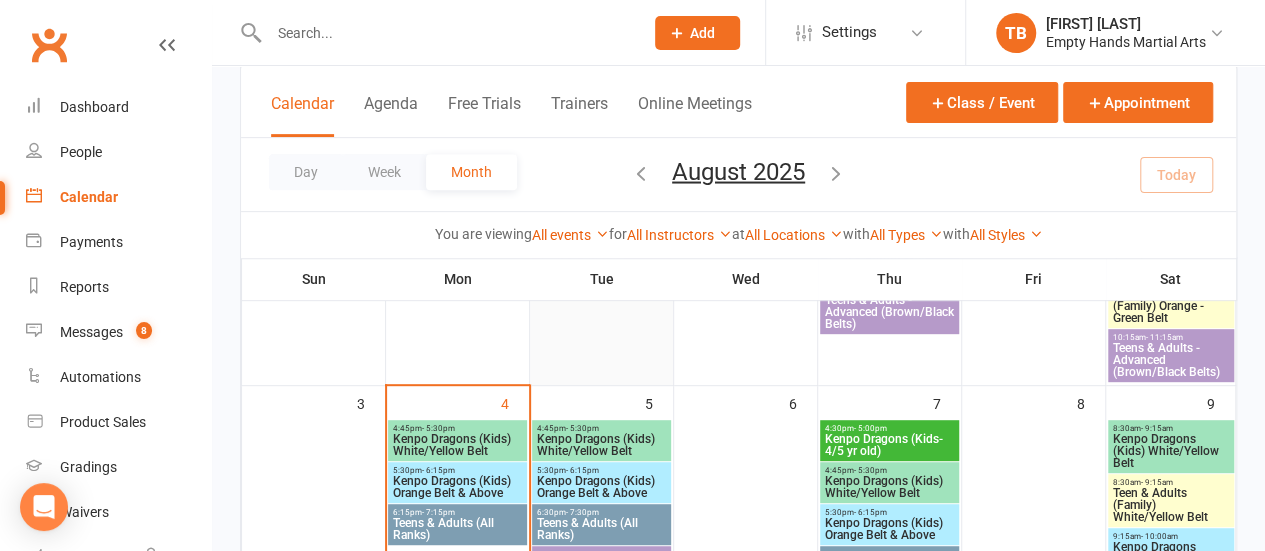 scroll, scrollTop: 348, scrollLeft: 0, axis: vertical 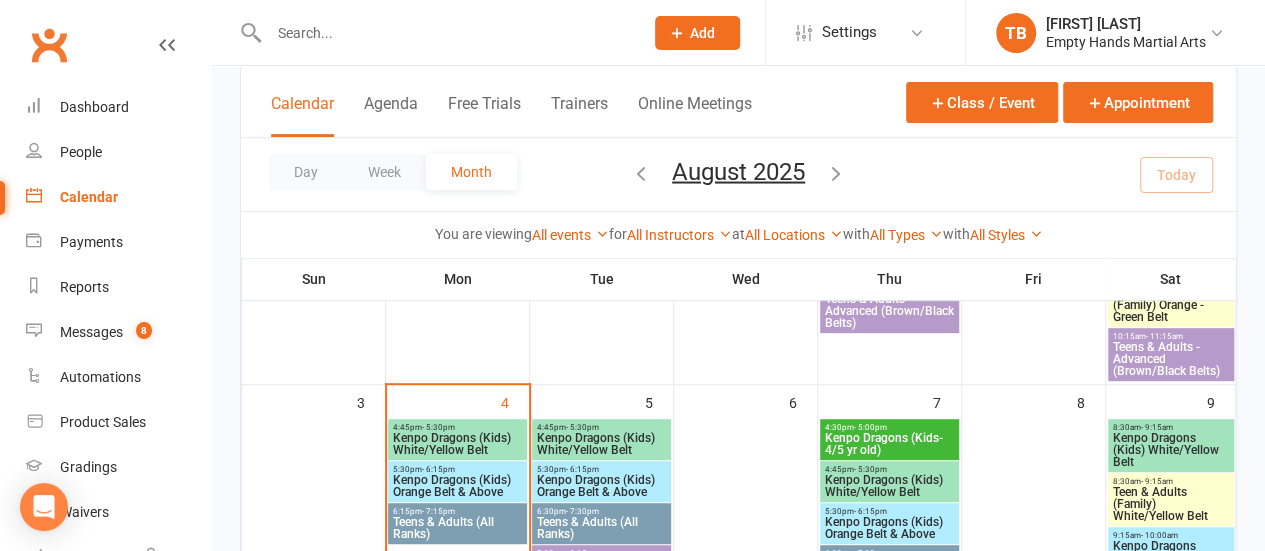 click on "Kenpo Dragons (Kids) White/Yellow Belt" at bounding box center [457, 444] 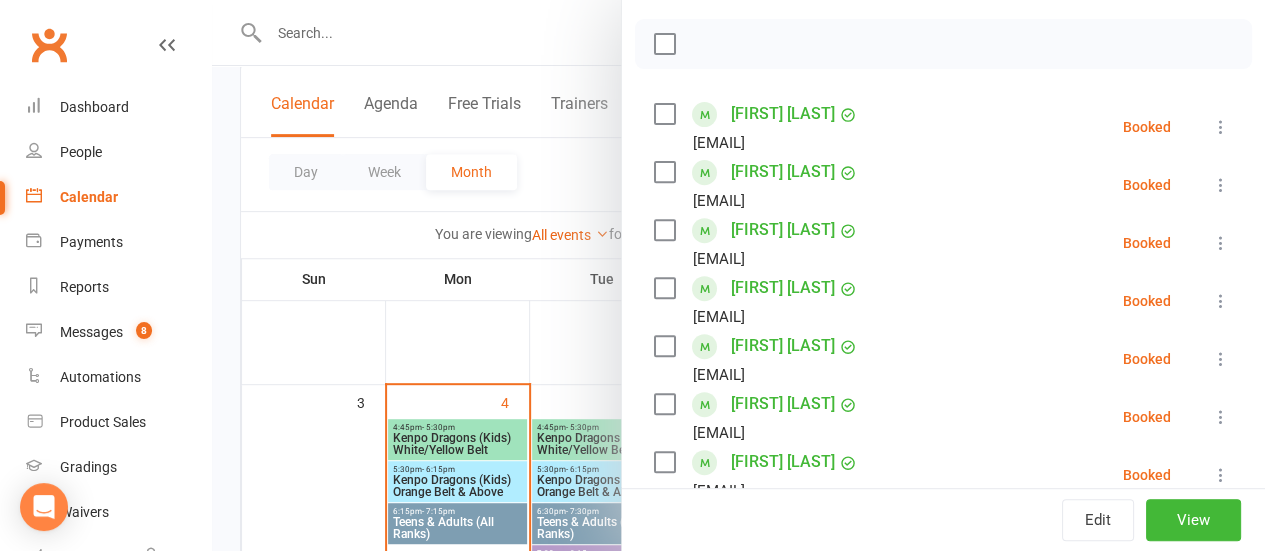 scroll, scrollTop: 302, scrollLeft: 0, axis: vertical 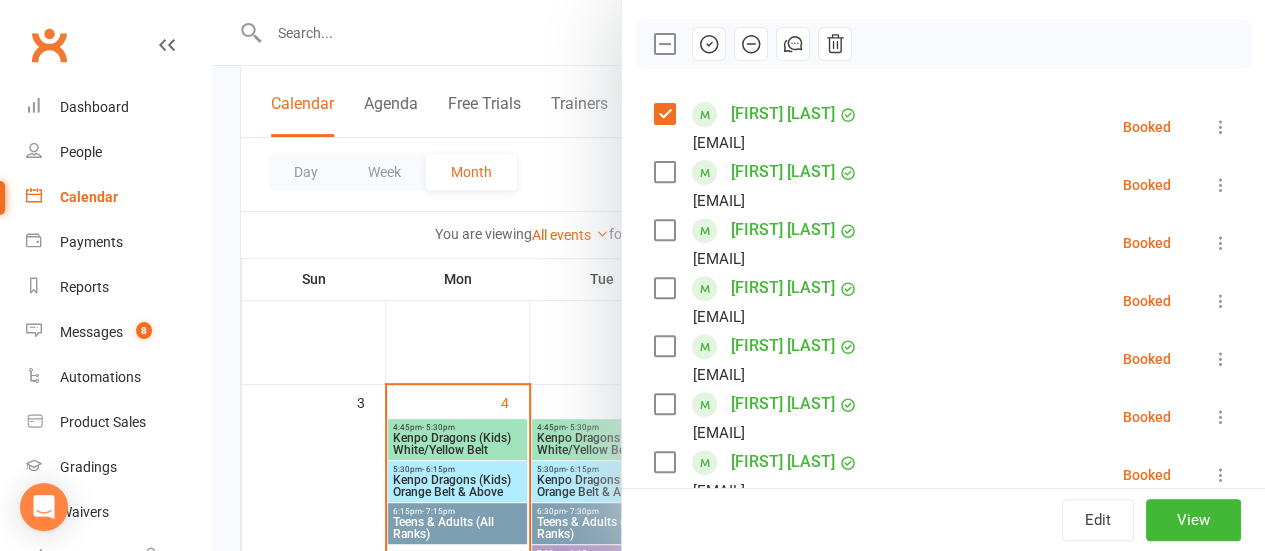 click at bounding box center (664, 172) 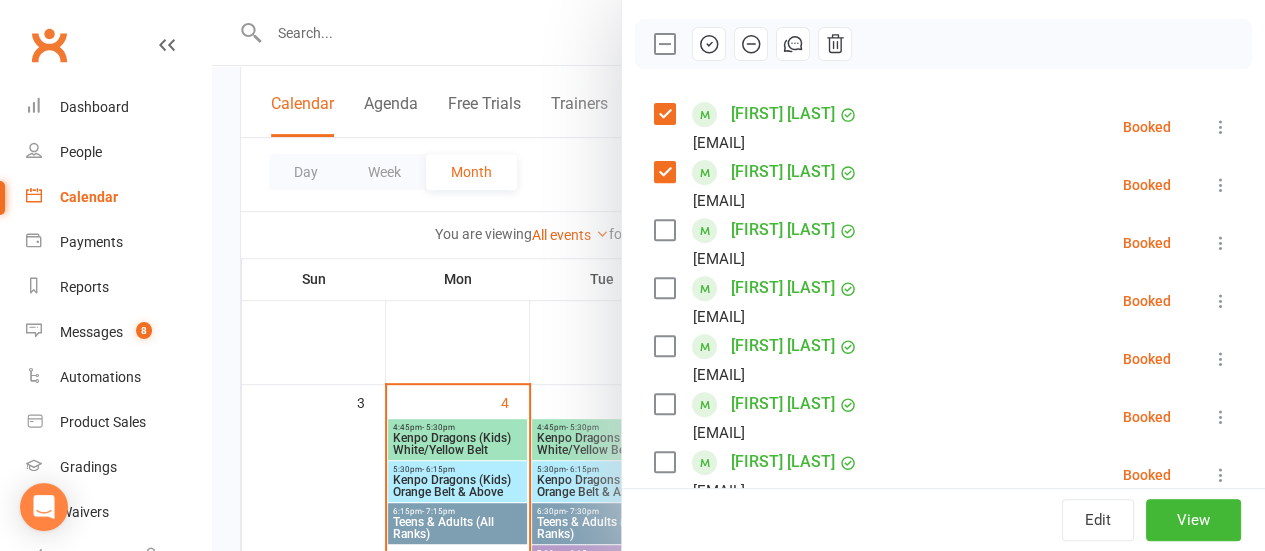 click at bounding box center [664, 230] 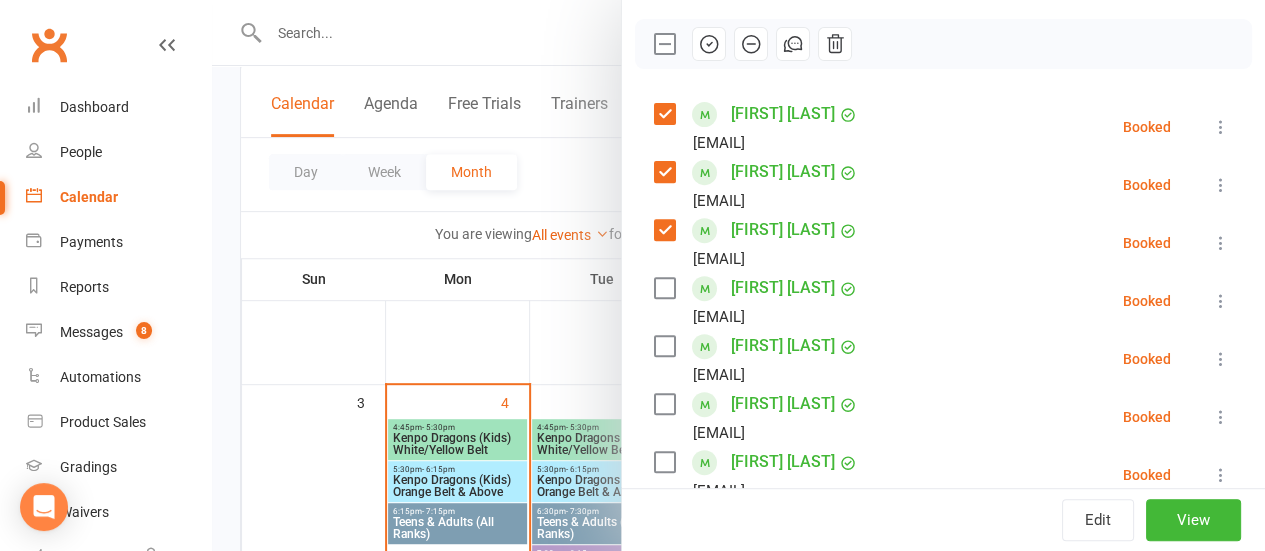 click on "[FIRST] [LAST]  [EMAIL]" at bounding box center [760, 301] 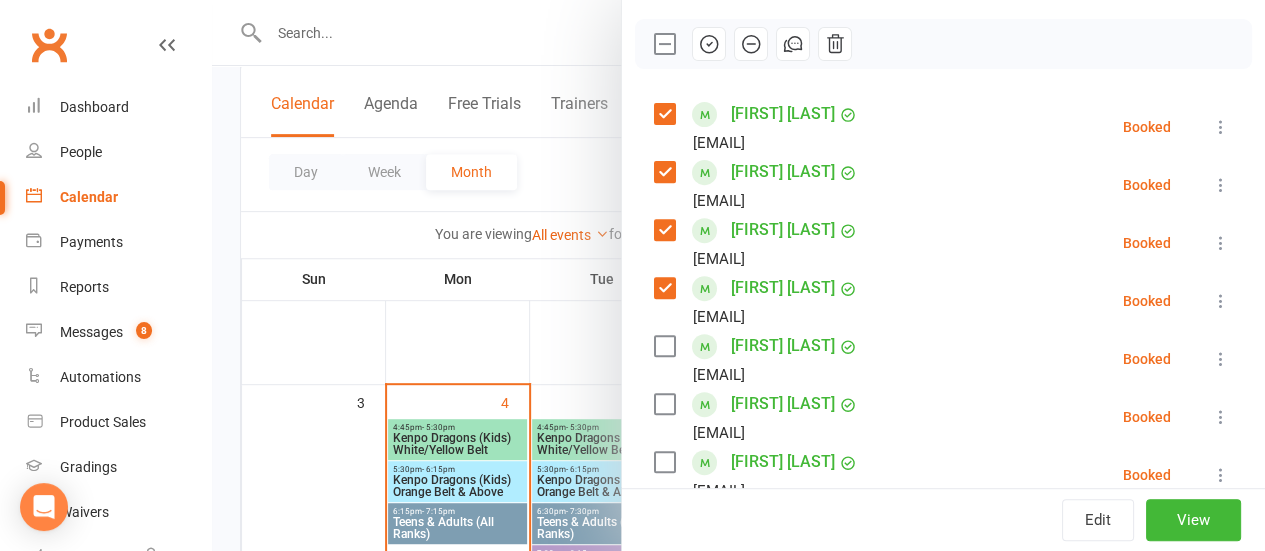 click at bounding box center [664, 346] 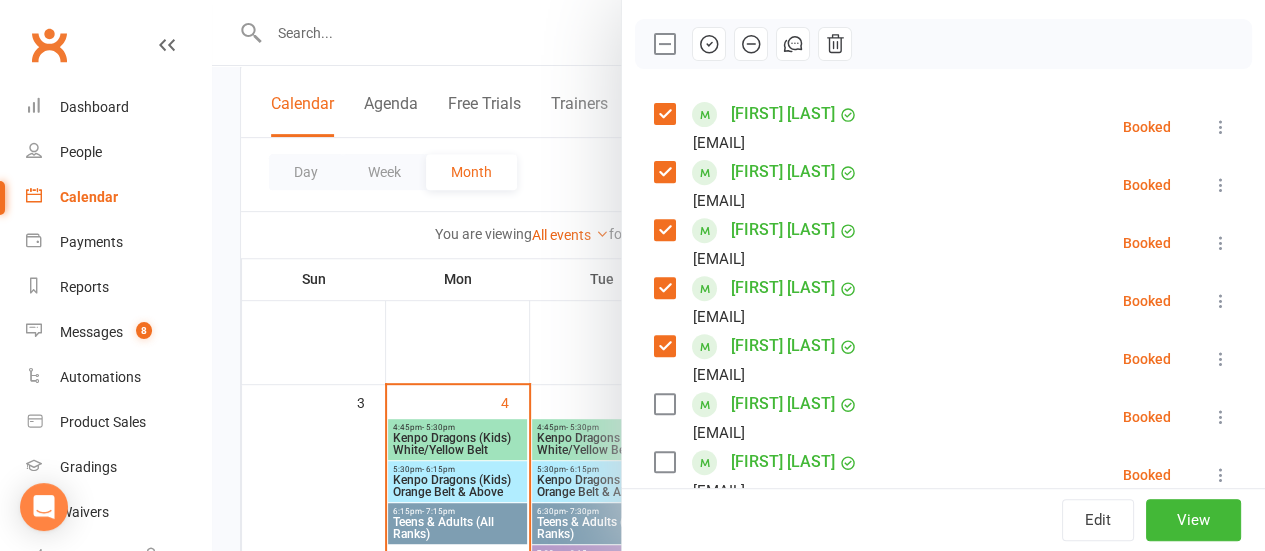 click at bounding box center (664, 404) 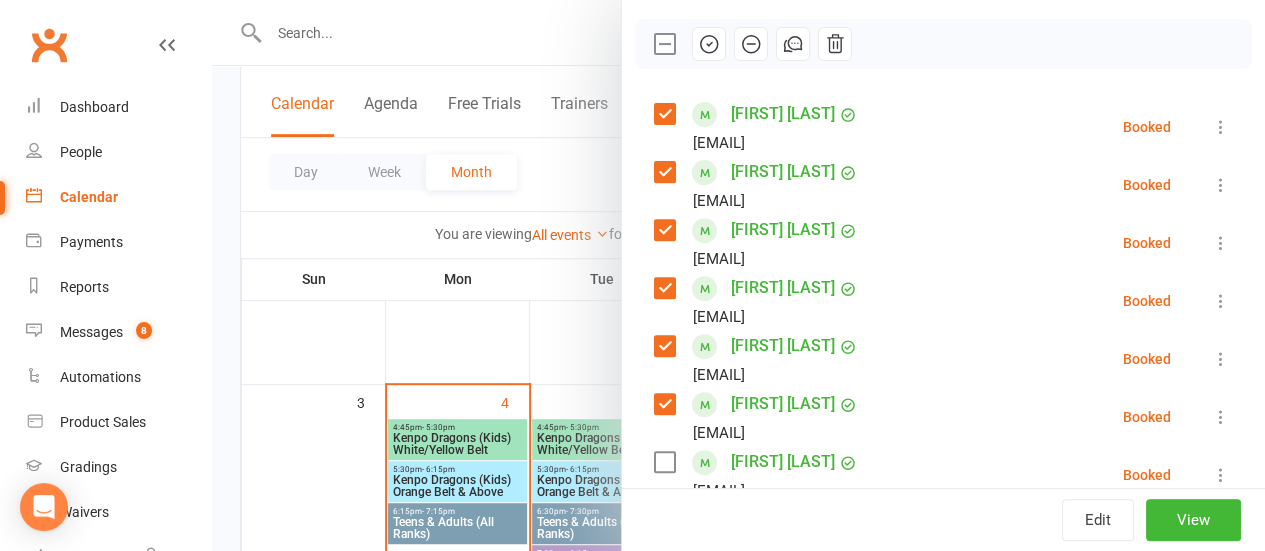 click at bounding box center (664, 462) 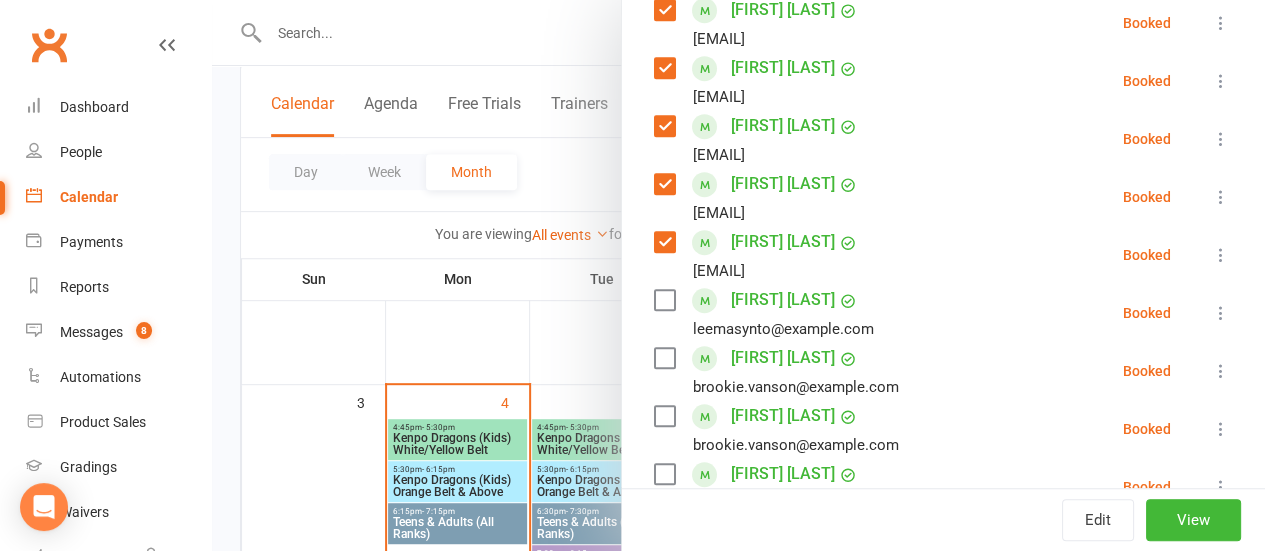 scroll, scrollTop: 528, scrollLeft: 0, axis: vertical 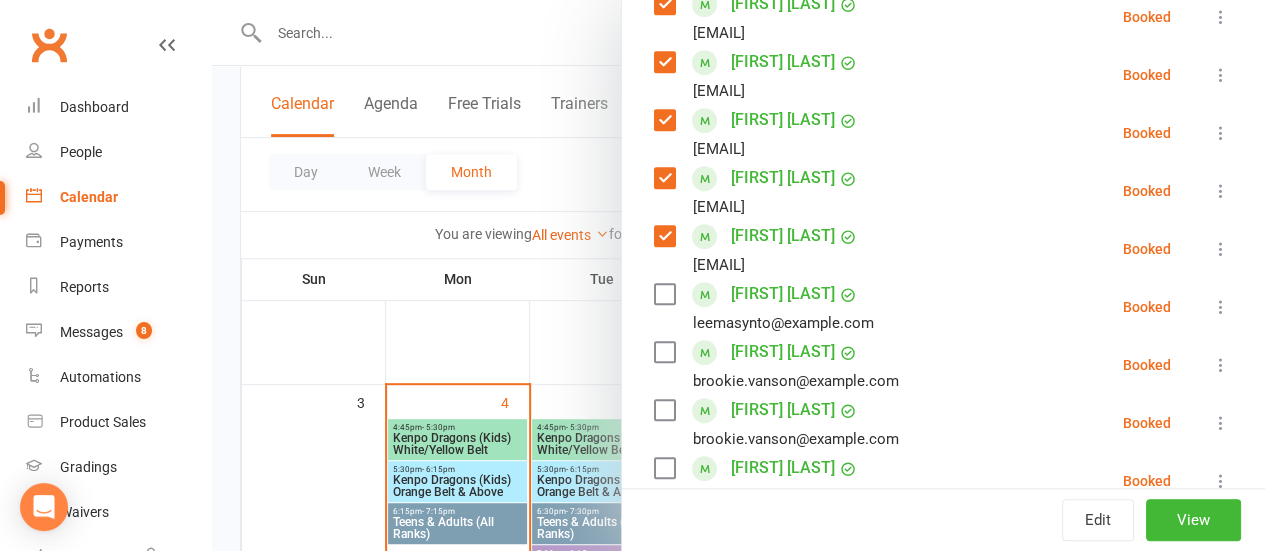 click at bounding box center (664, 294) 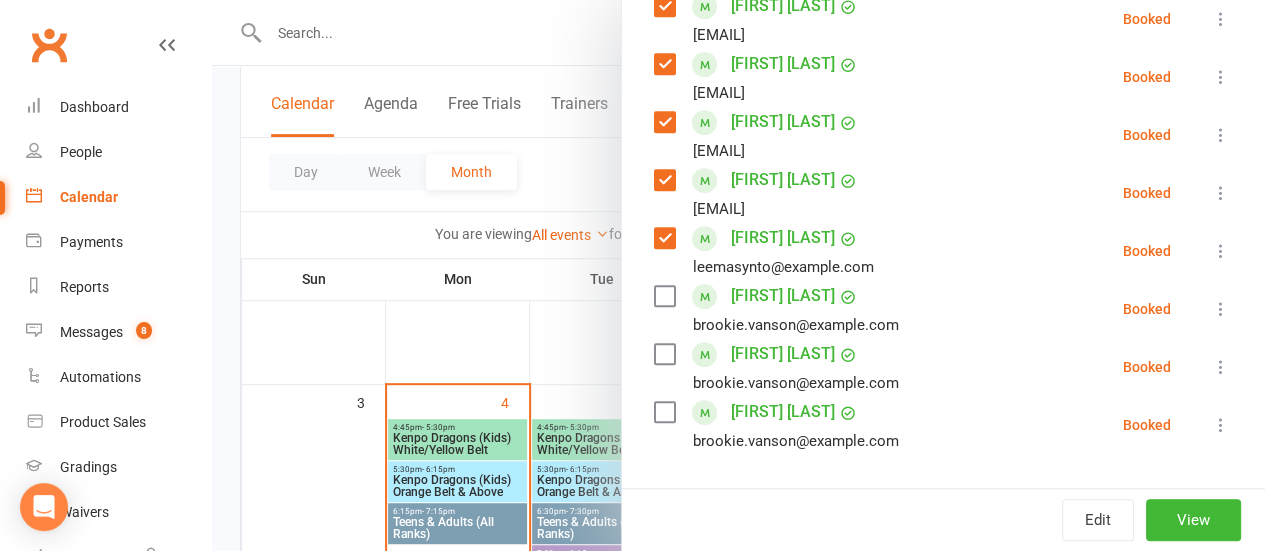 scroll, scrollTop: 642, scrollLeft: 0, axis: vertical 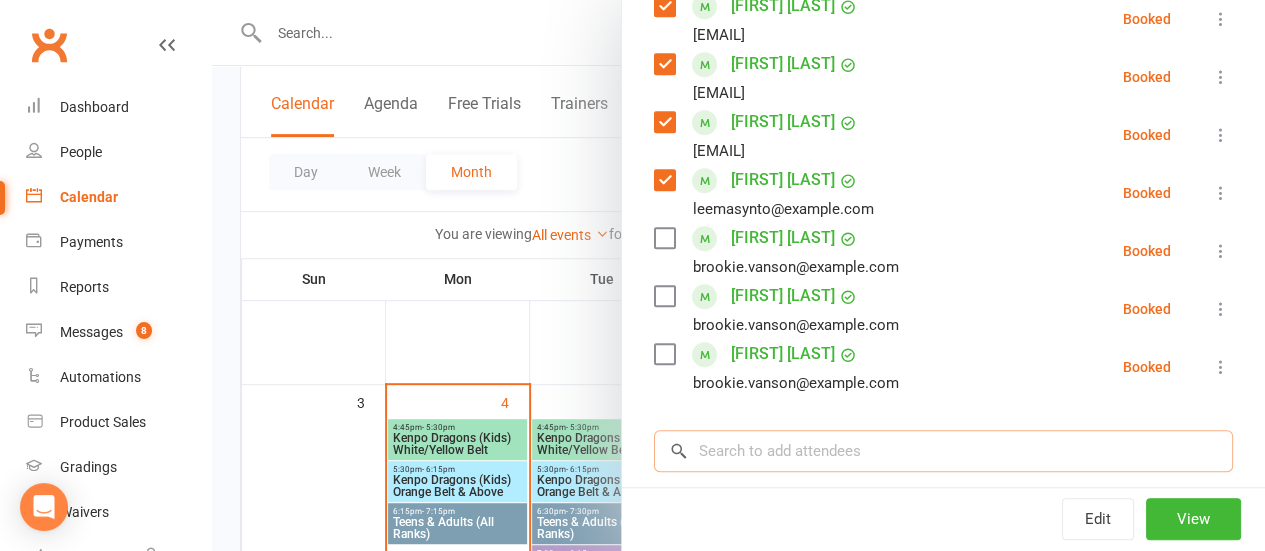 click at bounding box center [943, 451] 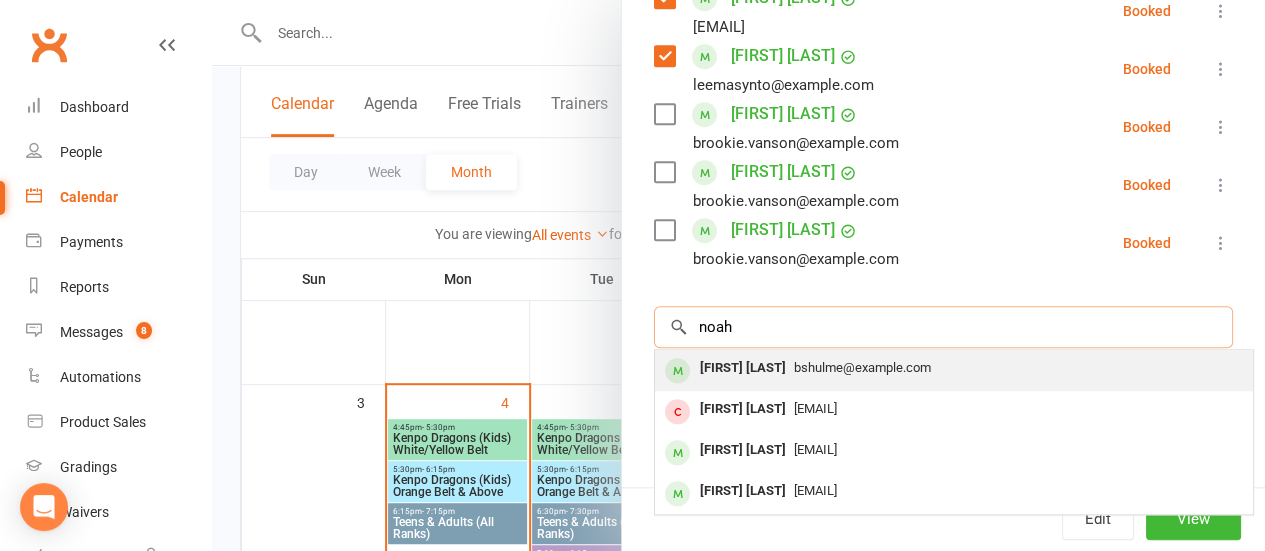 scroll, scrollTop: 774, scrollLeft: 0, axis: vertical 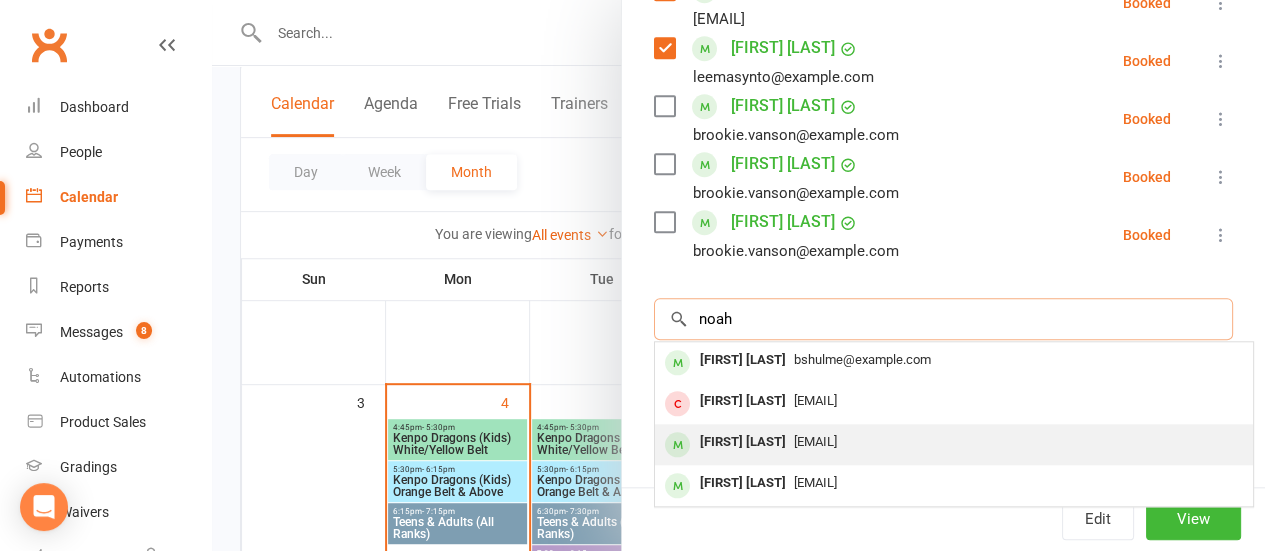 type on "noah" 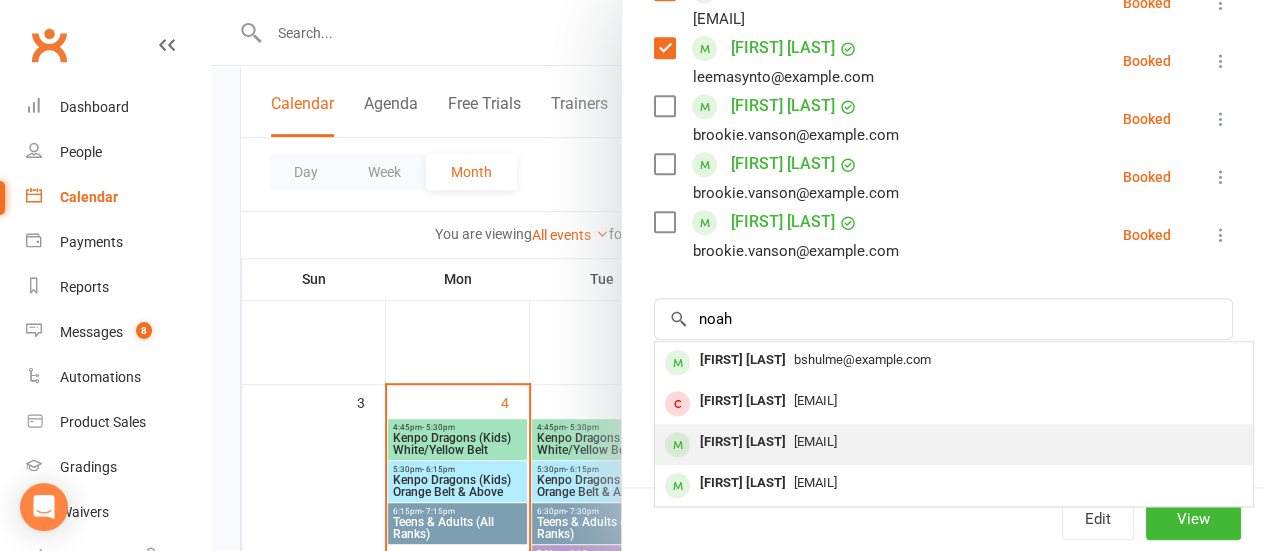 click on "[EMAIL]" at bounding box center [815, 441] 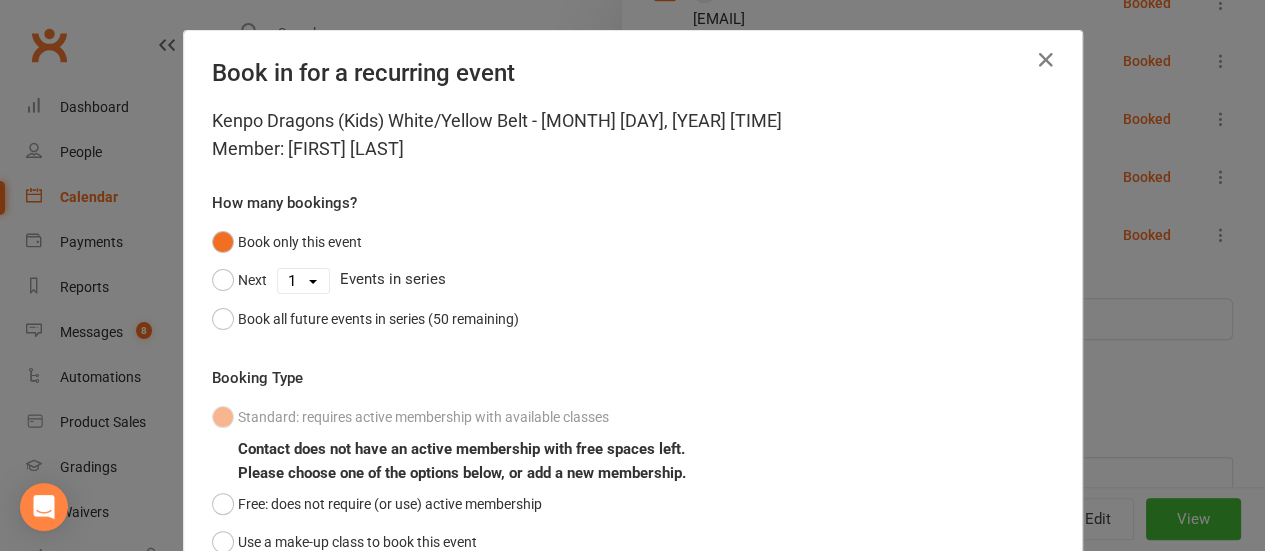 scroll, scrollTop: 169, scrollLeft: 0, axis: vertical 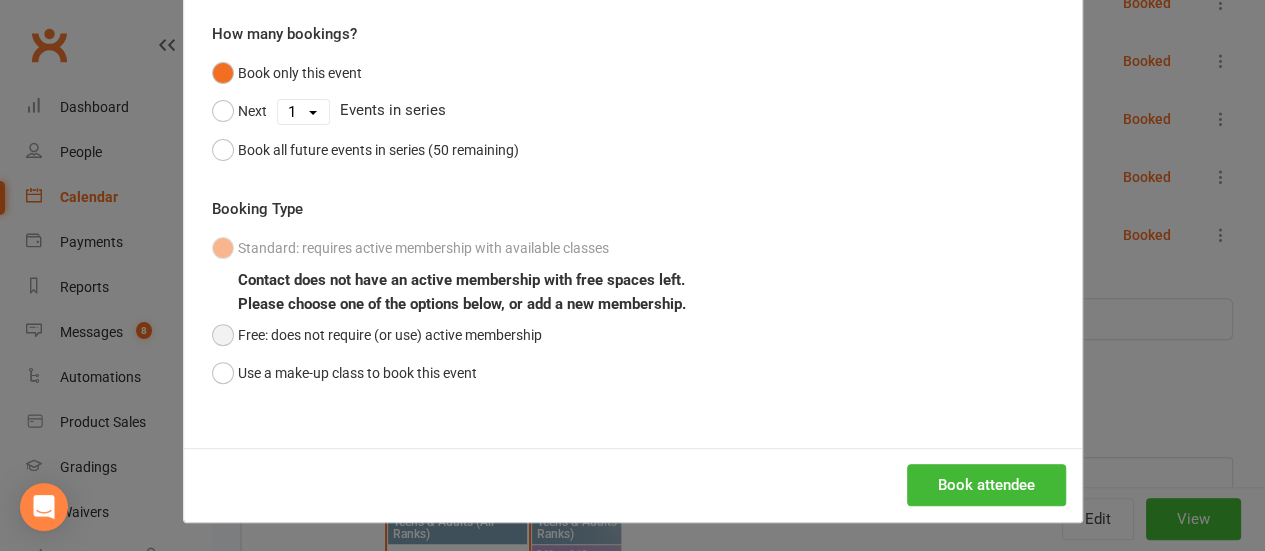 drag, startPoint x: 524, startPoint y: 338, endPoint x: 547, endPoint y: 343, distance: 23.537205 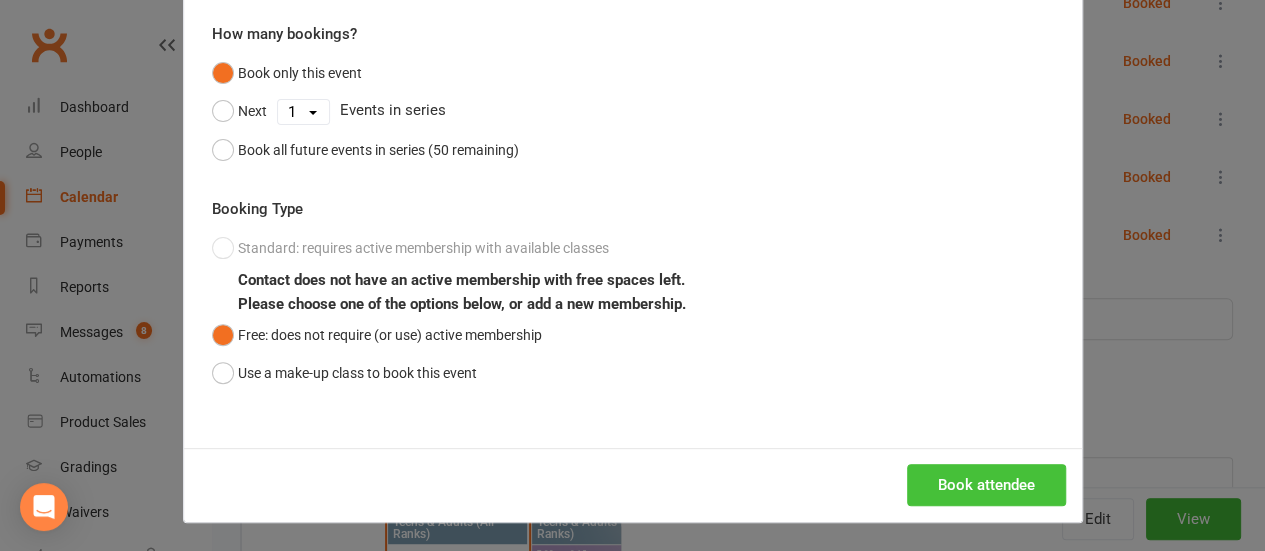 click on "Book attendee" at bounding box center (986, 485) 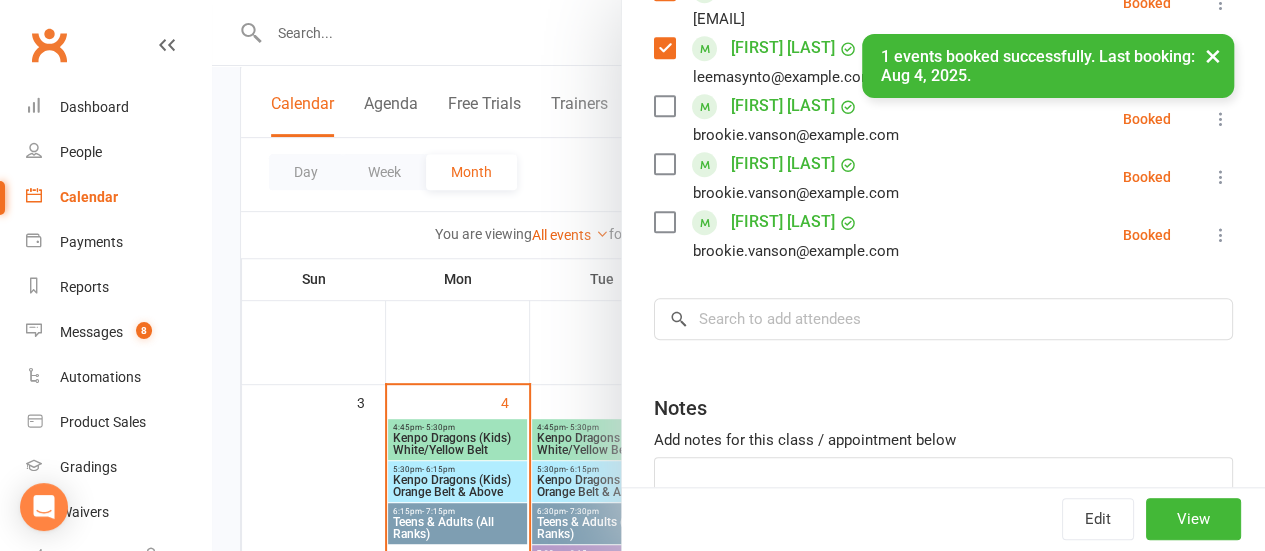 scroll, scrollTop: 832, scrollLeft: 0, axis: vertical 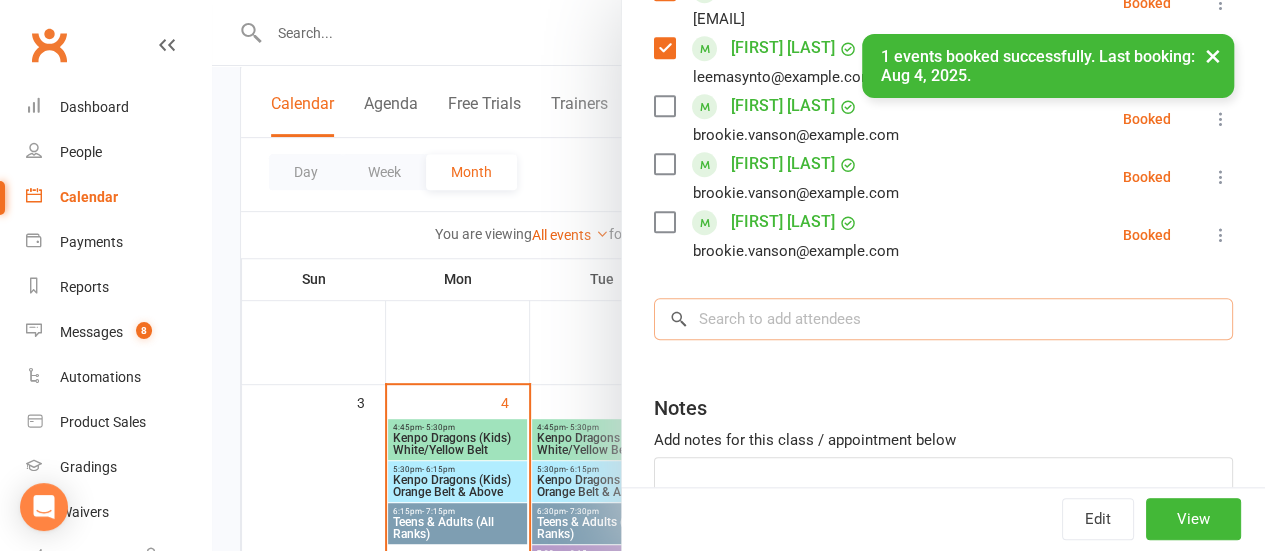 click at bounding box center [943, 319] 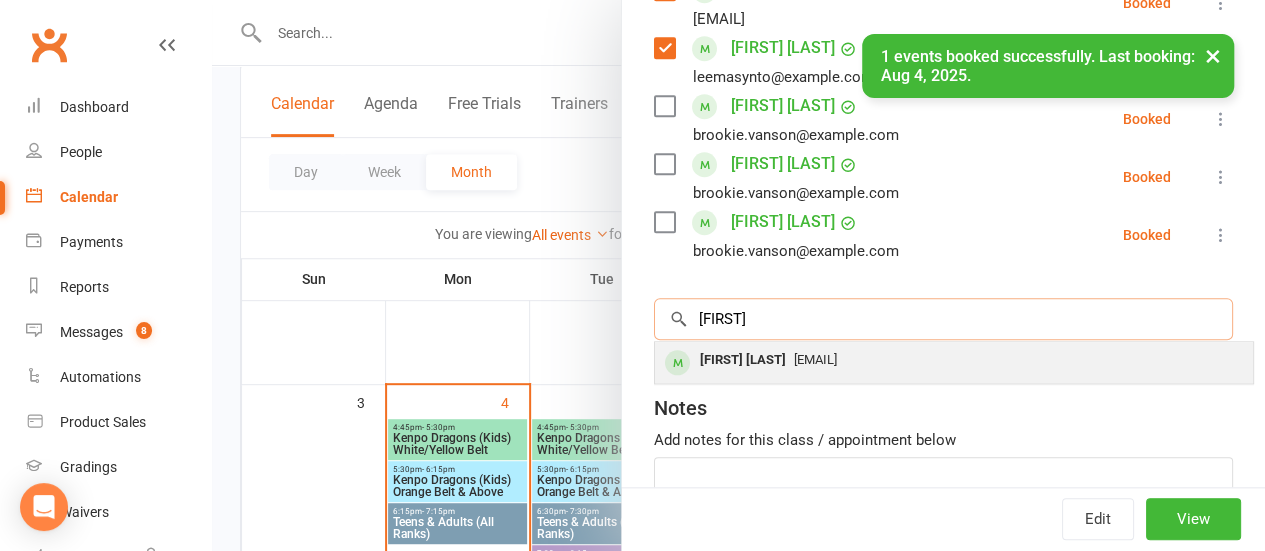 type on "[FIRST]" 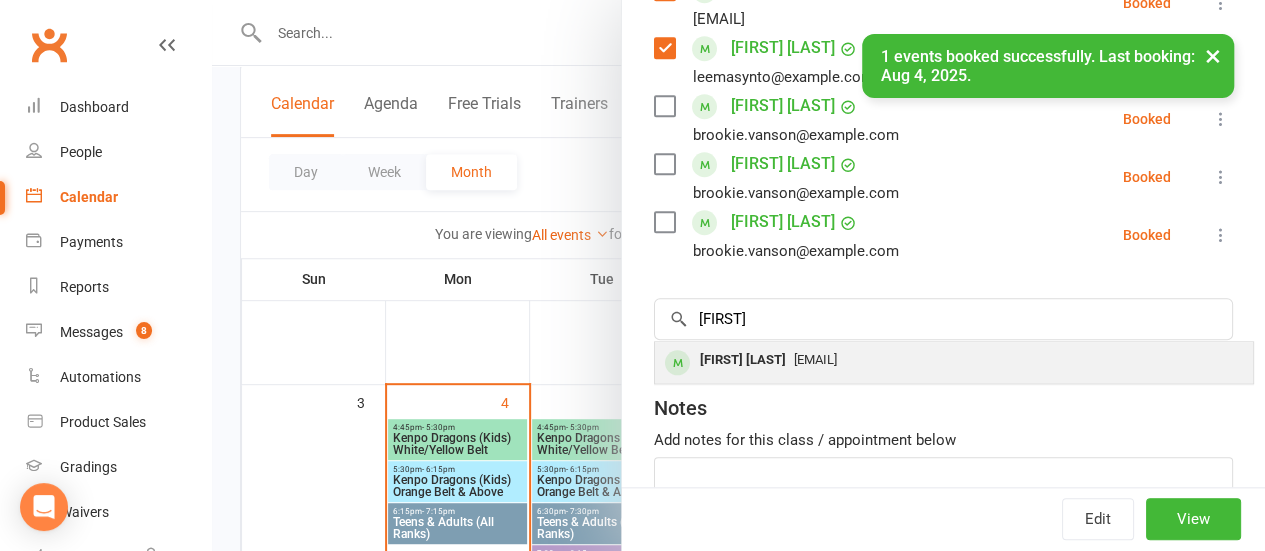click on "[FIRST] [LAST]" at bounding box center [743, 360] 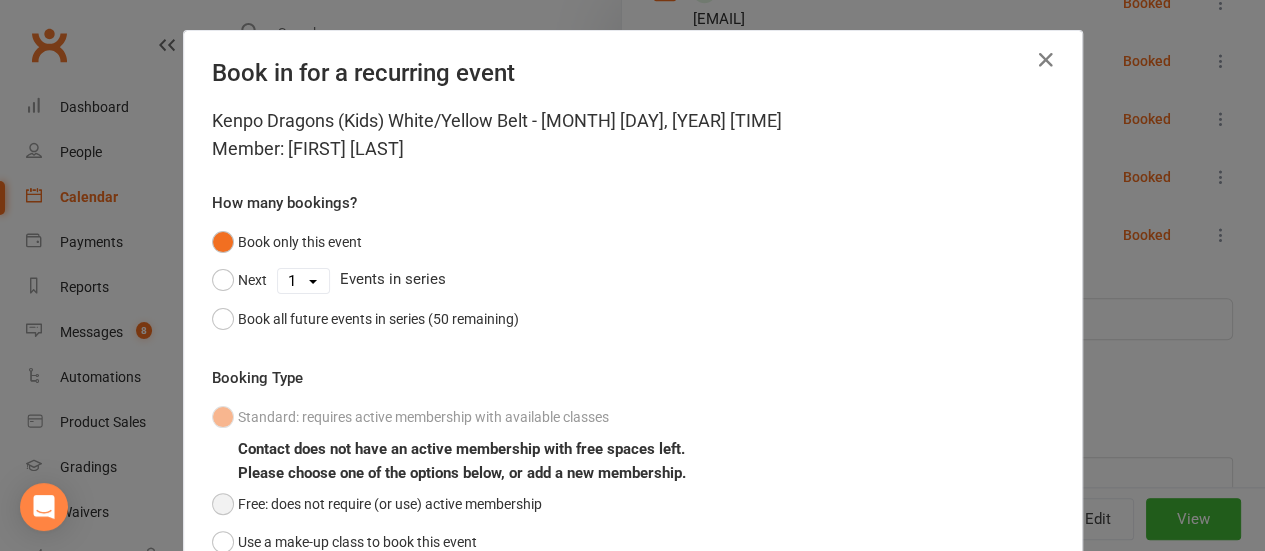 click on "Free: does not require (or use) active membership" at bounding box center [377, 504] 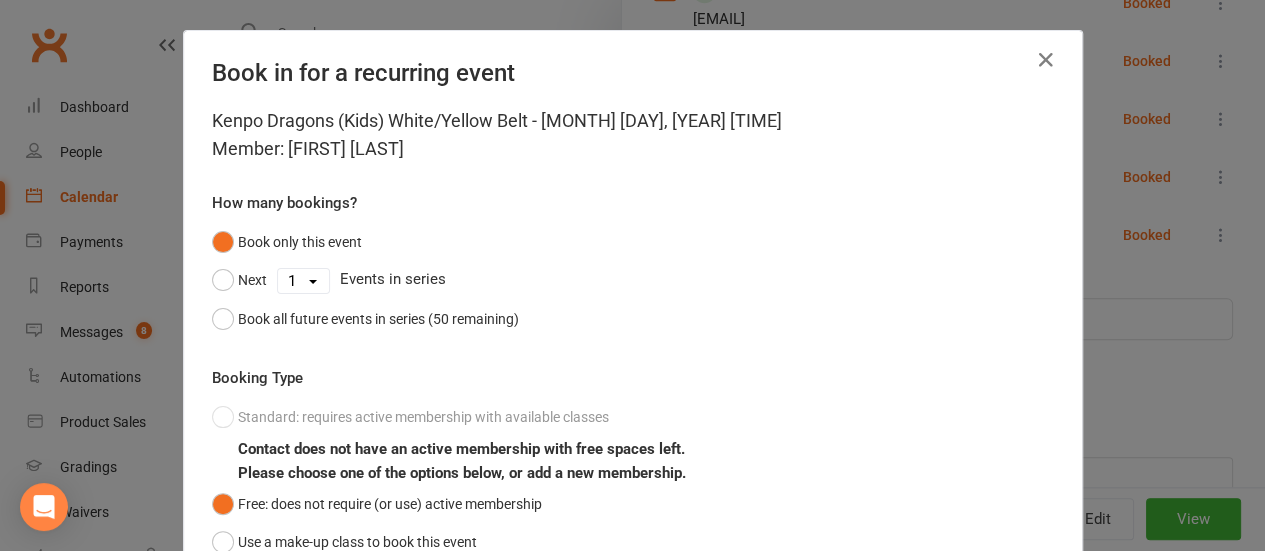 scroll, scrollTop: 169, scrollLeft: 0, axis: vertical 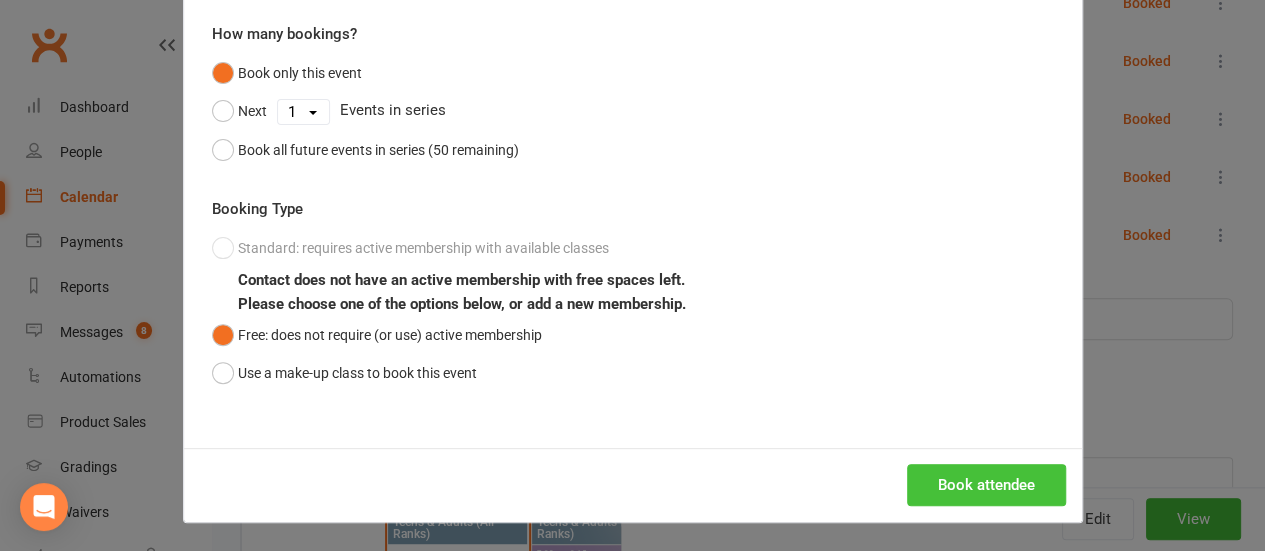 click on "Book attendee" at bounding box center (986, 485) 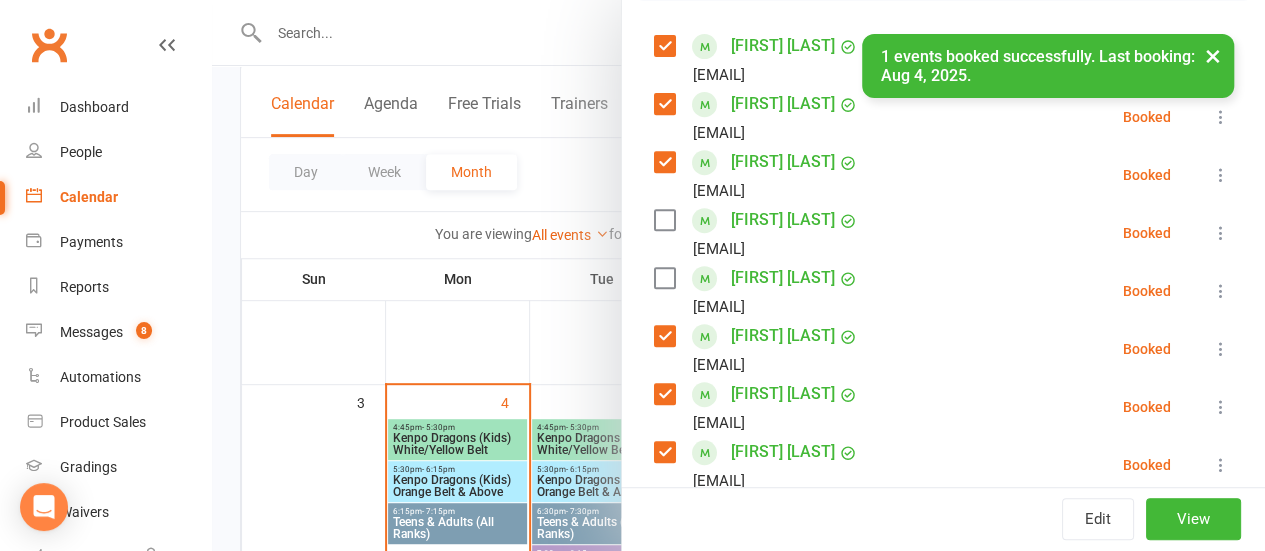 scroll, scrollTop: 342, scrollLeft: 0, axis: vertical 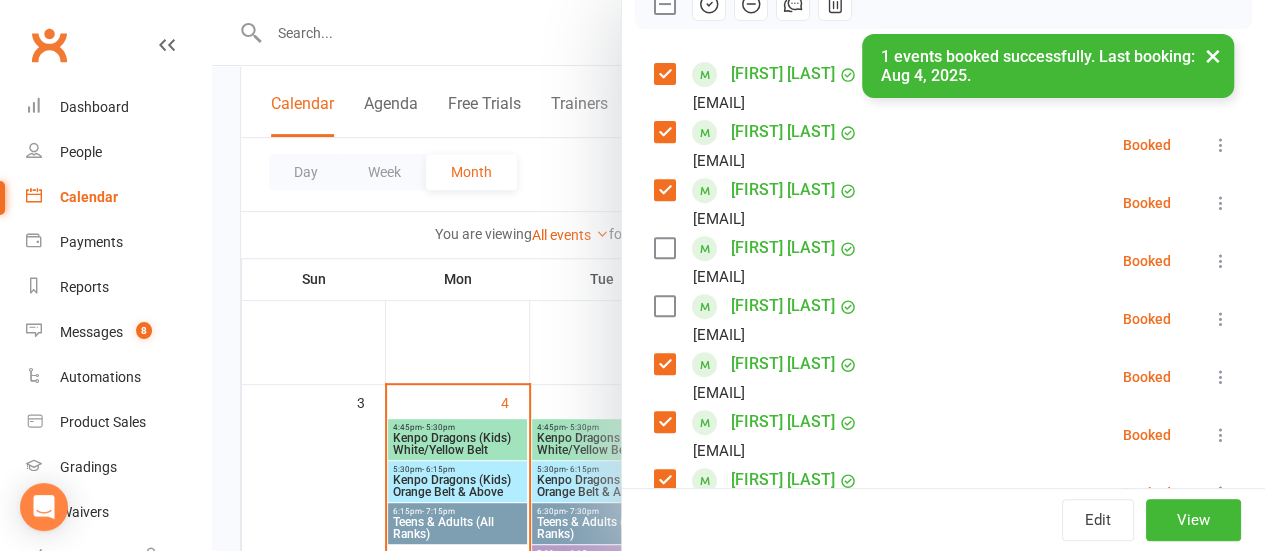 click at bounding box center (664, 306) 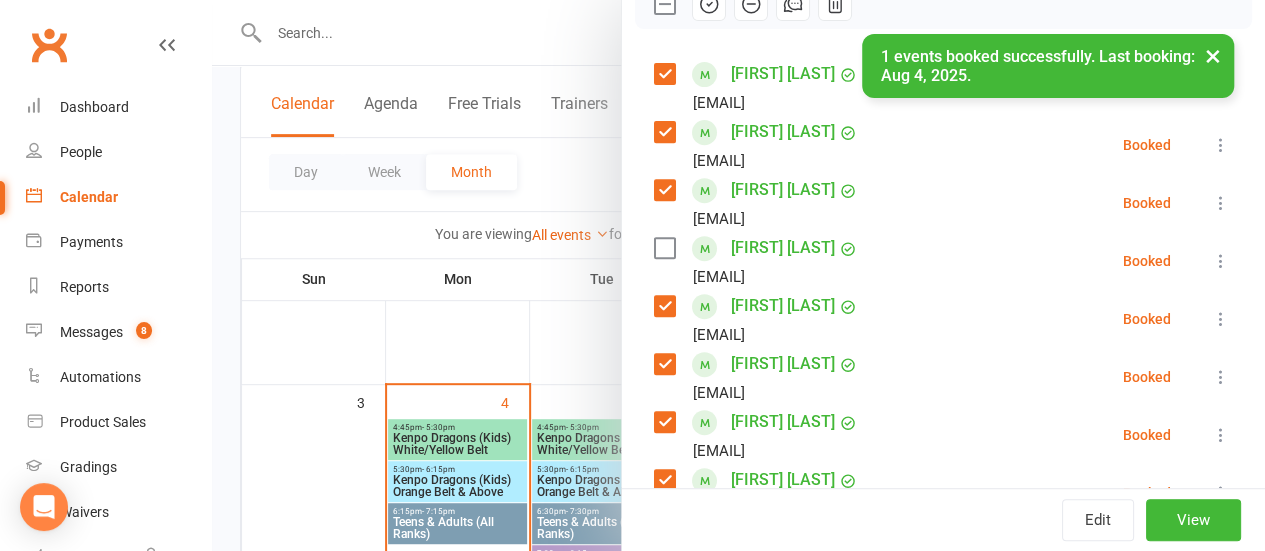 click on "[EMAIL]" at bounding box center [760, 219] 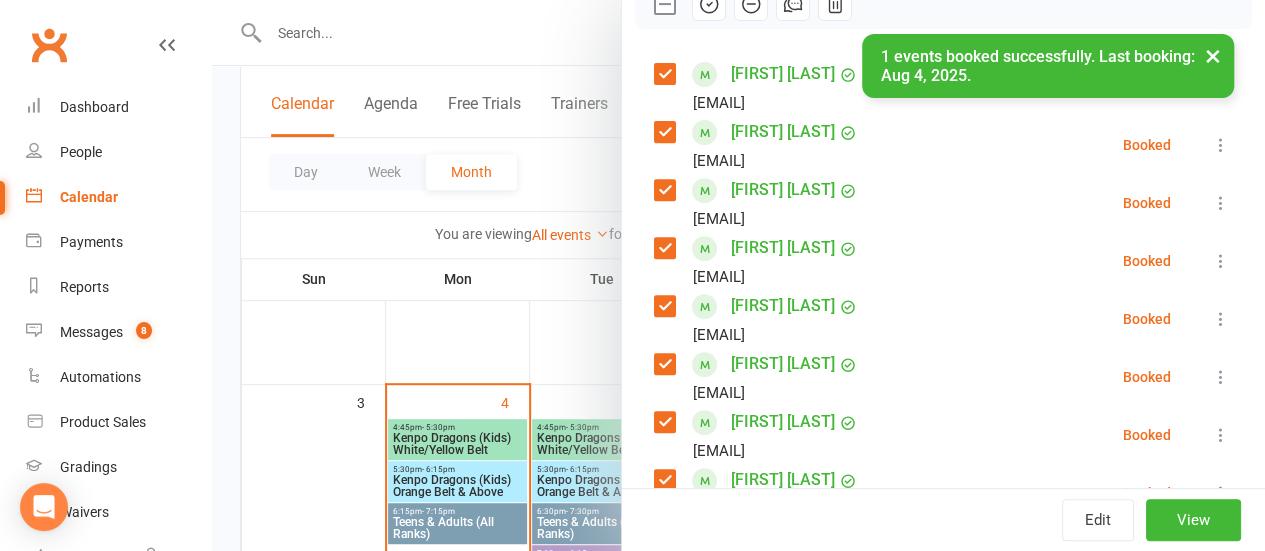click 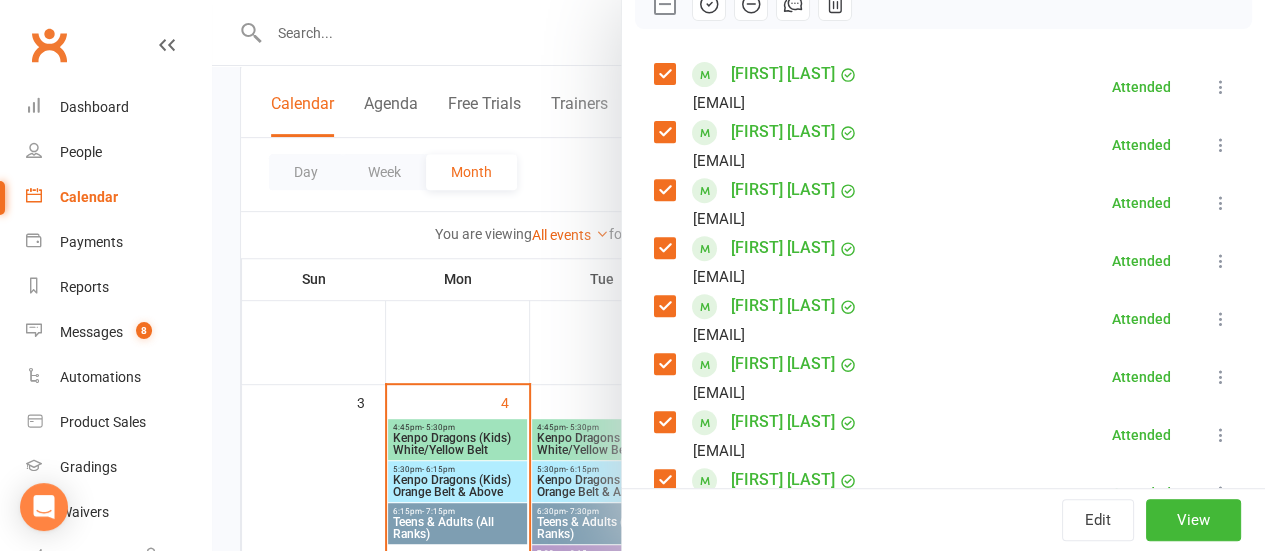 click at bounding box center [664, 4] 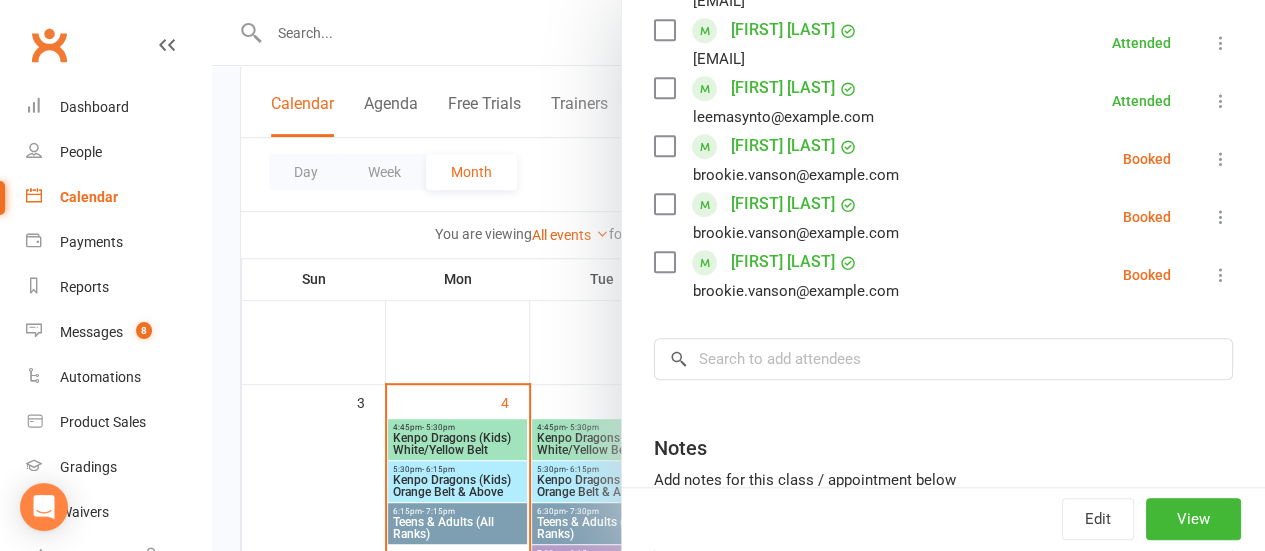 scroll, scrollTop: 850, scrollLeft: 0, axis: vertical 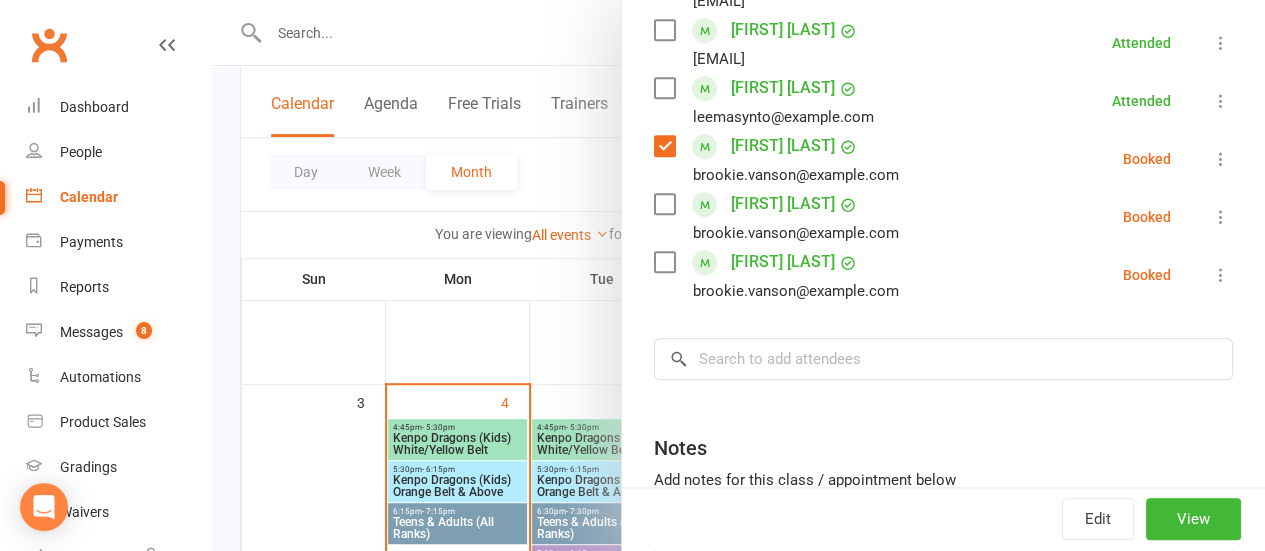 click at bounding box center (664, 204) 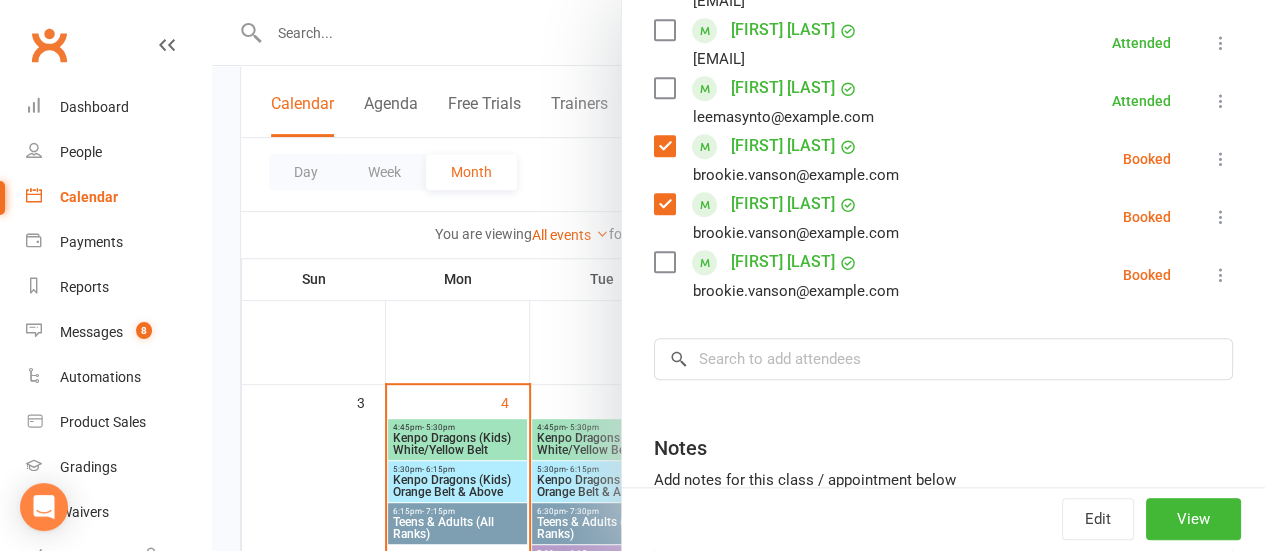 click at bounding box center (664, 262) 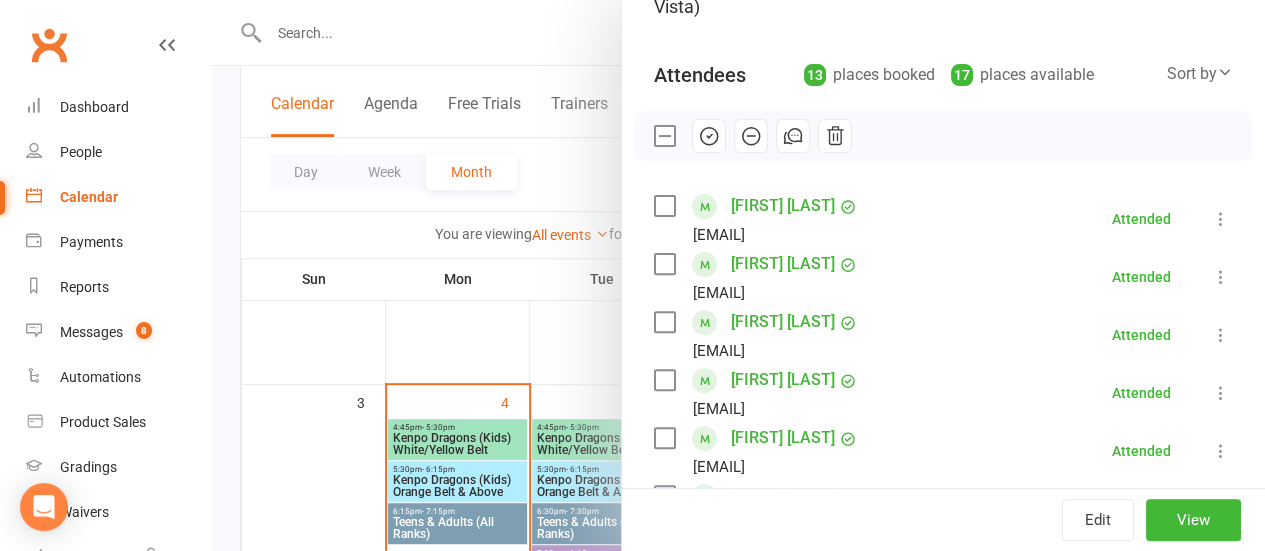 scroll, scrollTop: 208, scrollLeft: 0, axis: vertical 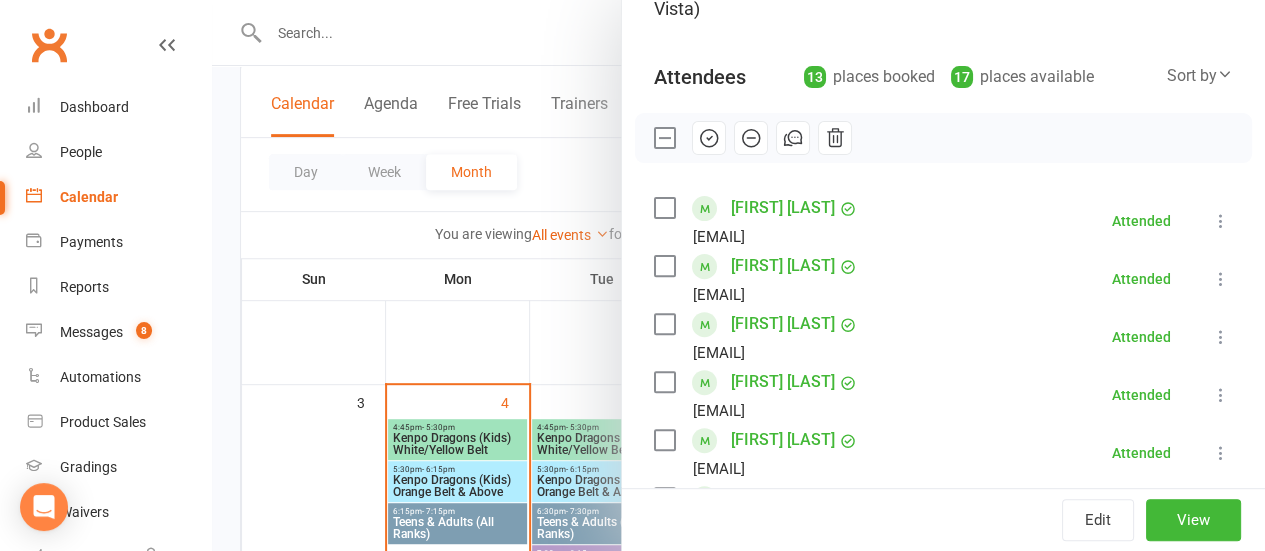 click 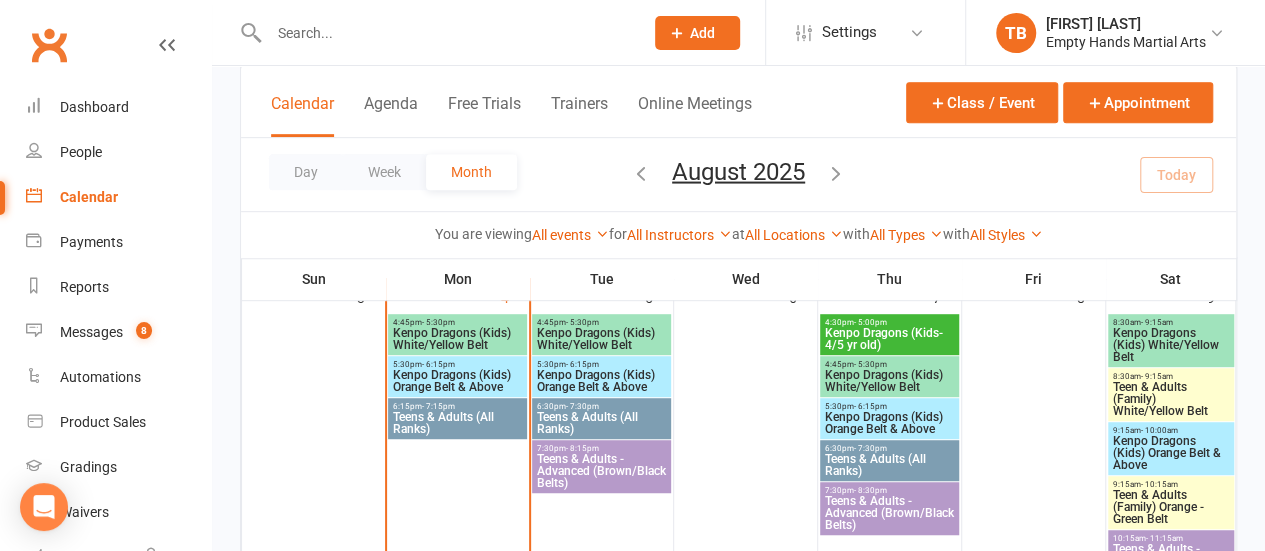 scroll, scrollTop: 436, scrollLeft: 0, axis: vertical 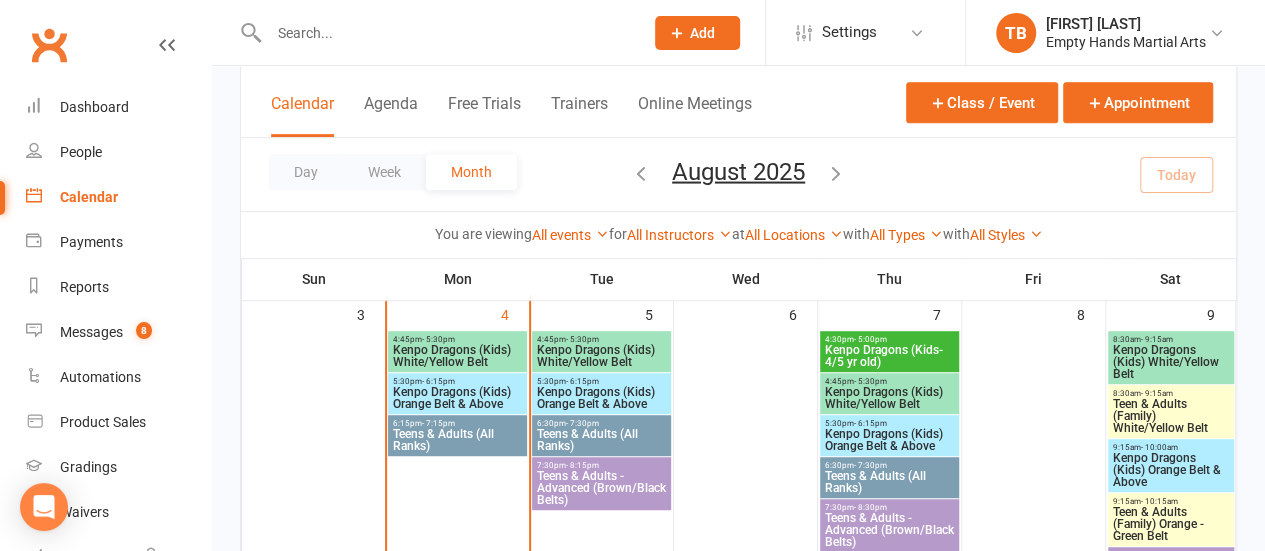 click on "Kenpo Dragons (Kids) Orange Belt & Above" at bounding box center [457, 398] 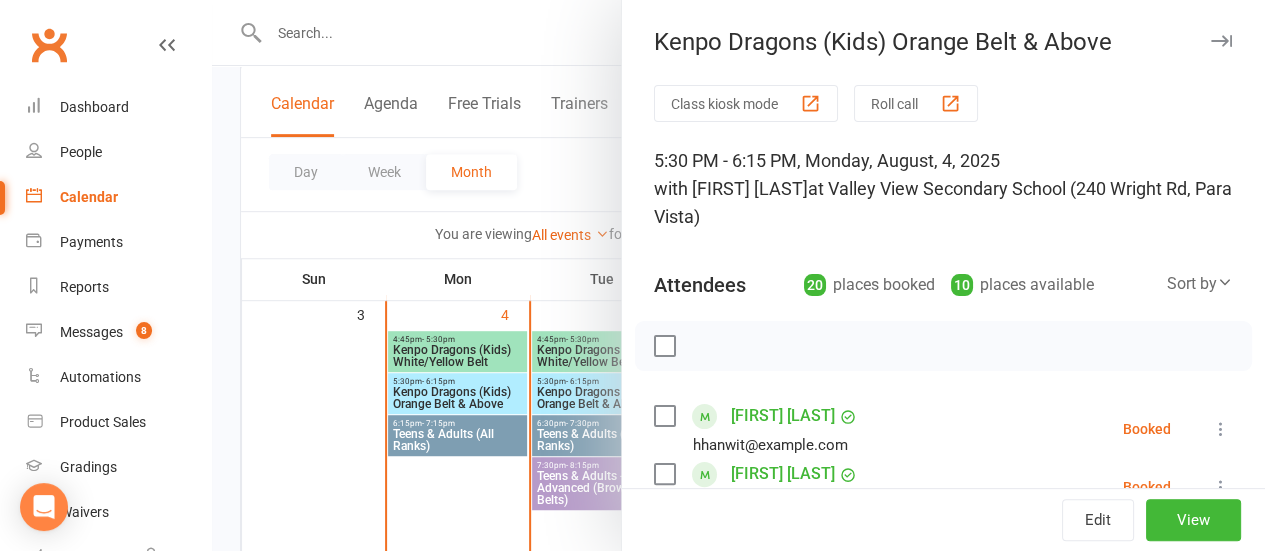 click at bounding box center (664, 346) 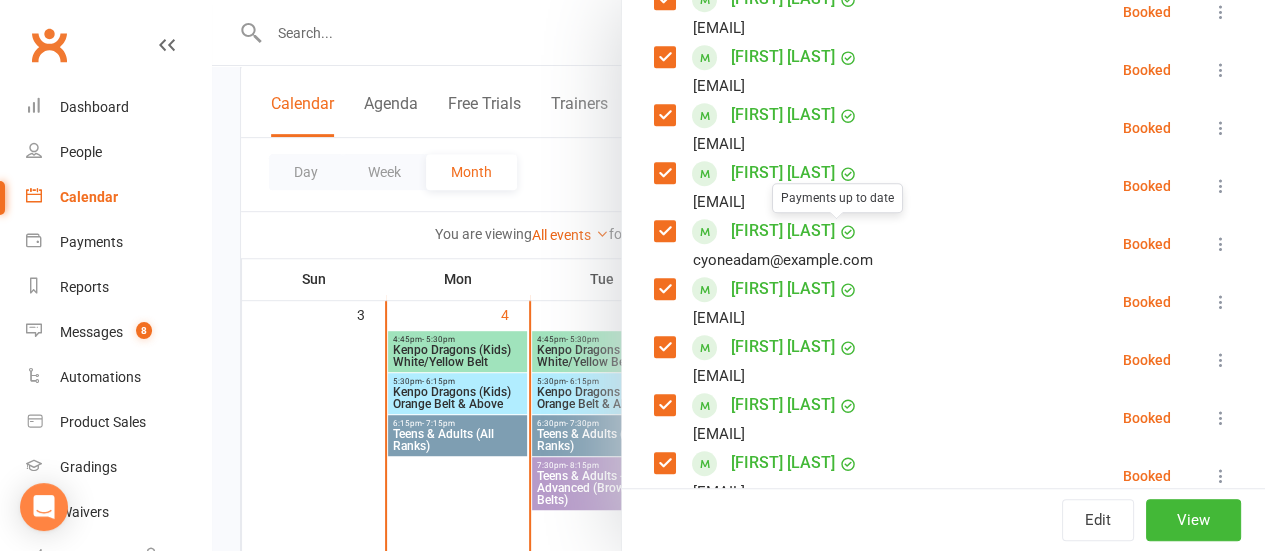 scroll, scrollTop: 491, scrollLeft: 0, axis: vertical 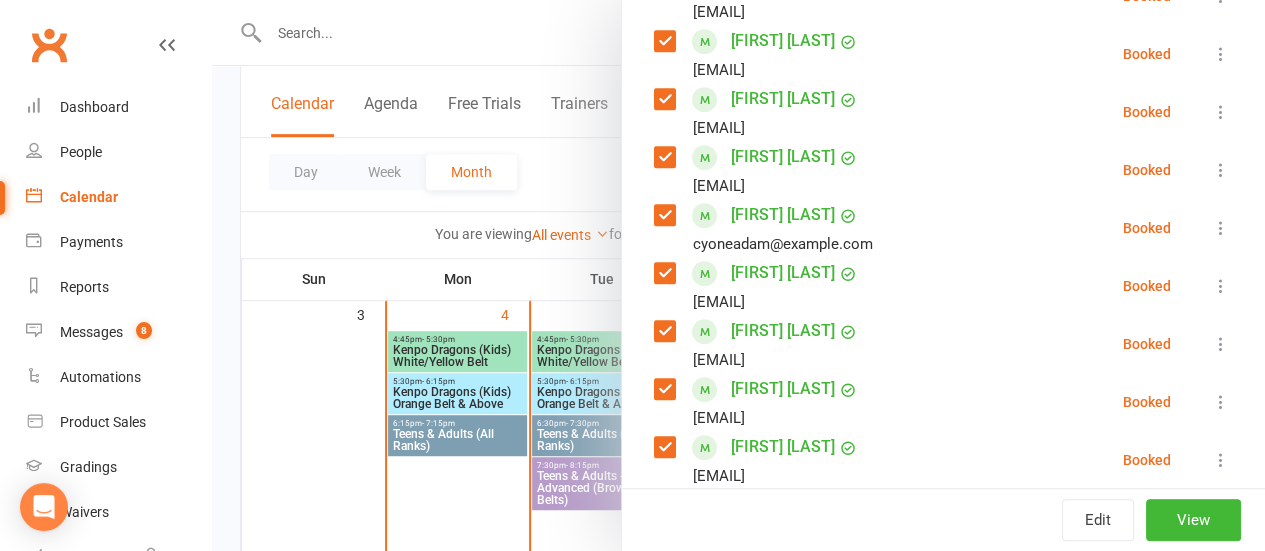 click at bounding box center (664, 273) 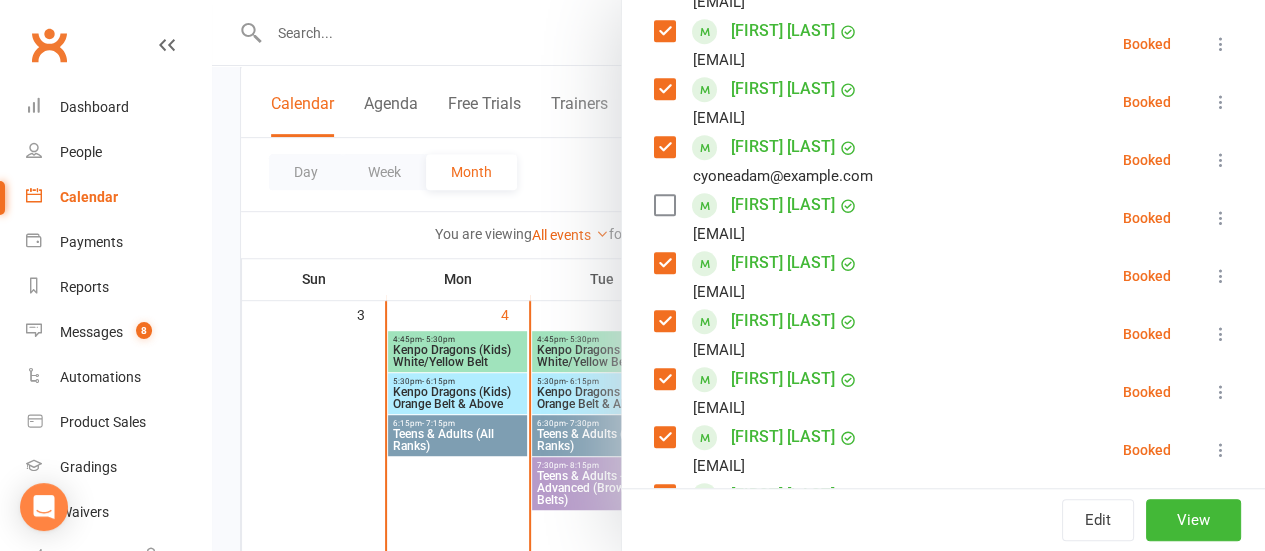 scroll, scrollTop: 563, scrollLeft: 0, axis: vertical 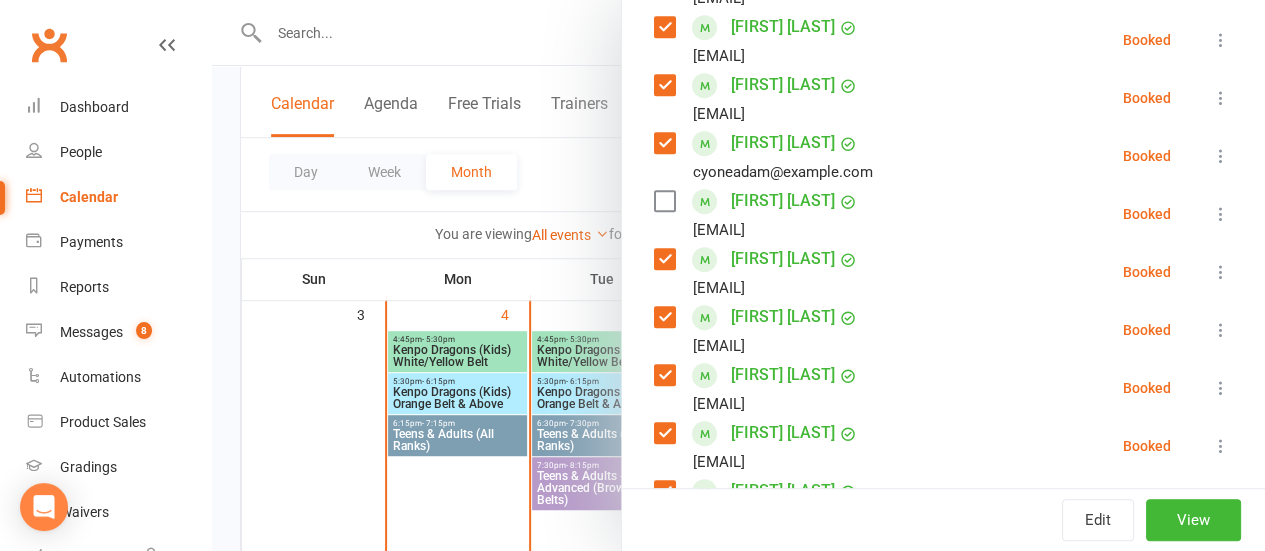 click at bounding box center [664, 259] 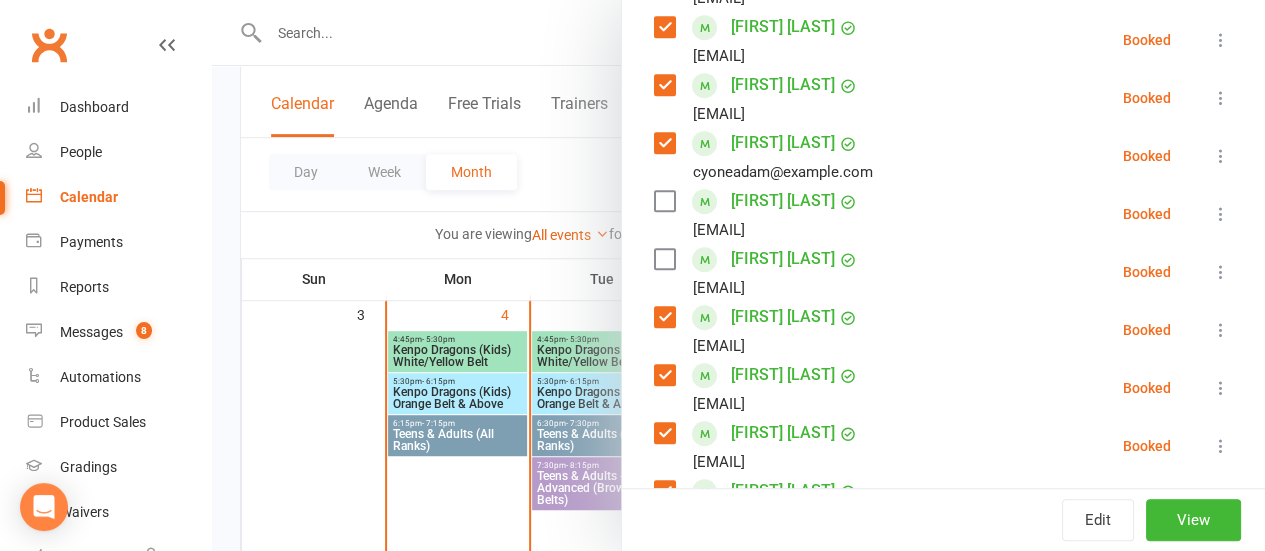 click at bounding box center (664, 317) 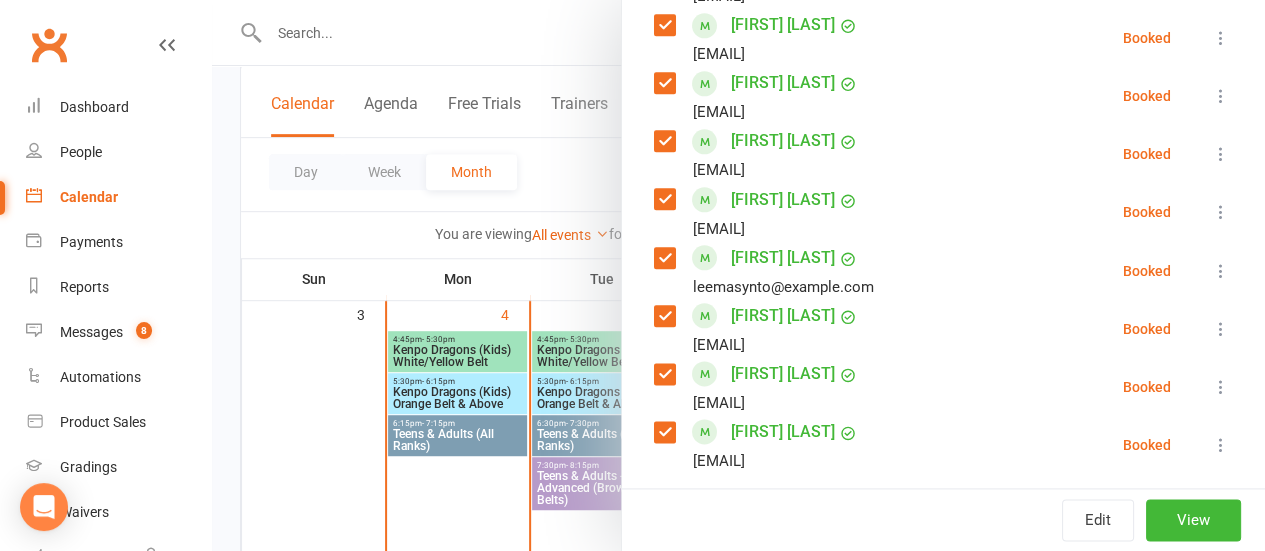 scroll, scrollTop: 1088, scrollLeft: 0, axis: vertical 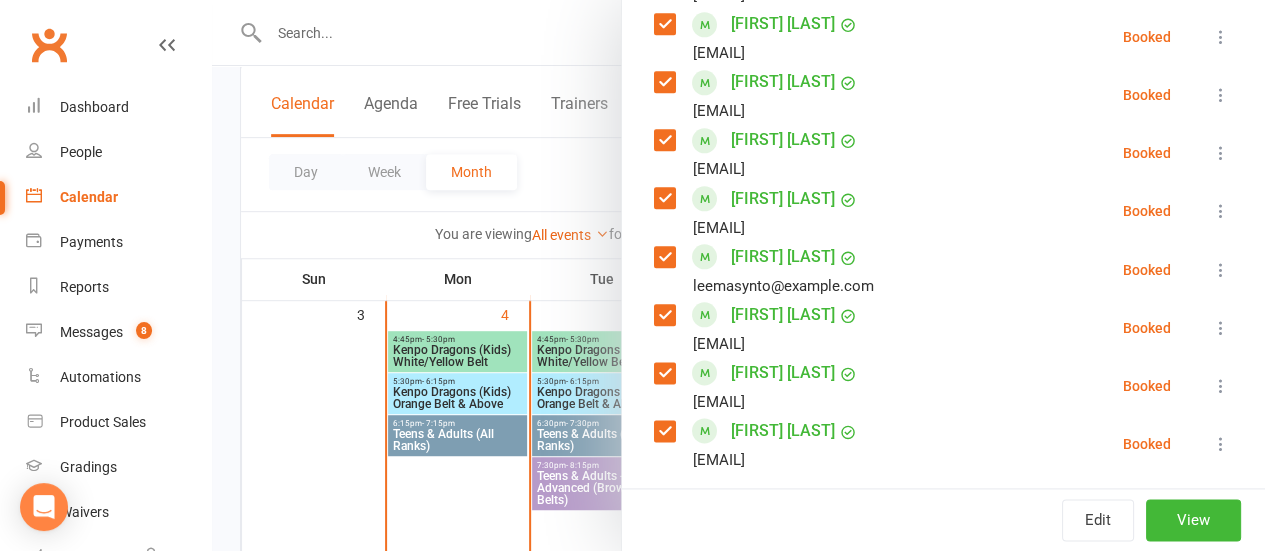 click at bounding box center (1221, 153) 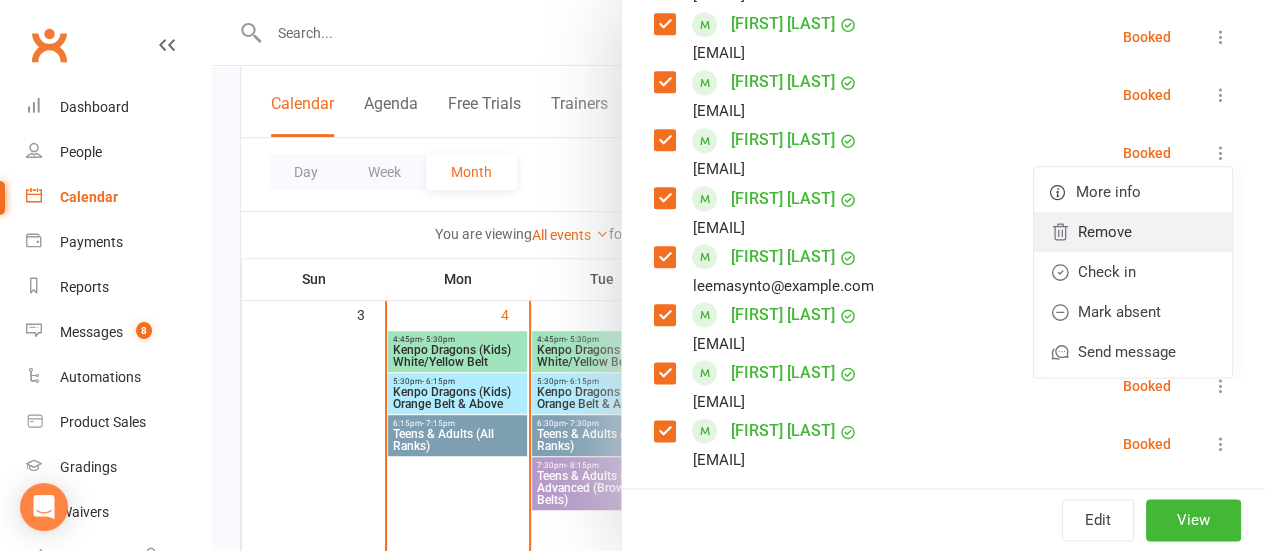 click on "Remove" at bounding box center (1133, 232) 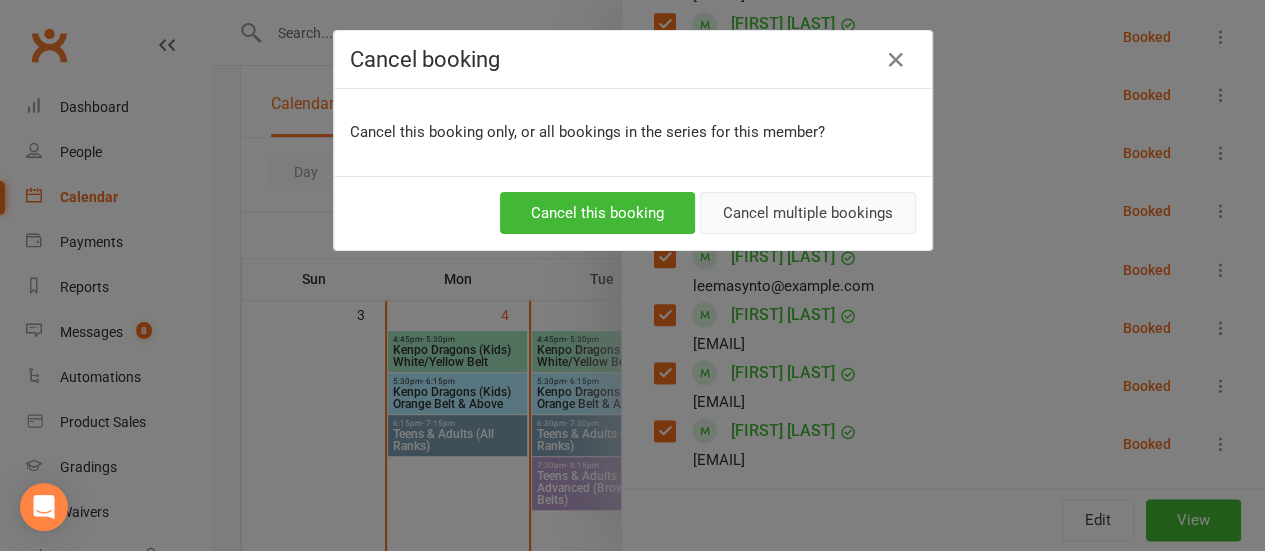 click on "Cancel multiple bookings" at bounding box center (808, 213) 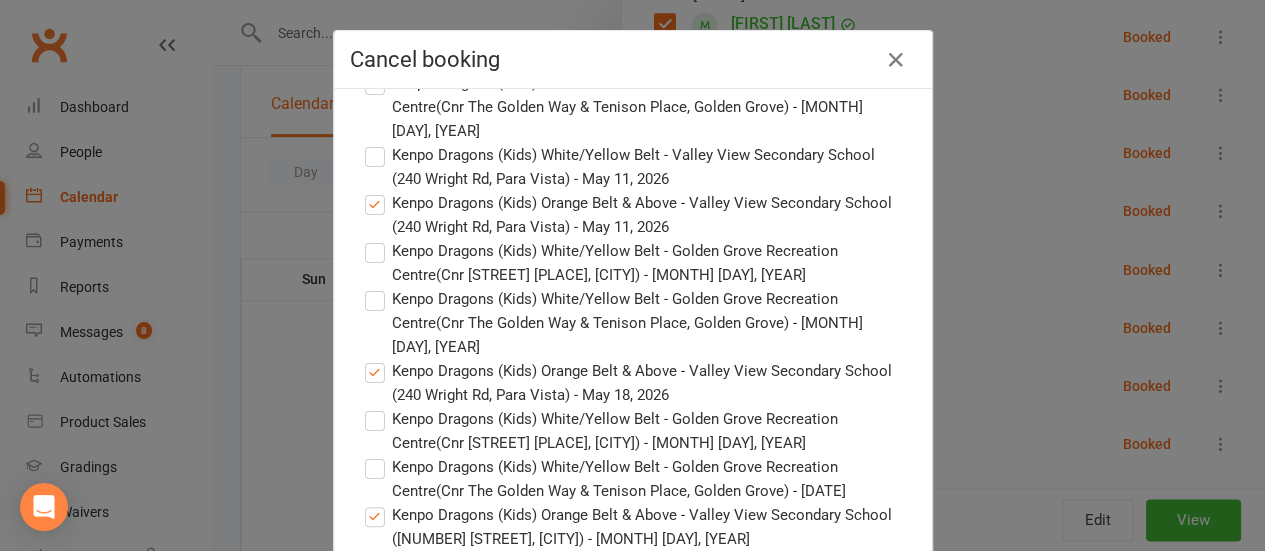 scroll, scrollTop: 7806, scrollLeft: 0, axis: vertical 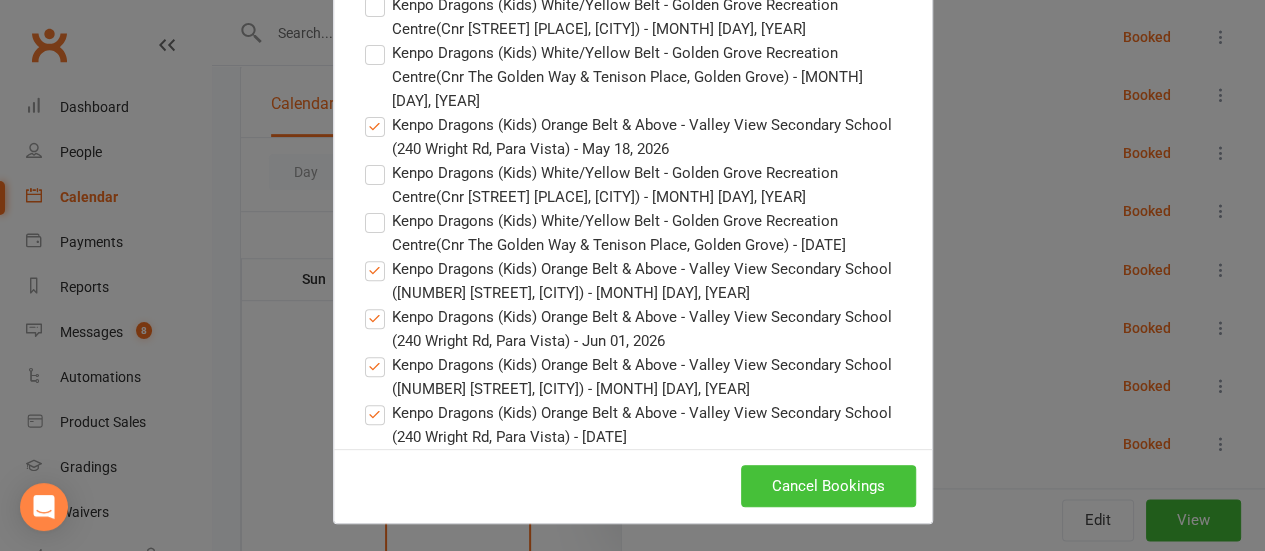 click on "Cancel Bookings" at bounding box center [828, 486] 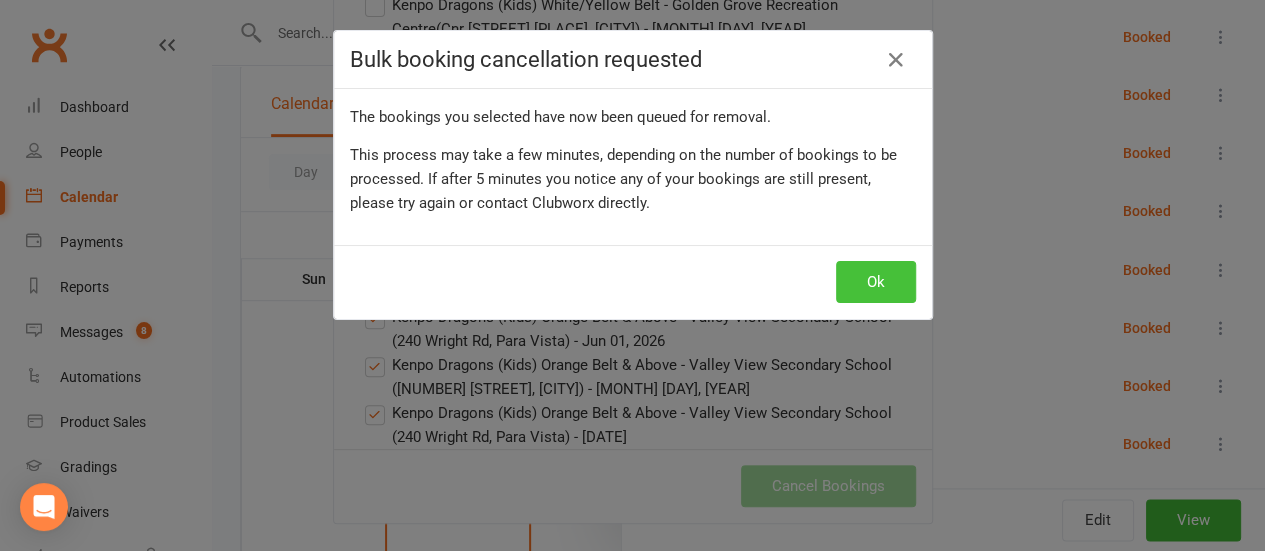click on "Ok" at bounding box center [876, 282] 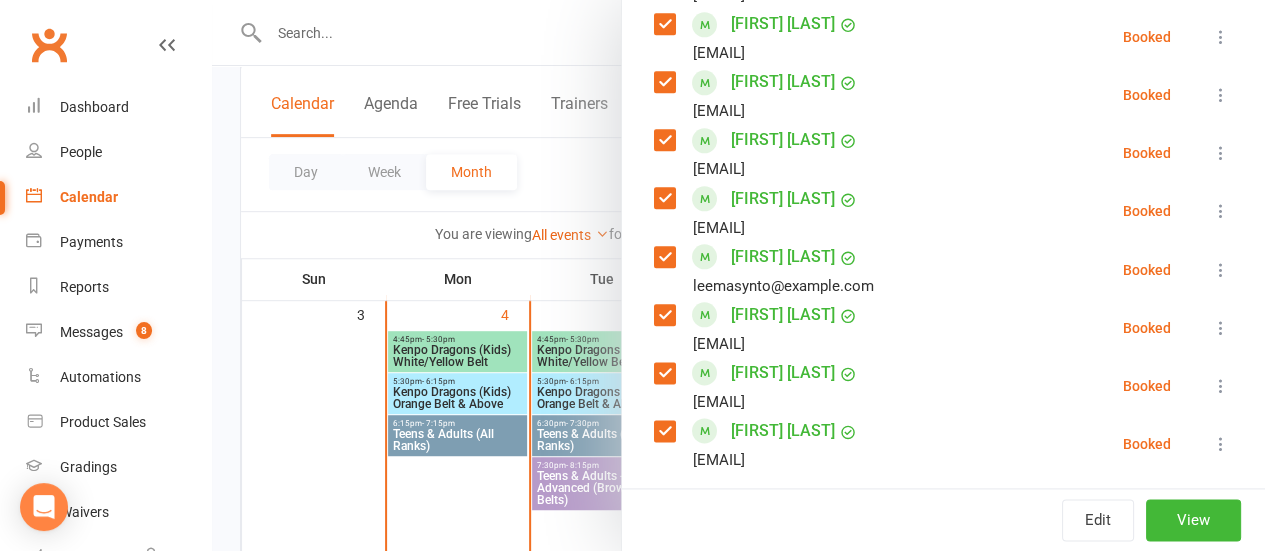 click on "Class kiosk mode  Roll call  5:30 PM - 6:15 PM, Monday, August, 4, 2025 with [FIRST] [LAST]  at  Valley View Secondary School (240 Wright Rd, Para Vista)  Attendees  20  places booked 10  places available Sort by  Last name  First name  Booking created    [FIRST] [LAST]  hhanwit@example.com Booked More info  Remove  Check in  Mark absent  Send message    [FIRST] [LAST]  emptyhandsmartialarts@example.com Booked More info  Remove  Check in  Mark absent  Send message    [FIRST] [LAST]  michael.connelly.sa@example.com Booked More info  Remove  Check in  Mark absent  Send message    [FIRST] [LAST]  Haydenconry@example.com Booked More info  Remove  Check in  Mark absent  Send message    [FIRST] [LAST]  katiehawke02@example.com Booked More info  Remove  Check in  Mark absent  Send message    [FIRST] [LAST]  cyoneadam@example.com Booked More info  Remove  Check in  Mark absent  Send message    [FIRST] [LAST]  soundarya.raman@example.com Booked More info  Remove  Check in  Mark absent  Send message    [FIRST] [LAST]  Booked More info" at bounding box center [943, -86] 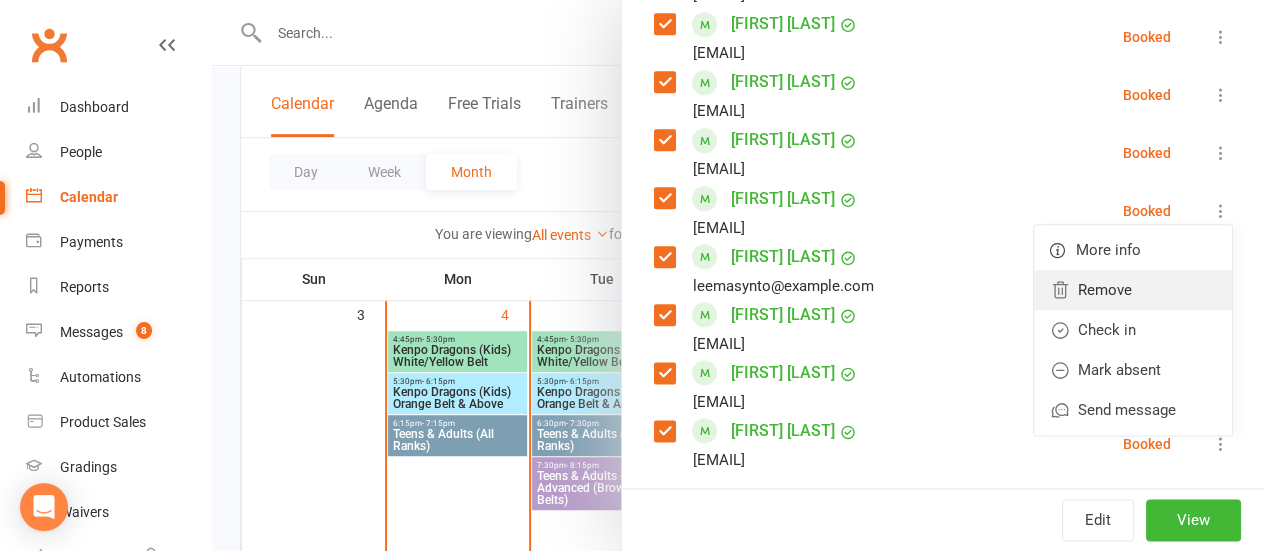 click on "Remove" at bounding box center (1133, 290) 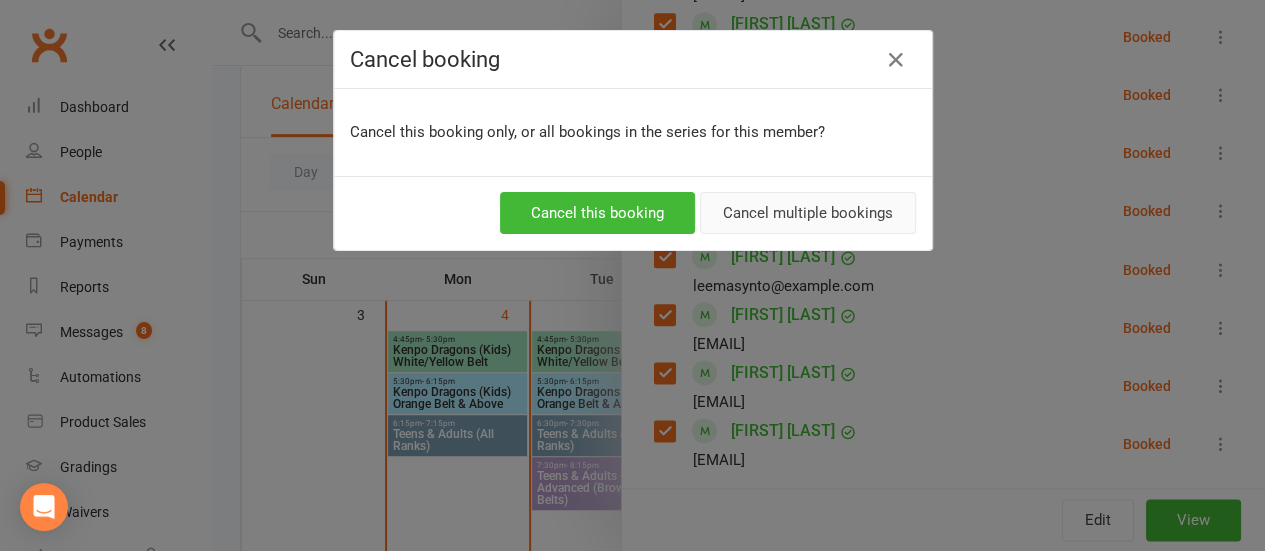 click on "Cancel multiple bookings" at bounding box center (808, 213) 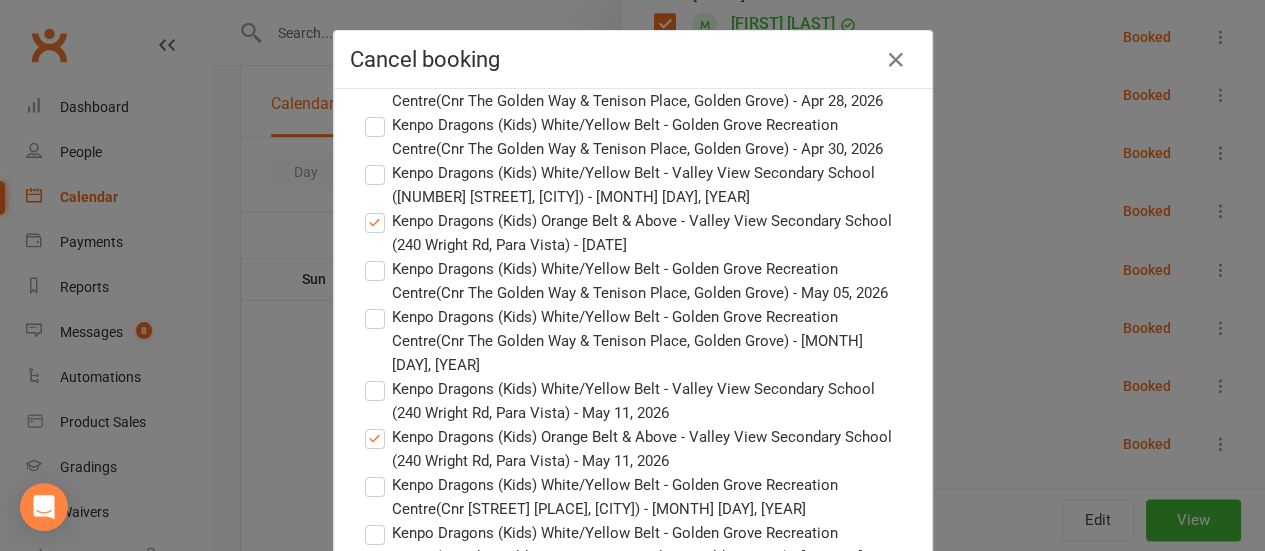 scroll, scrollTop: 7878, scrollLeft: 0, axis: vertical 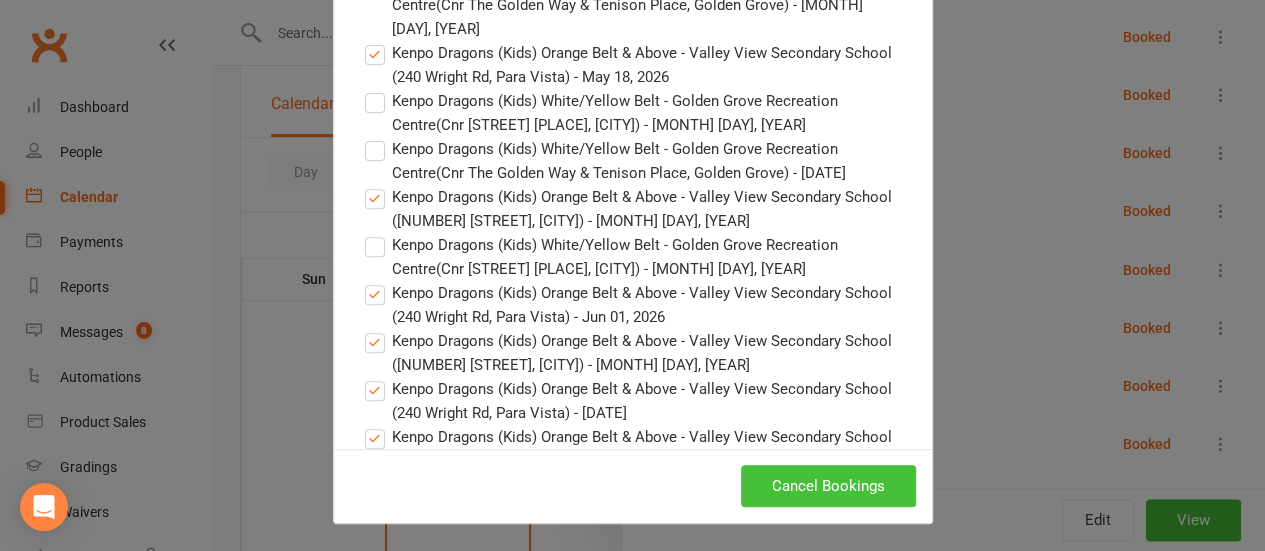 click on "Cancel Bookings" at bounding box center (828, 486) 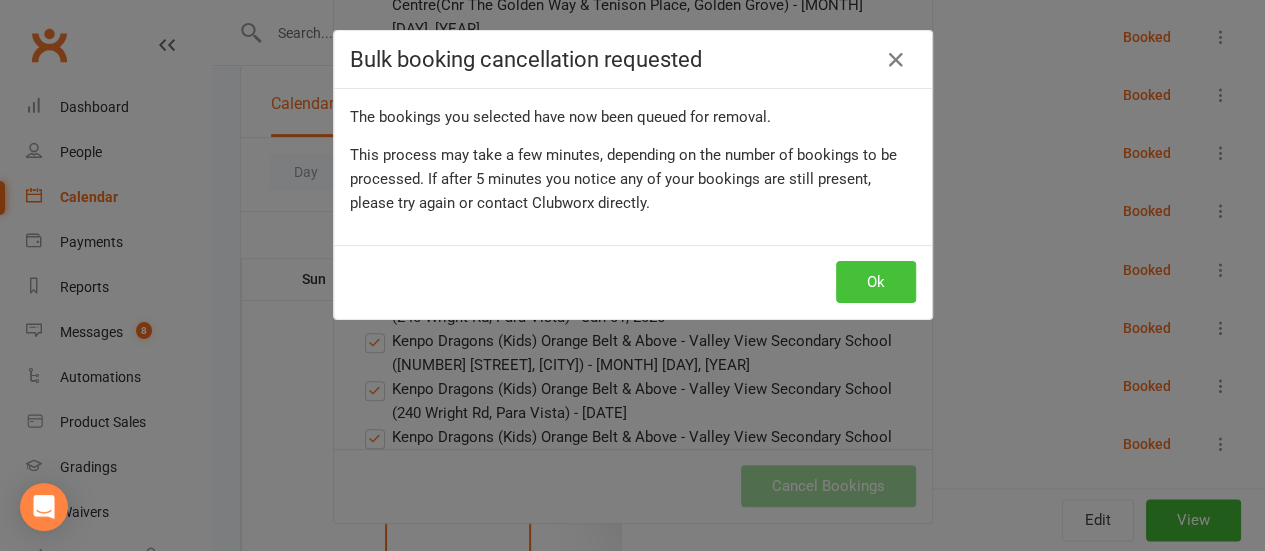 click on "Ok" at bounding box center [876, 282] 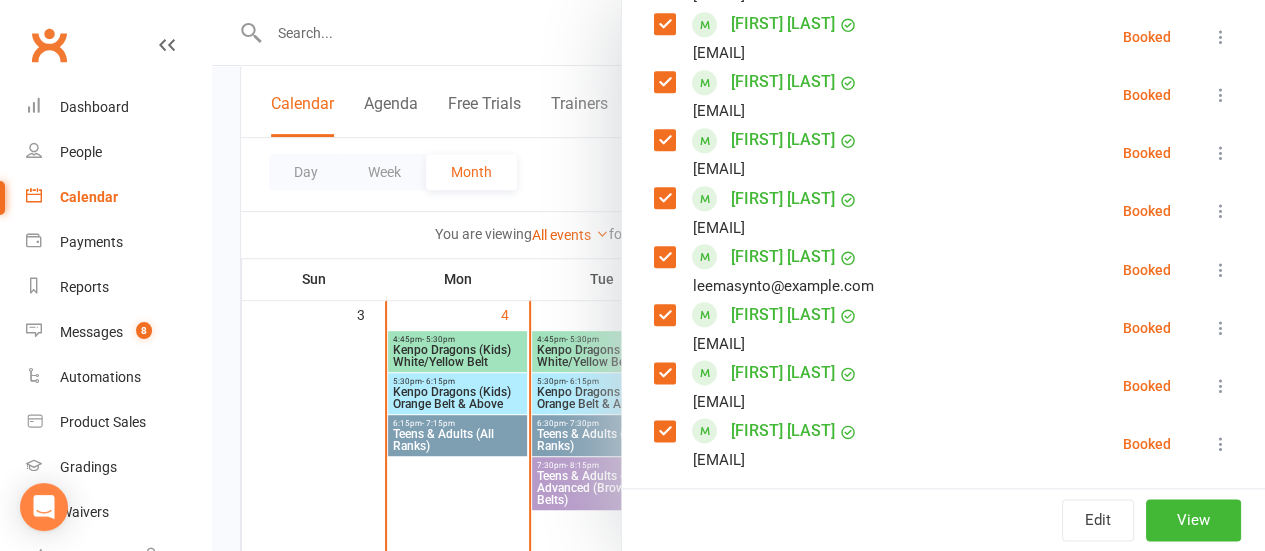 click at bounding box center [1221, 153] 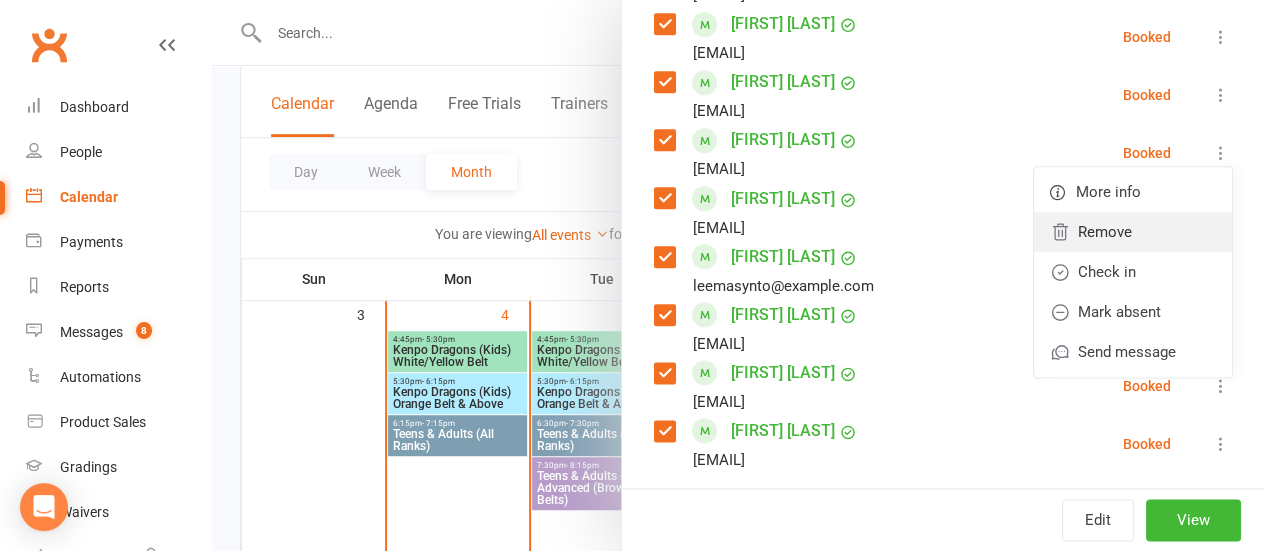 click on "Remove" at bounding box center [1133, 232] 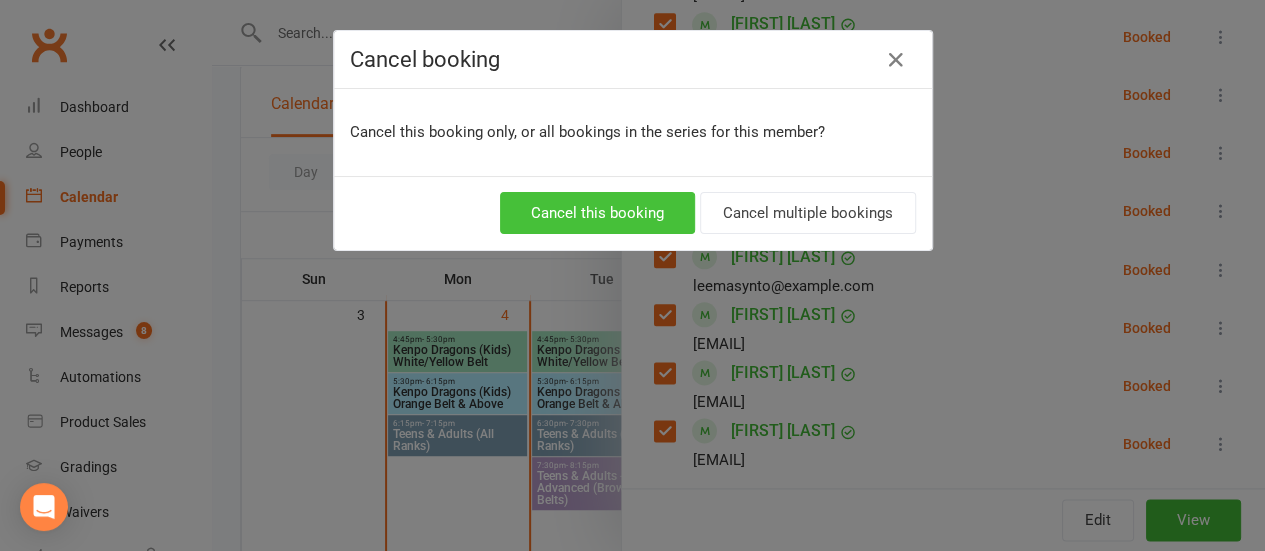 click on "Cancel this booking" at bounding box center (597, 213) 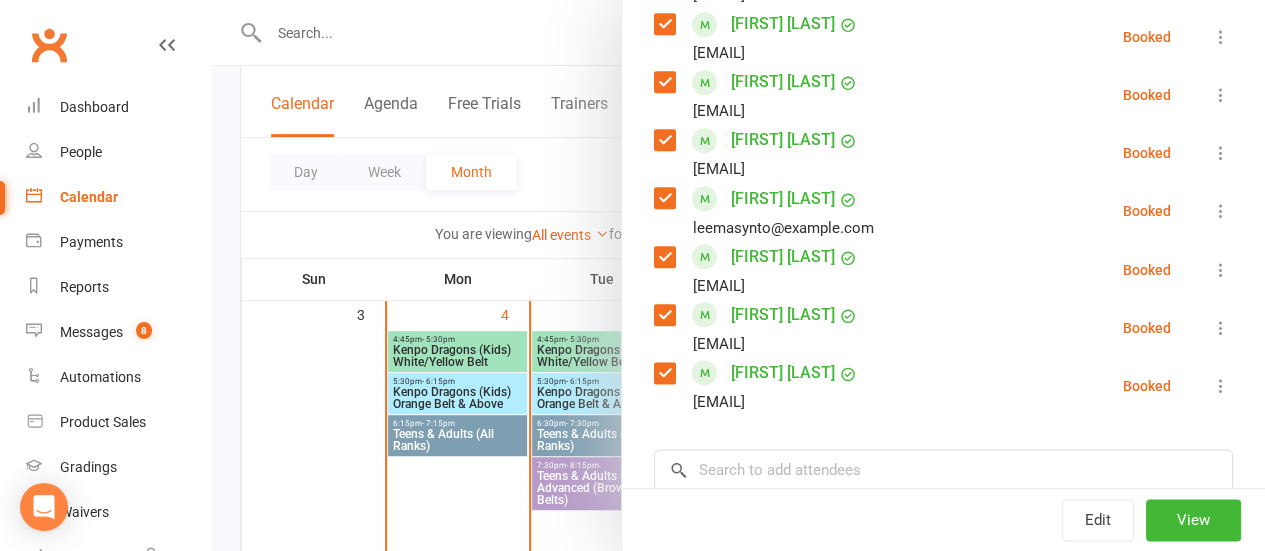 click at bounding box center [1221, 153] 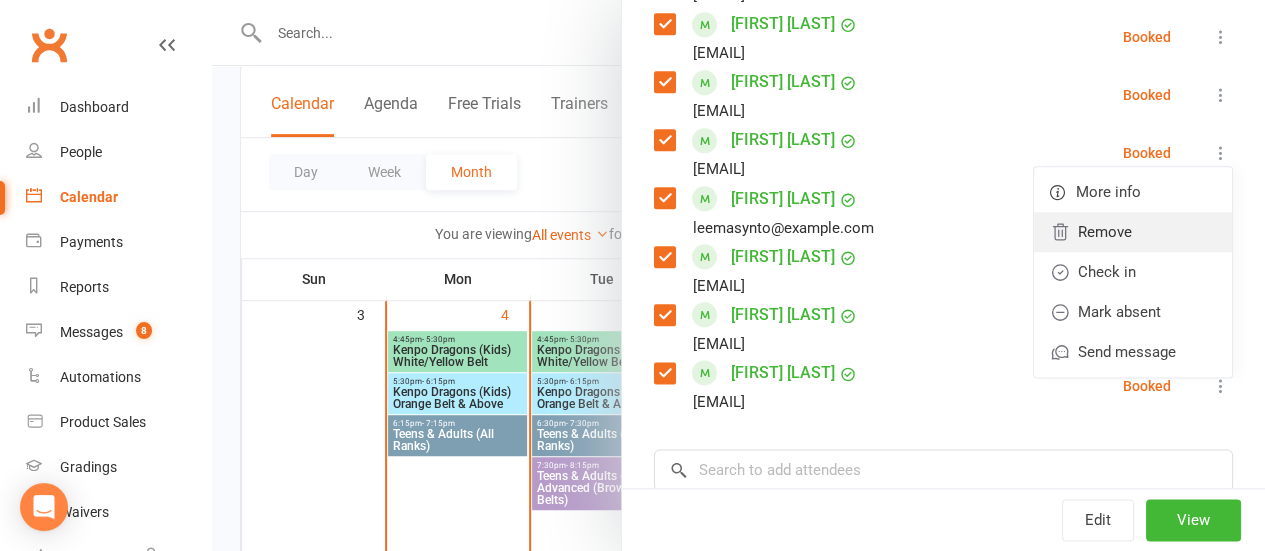 click on "Remove" at bounding box center (1133, 232) 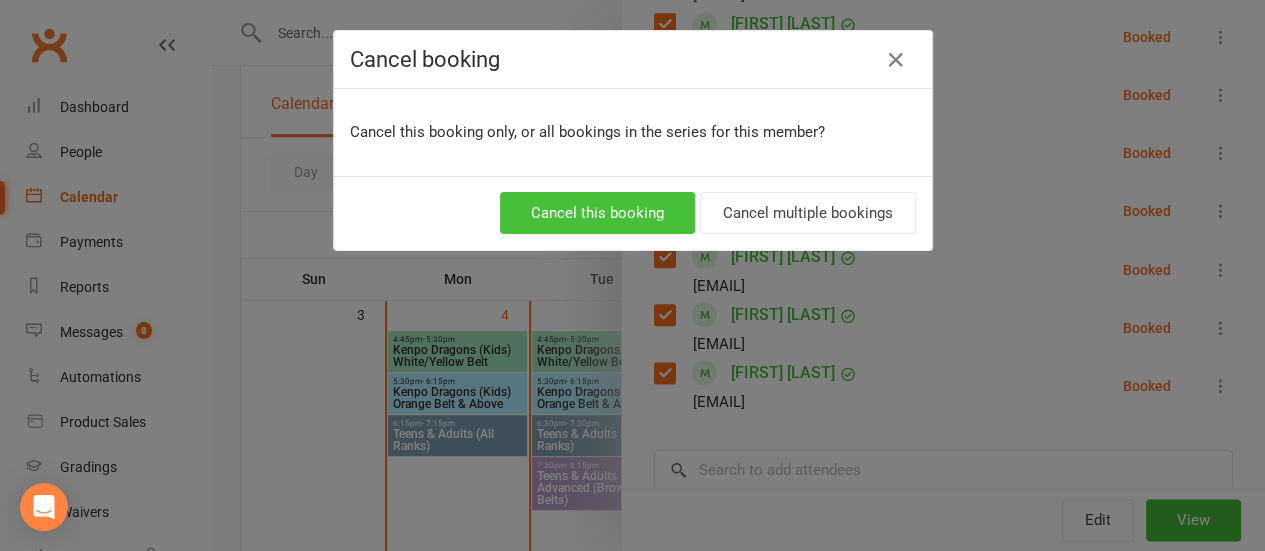 click on "Cancel this booking" at bounding box center (597, 213) 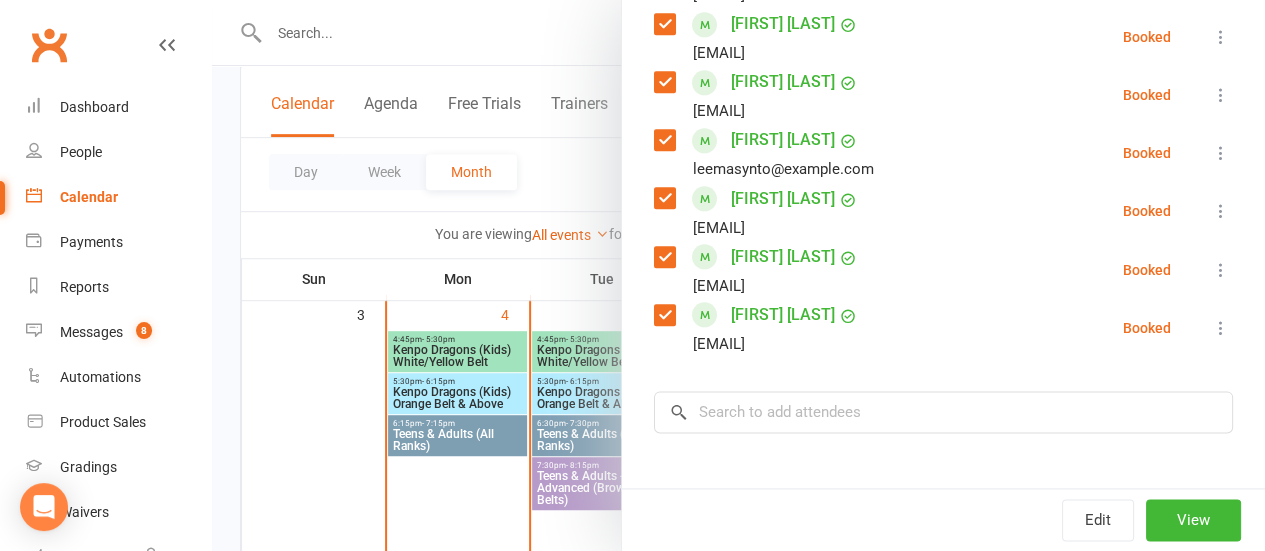 click at bounding box center (664, 198) 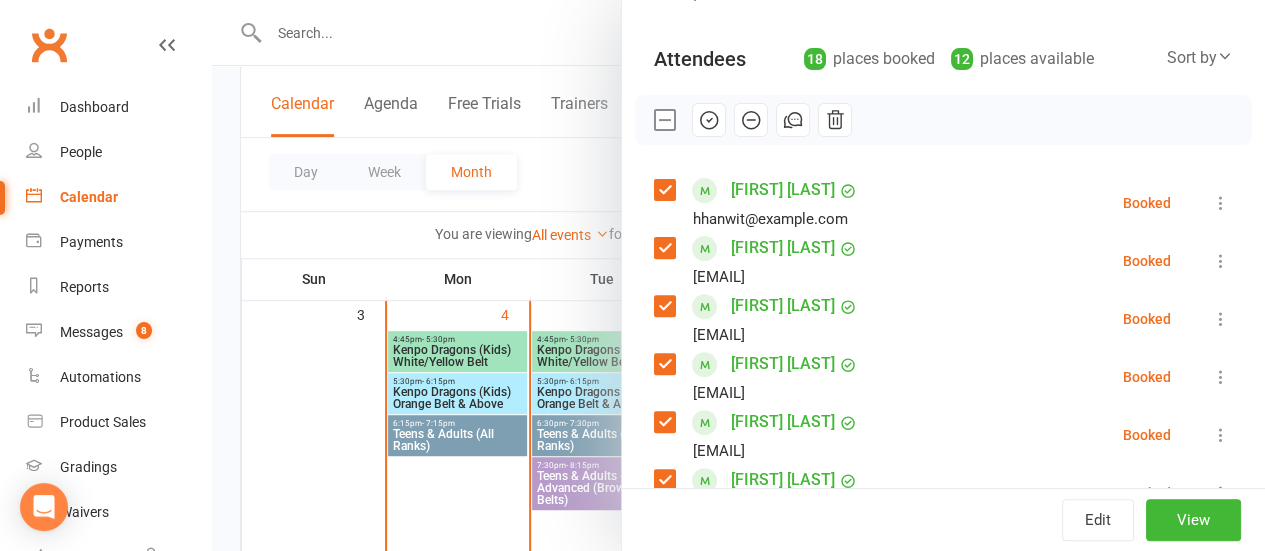 scroll, scrollTop: 215, scrollLeft: 0, axis: vertical 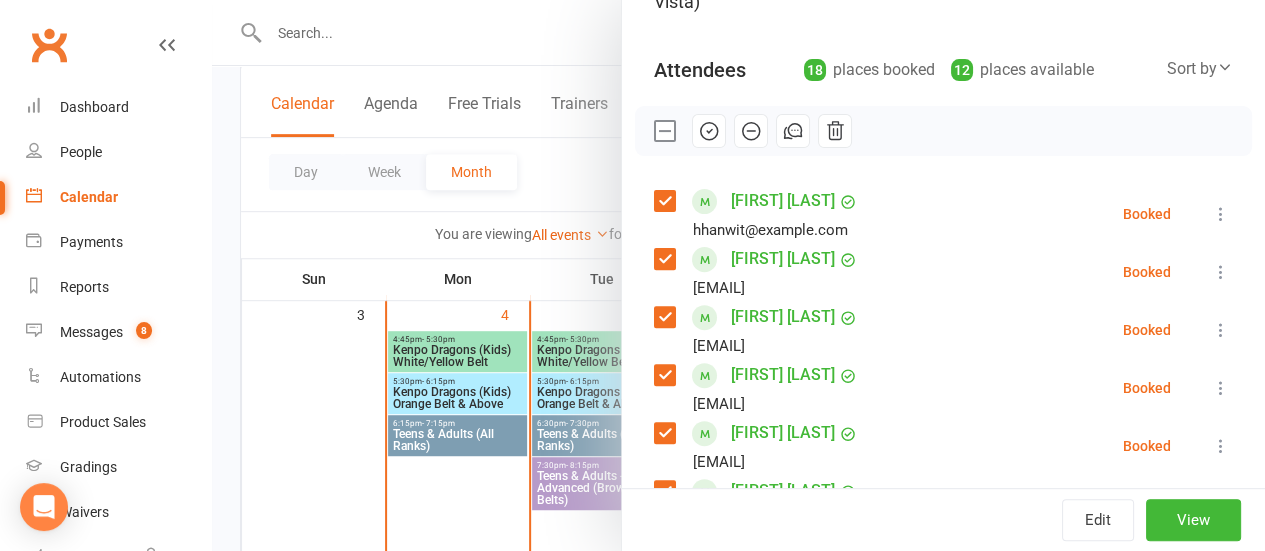 click 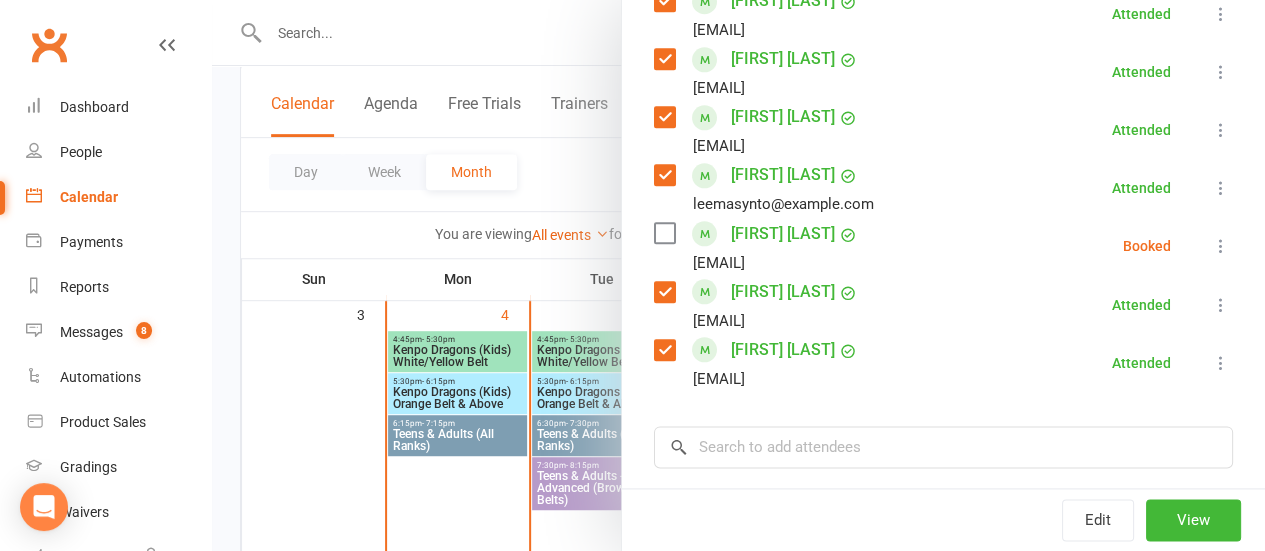 scroll, scrollTop: 1054, scrollLeft: 0, axis: vertical 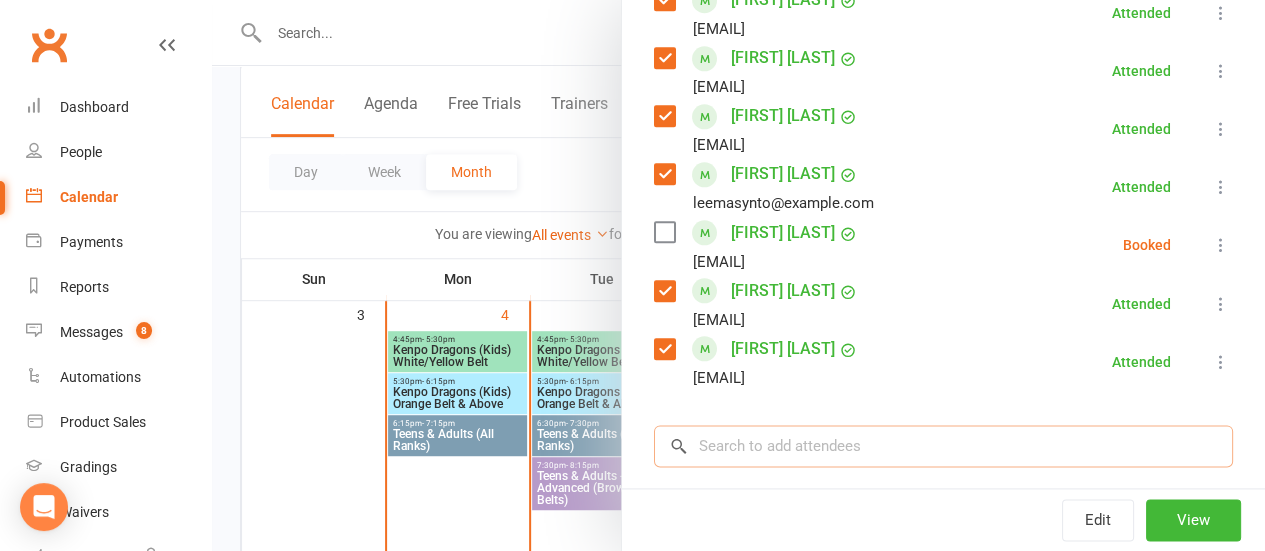 click at bounding box center (943, 446) 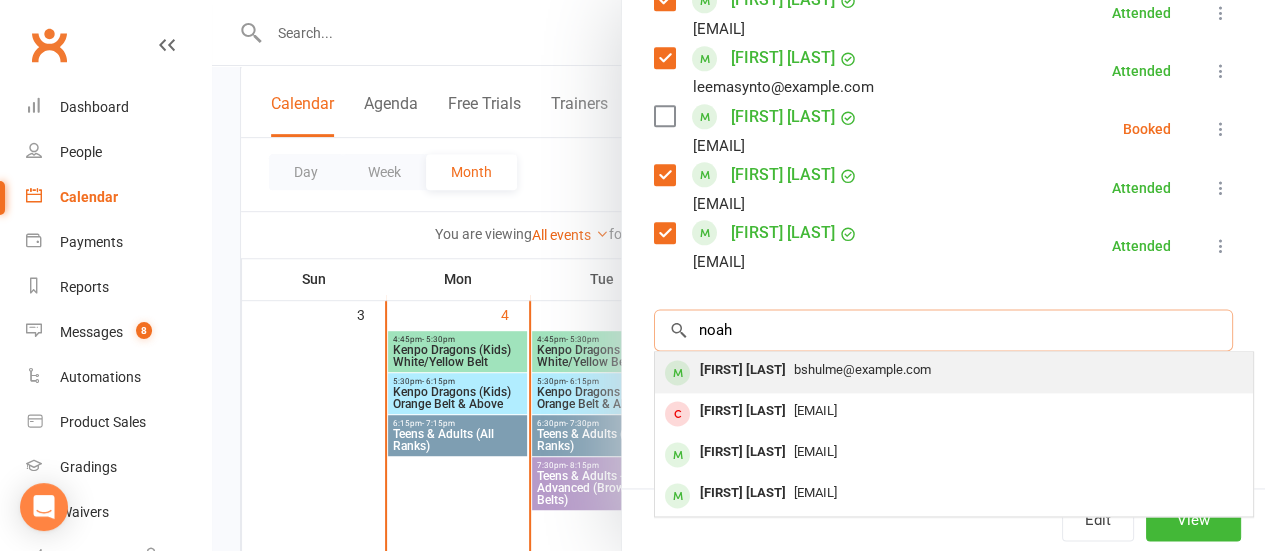 scroll, scrollTop: 1171, scrollLeft: 0, axis: vertical 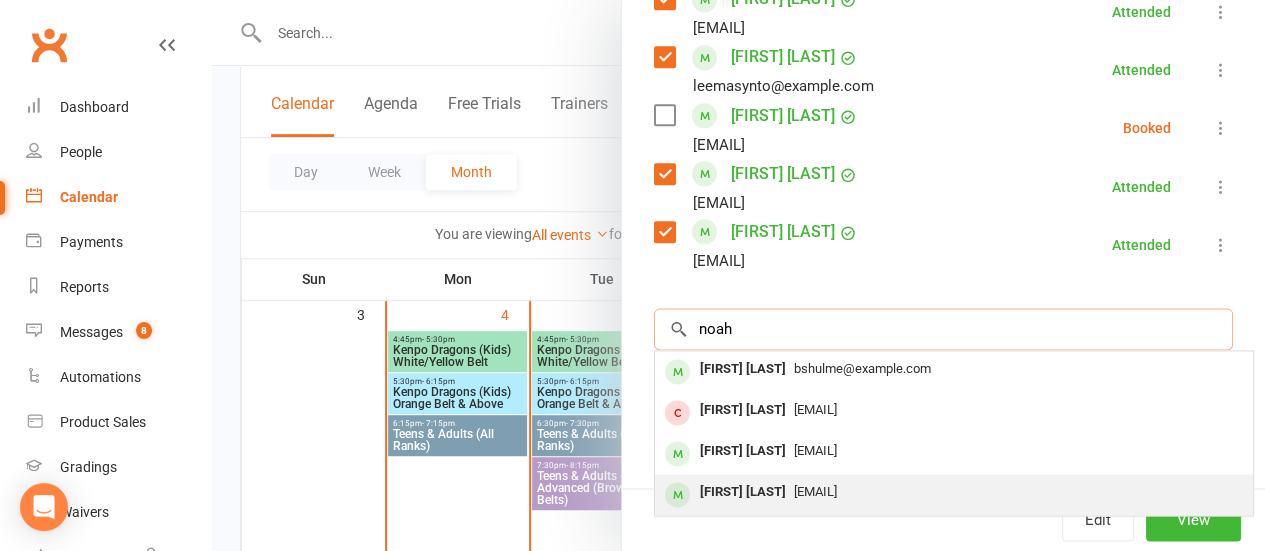 type on "noah" 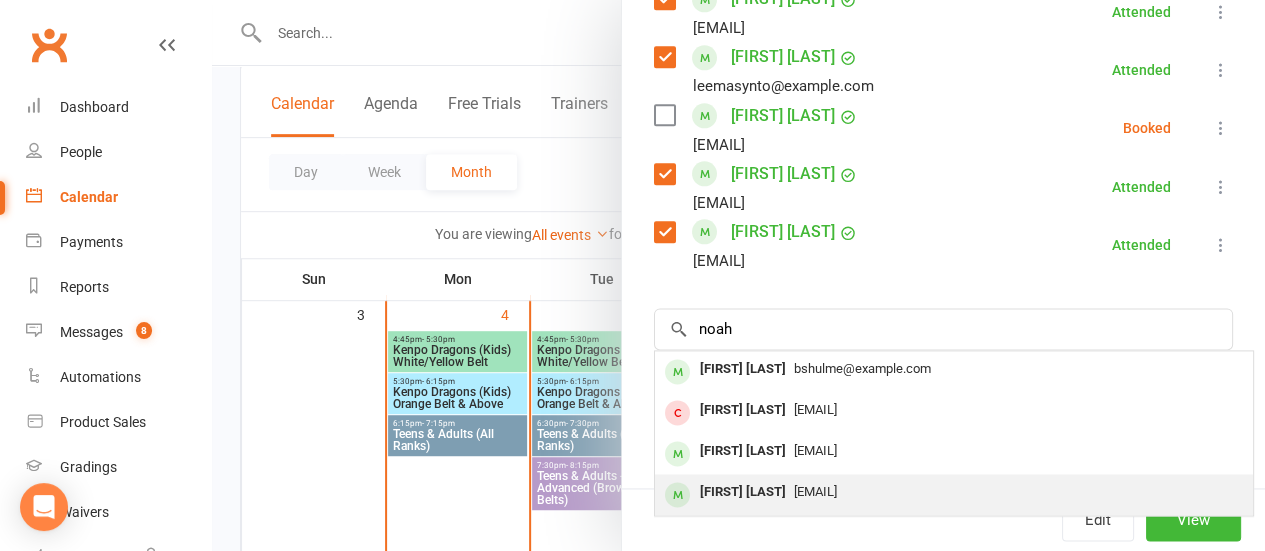 click on "[EMAIL]" at bounding box center [815, 491] 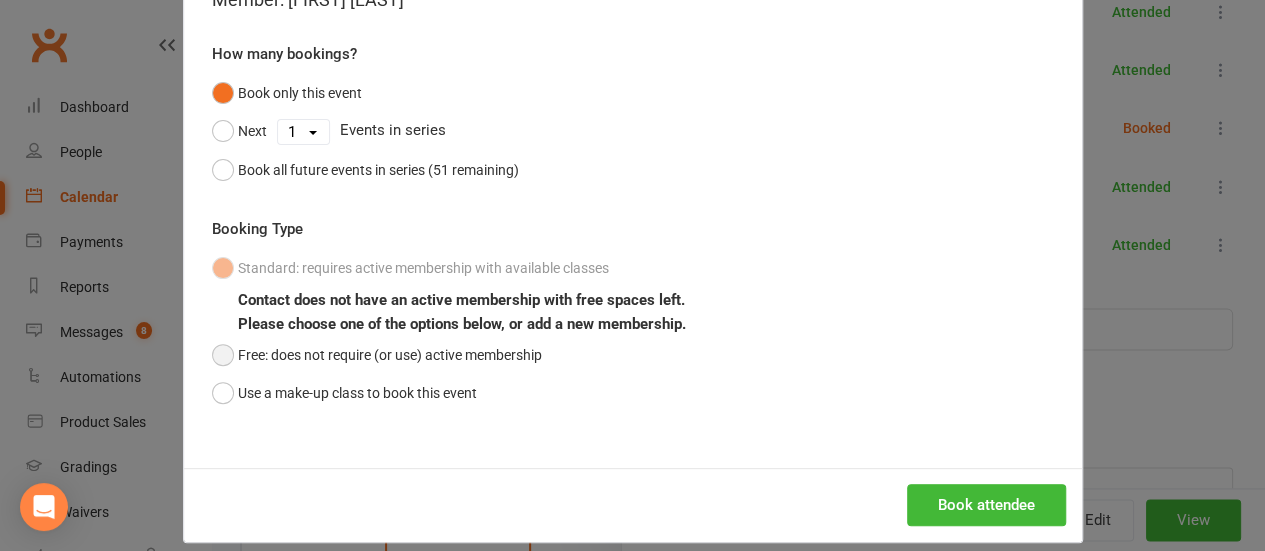 scroll, scrollTop: 148, scrollLeft: 0, axis: vertical 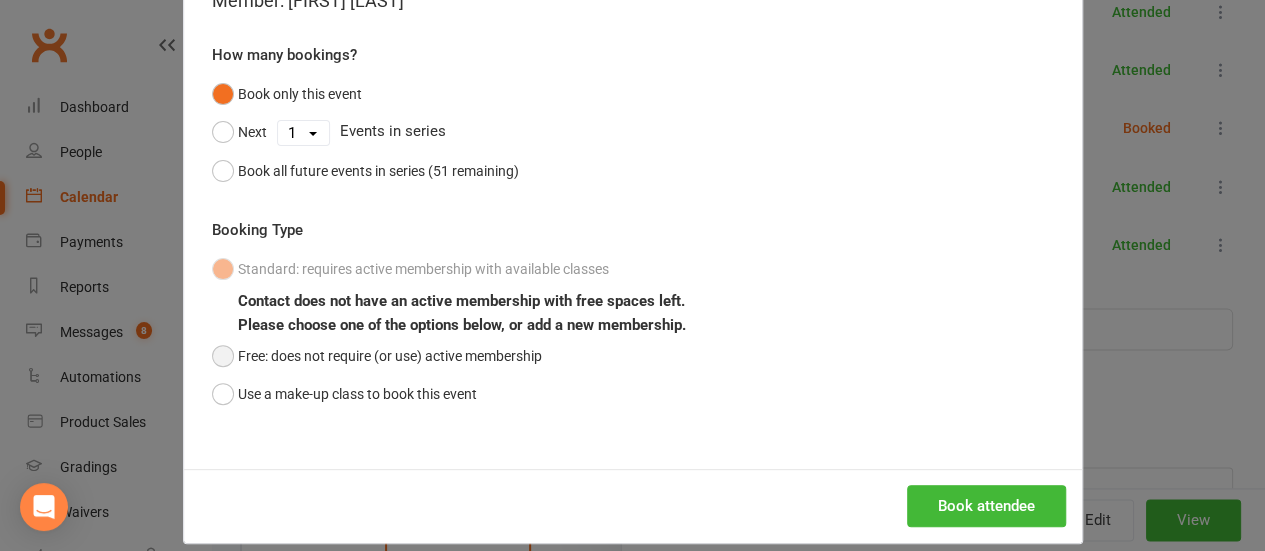 click on "Free: does not require (or use) active membership" at bounding box center [377, 356] 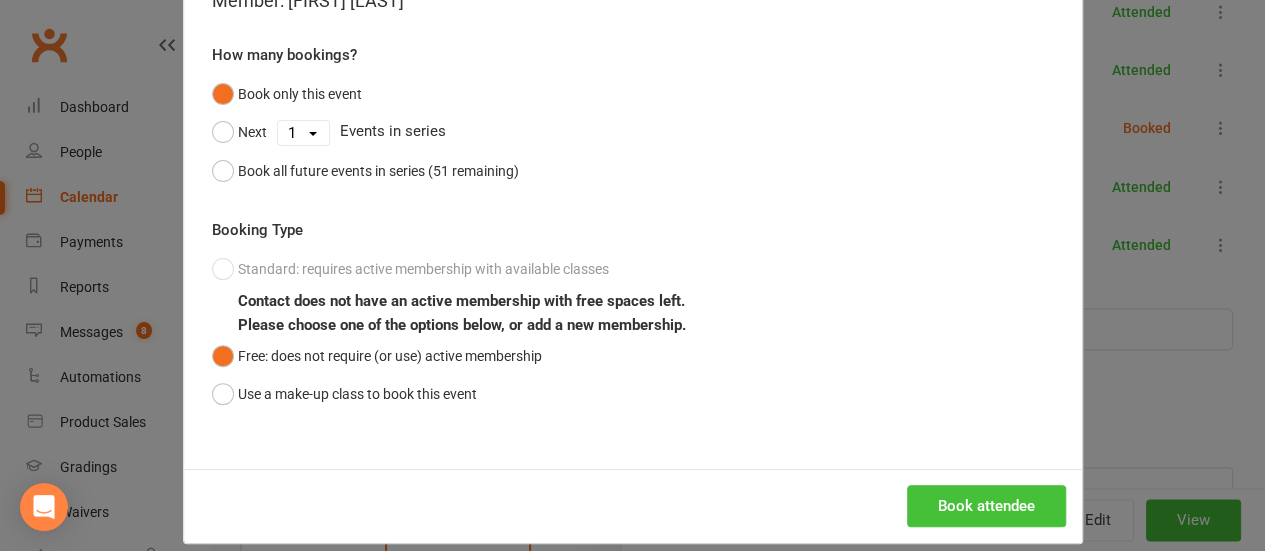 click on "Book attendee" at bounding box center (986, 506) 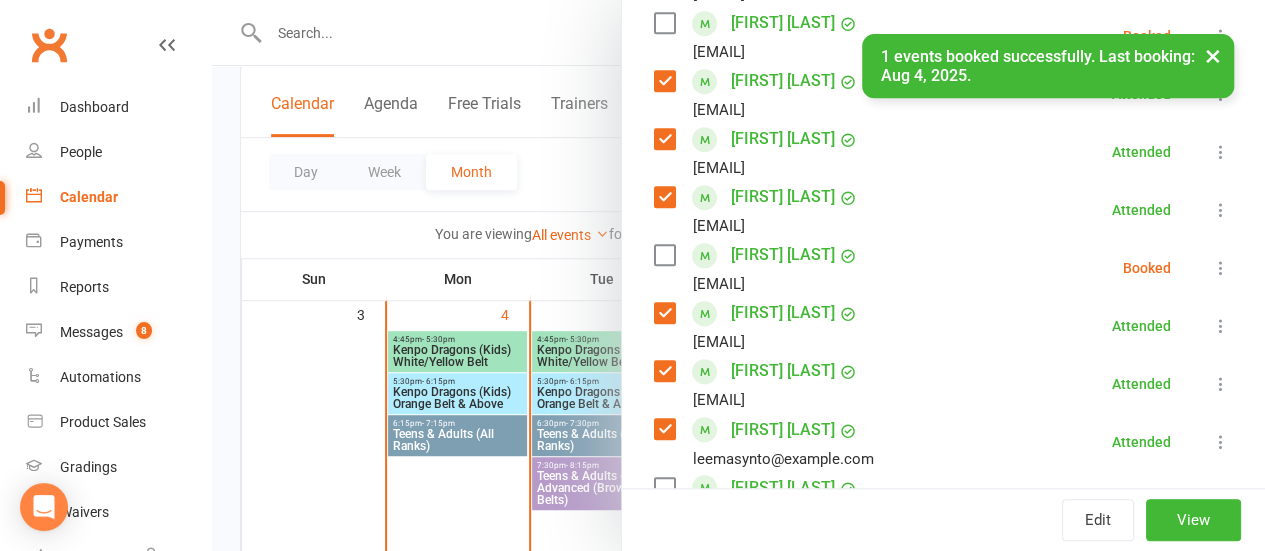 scroll, scrollTop: 856, scrollLeft: 0, axis: vertical 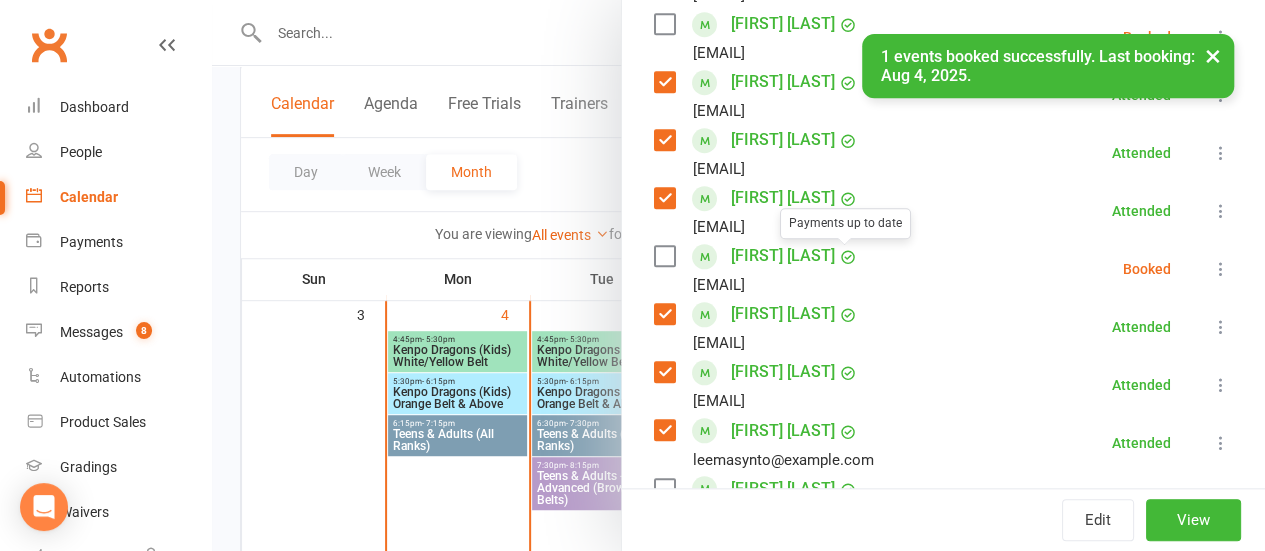 click at bounding box center (664, 256) 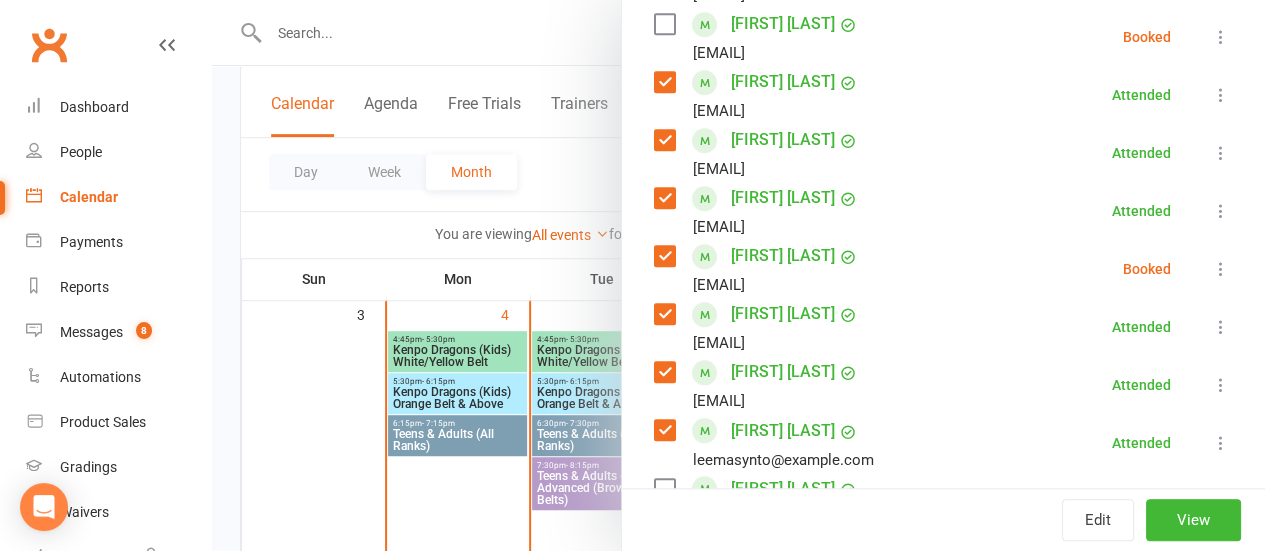 click at bounding box center [1221, 269] 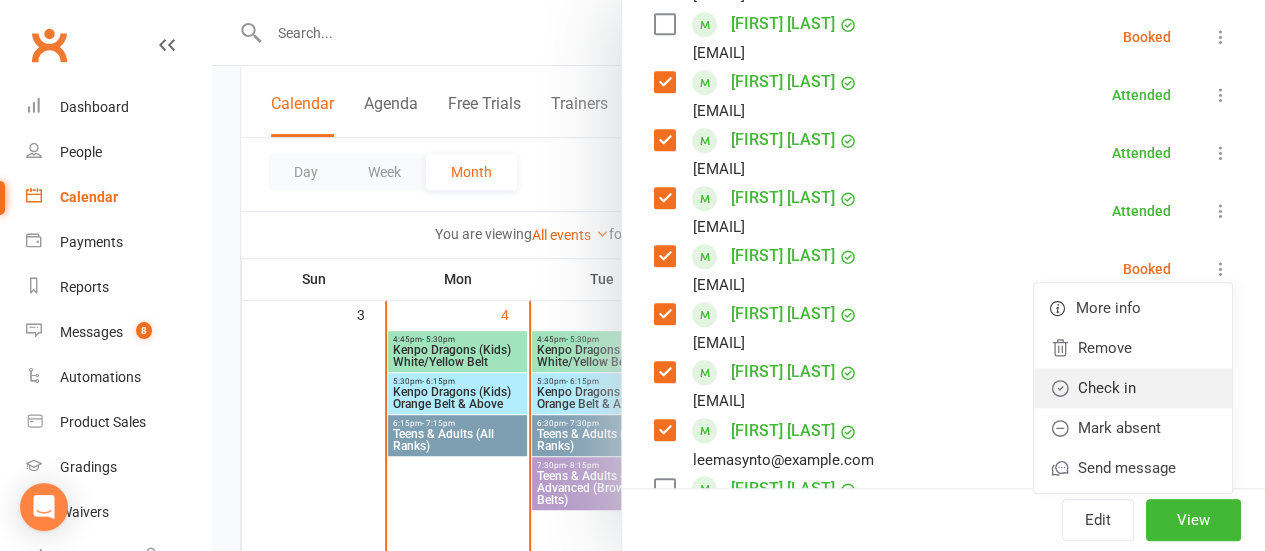 click on "Check in" at bounding box center (1133, 388) 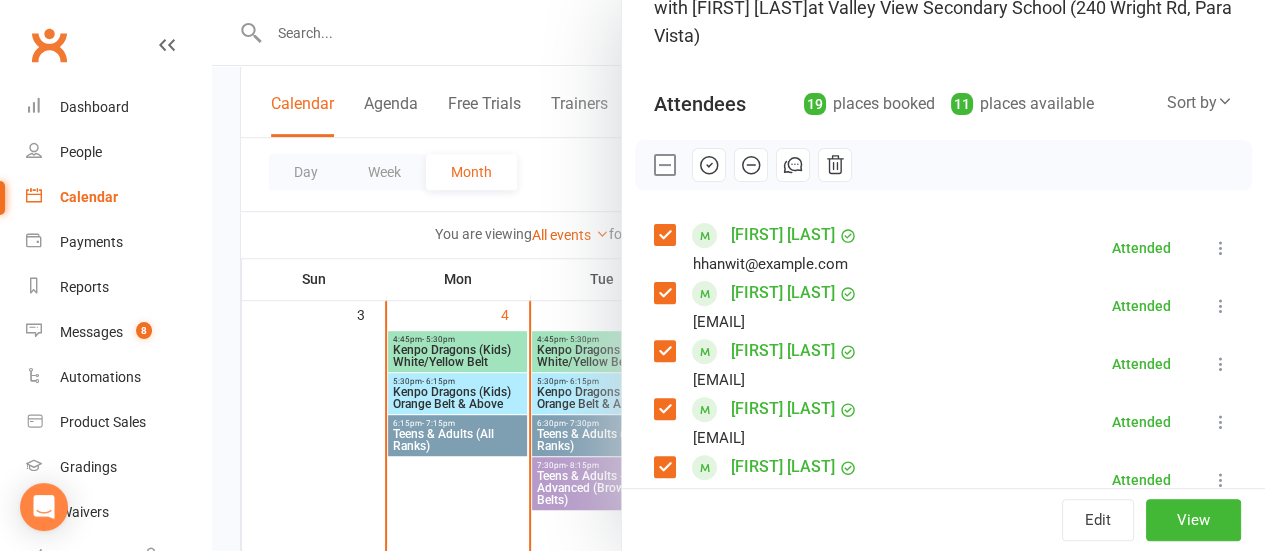 scroll, scrollTop: 174, scrollLeft: 0, axis: vertical 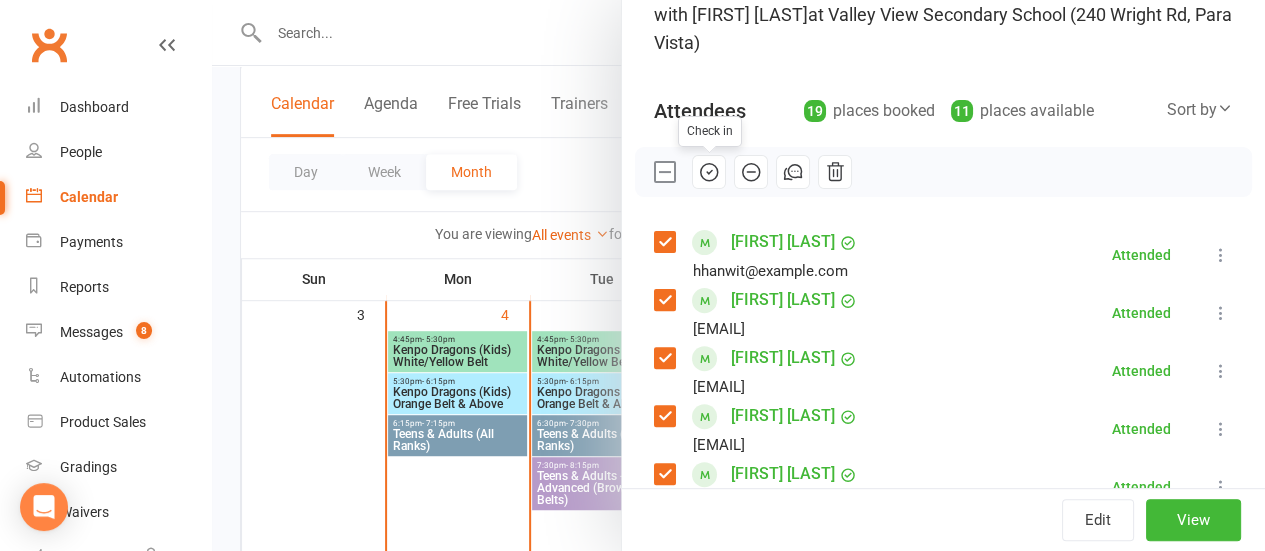 click on "Check in" at bounding box center [943, 172] 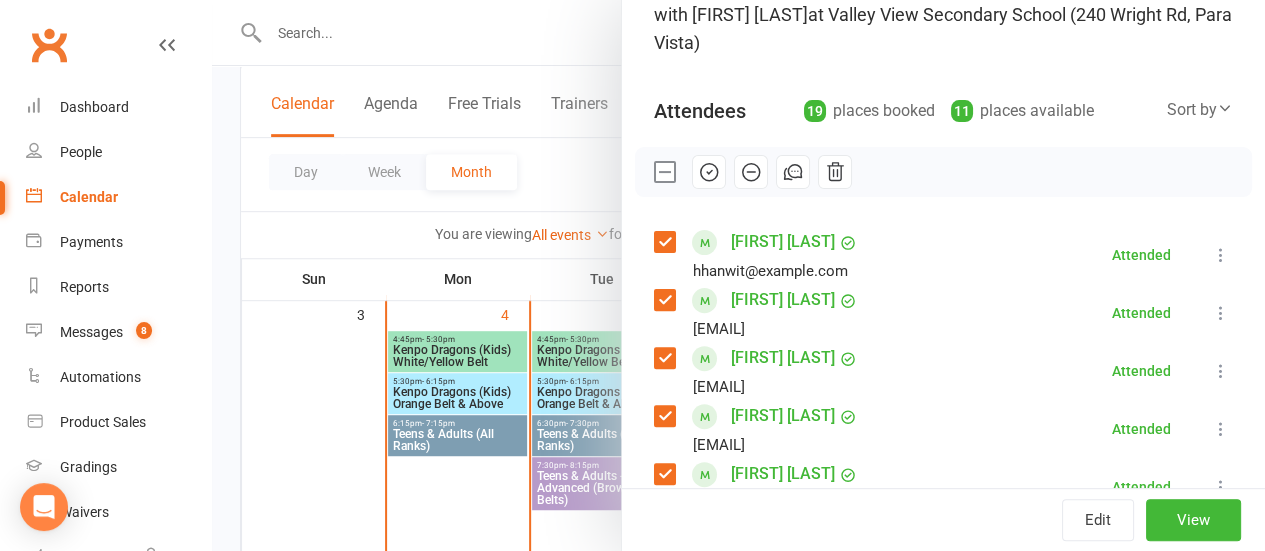 click at bounding box center [664, 172] 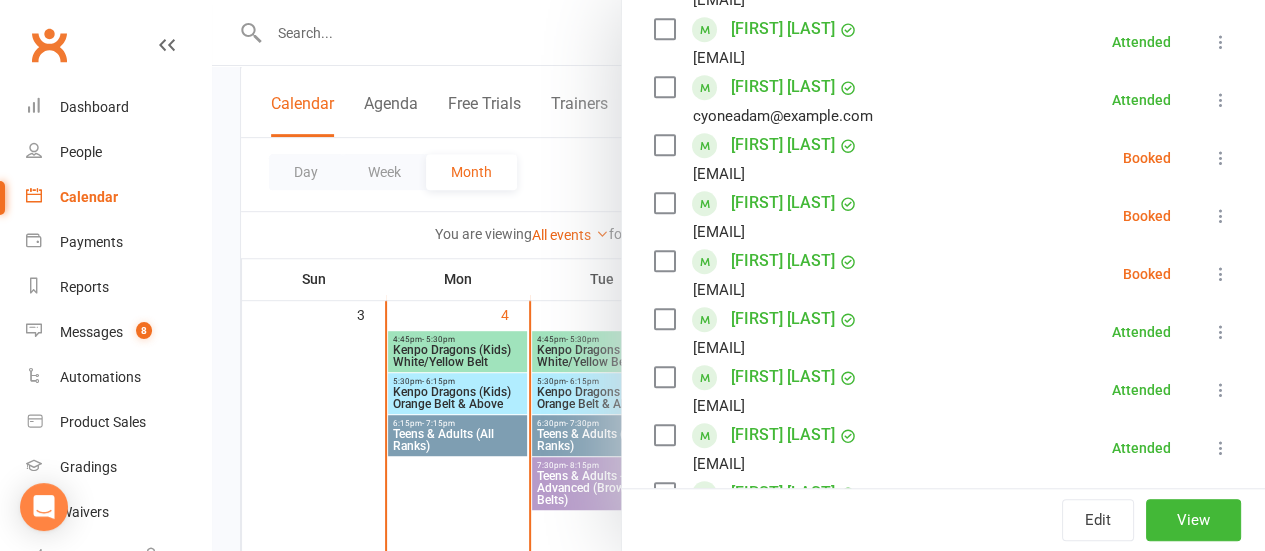 scroll, scrollTop: 623, scrollLeft: 0, axis: vertical 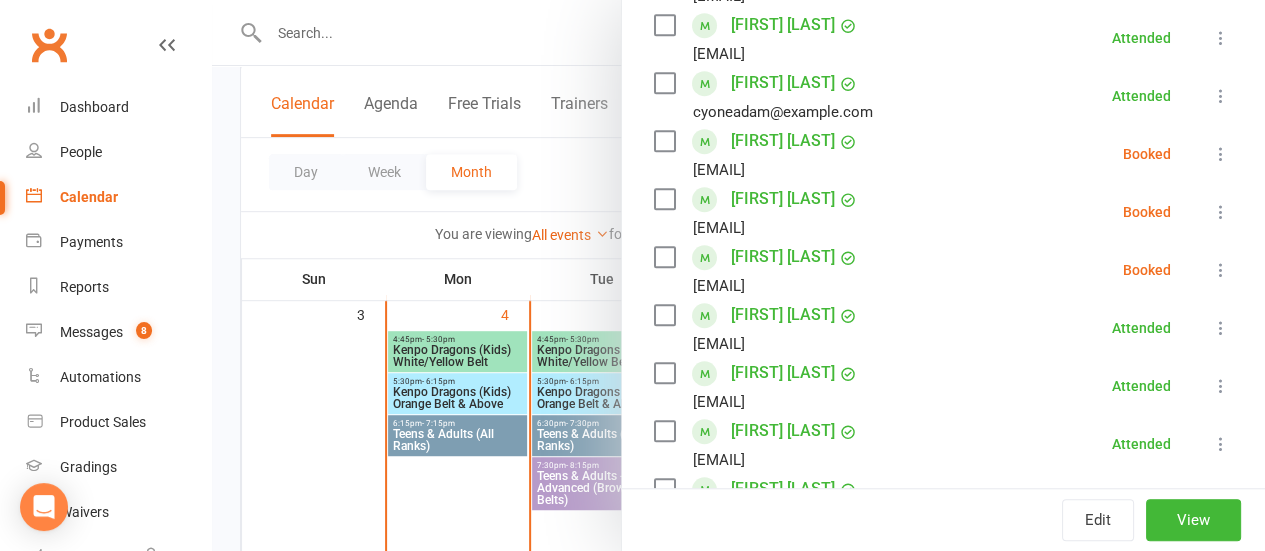 click at bounding box center [664, 141] 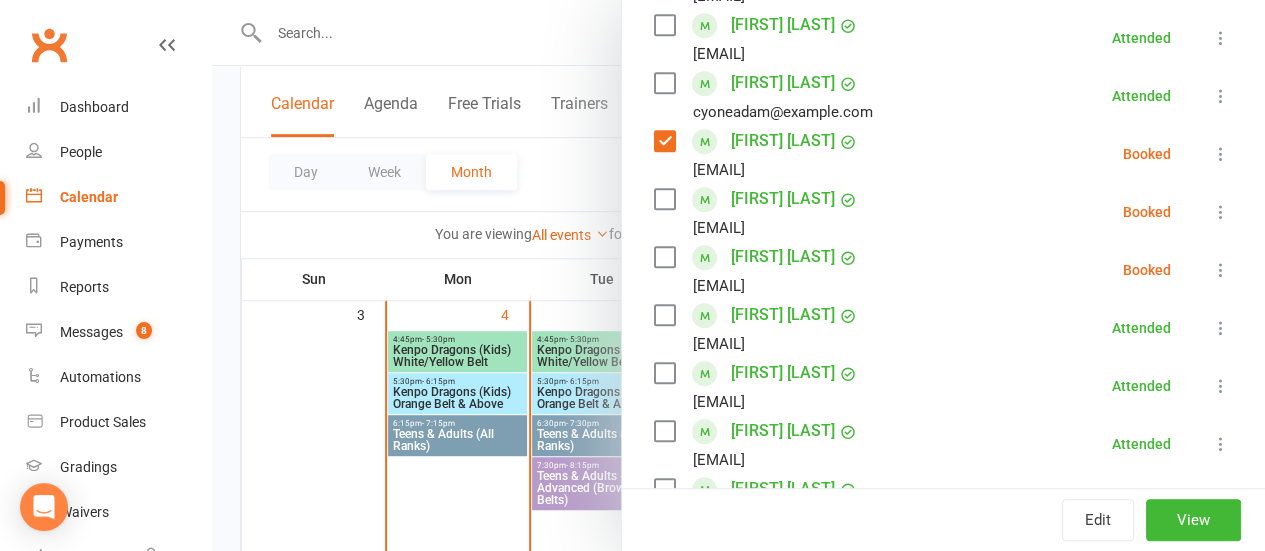 click at bounding box center (664, 199) 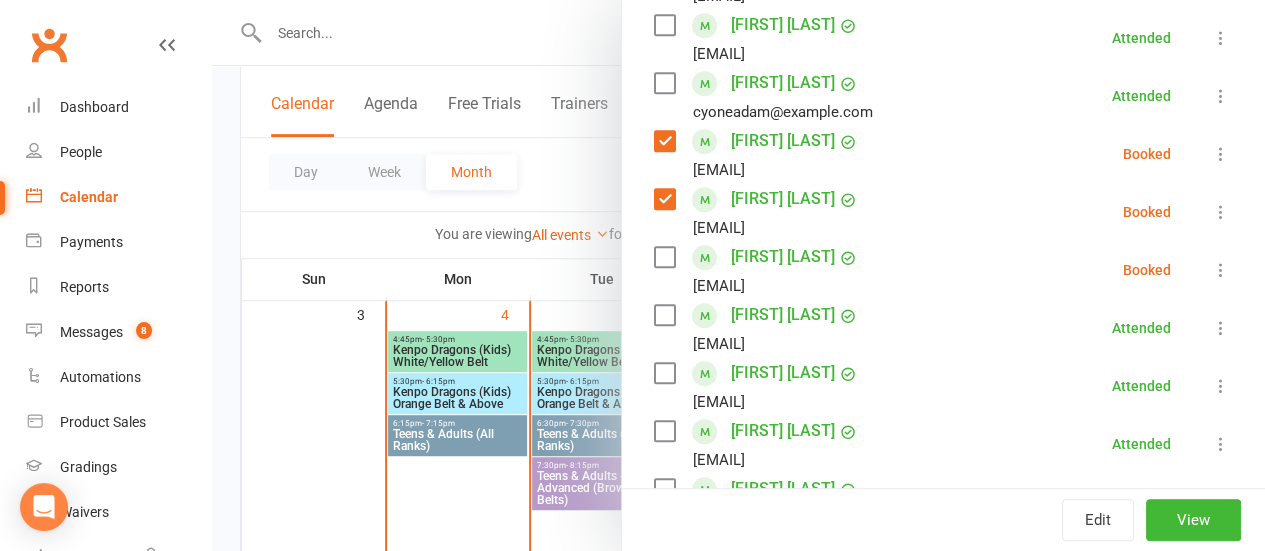 click at bounding box center [664, 257] 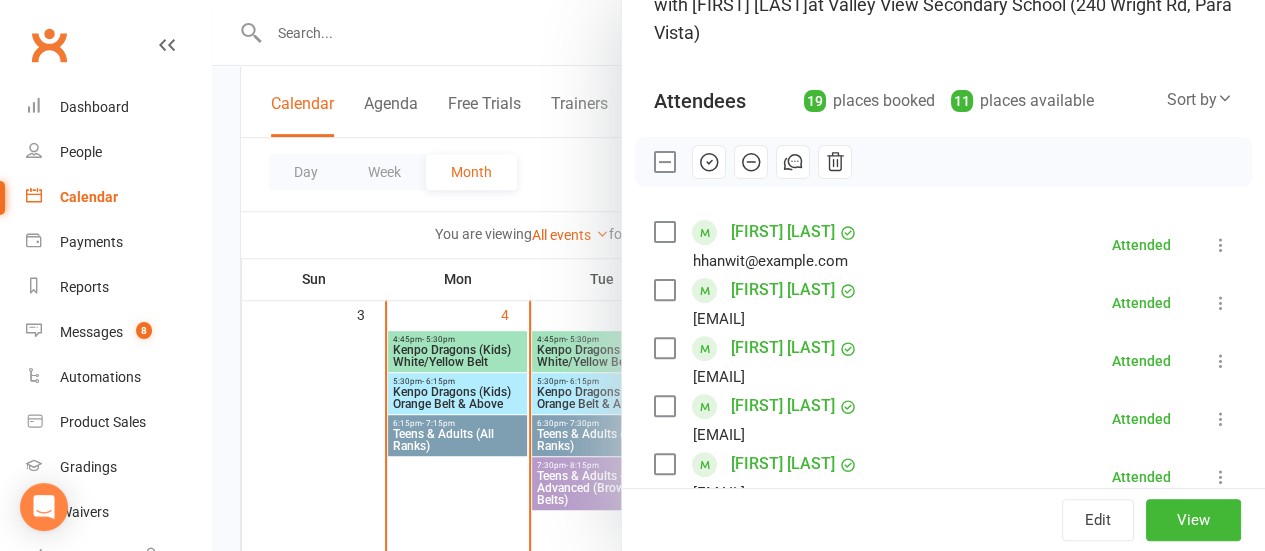scroll, scrollTop: 183, scrollLeft: 0, axis: vertical 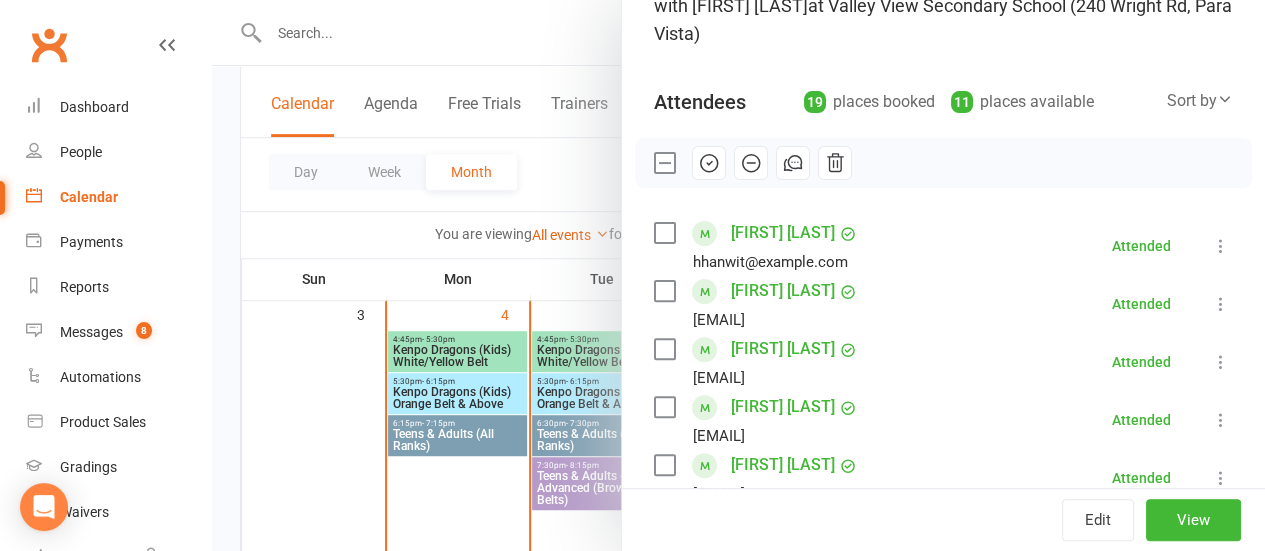 click 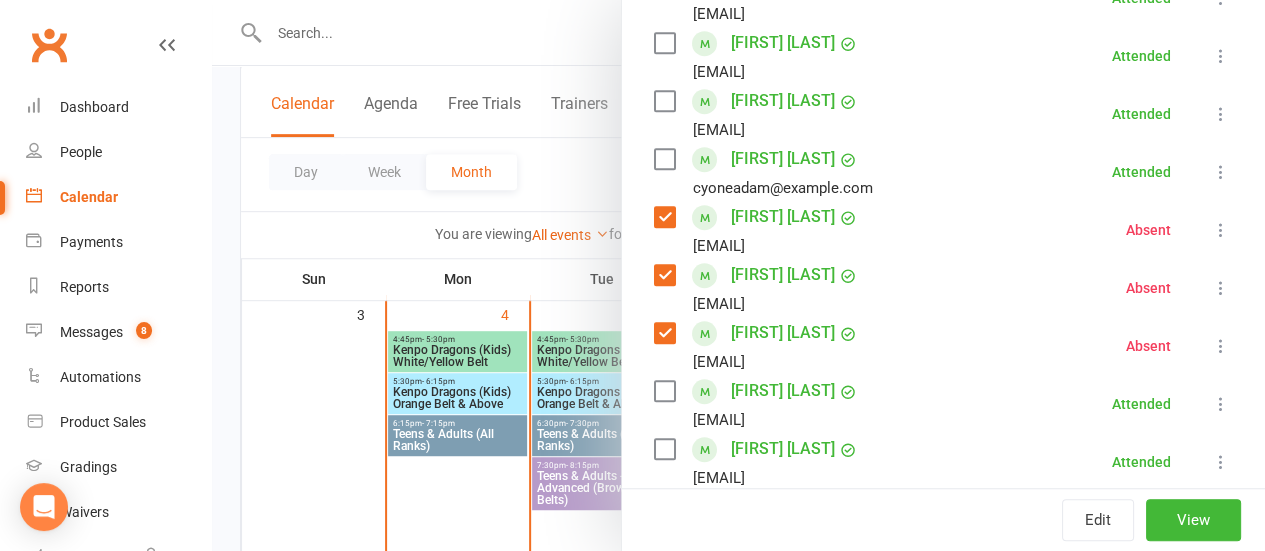 scroll, scrollTop: 546, scrollLeft: 0, axis: vertical 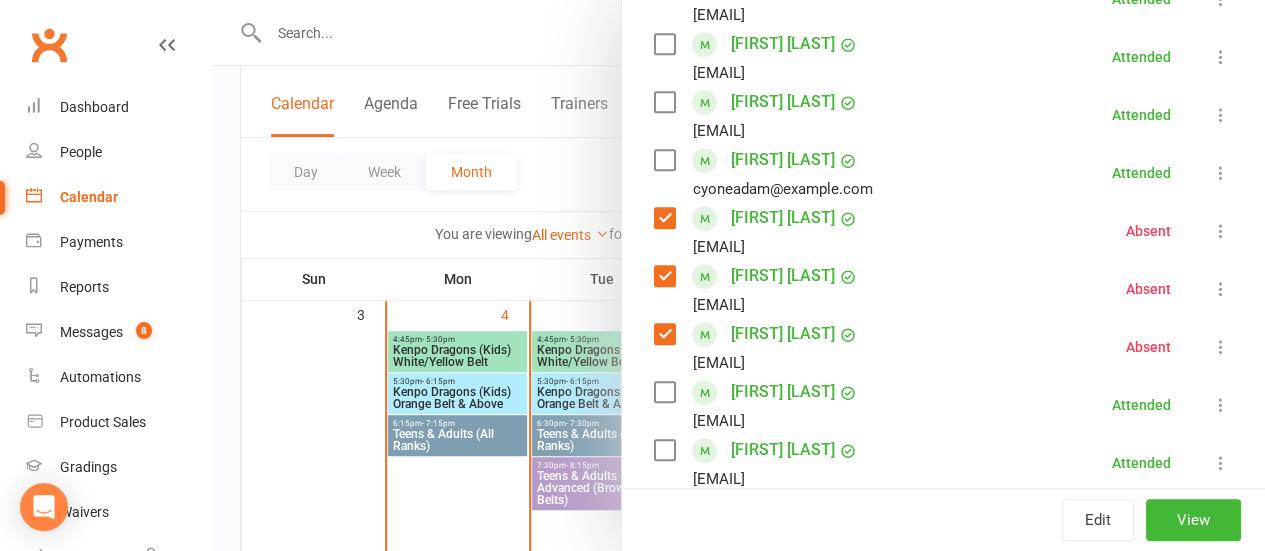 click on "[FIRST] [LAST]" at bounding box center [783, 218] 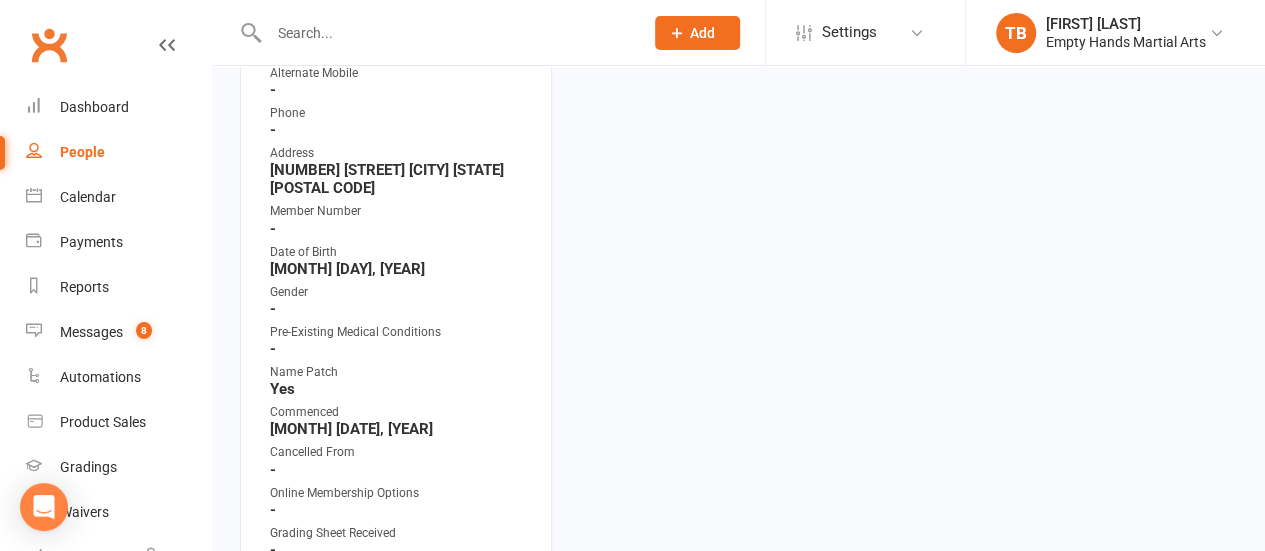 scroll, scrollTop: 0, scrollLeft: 0, axis: both 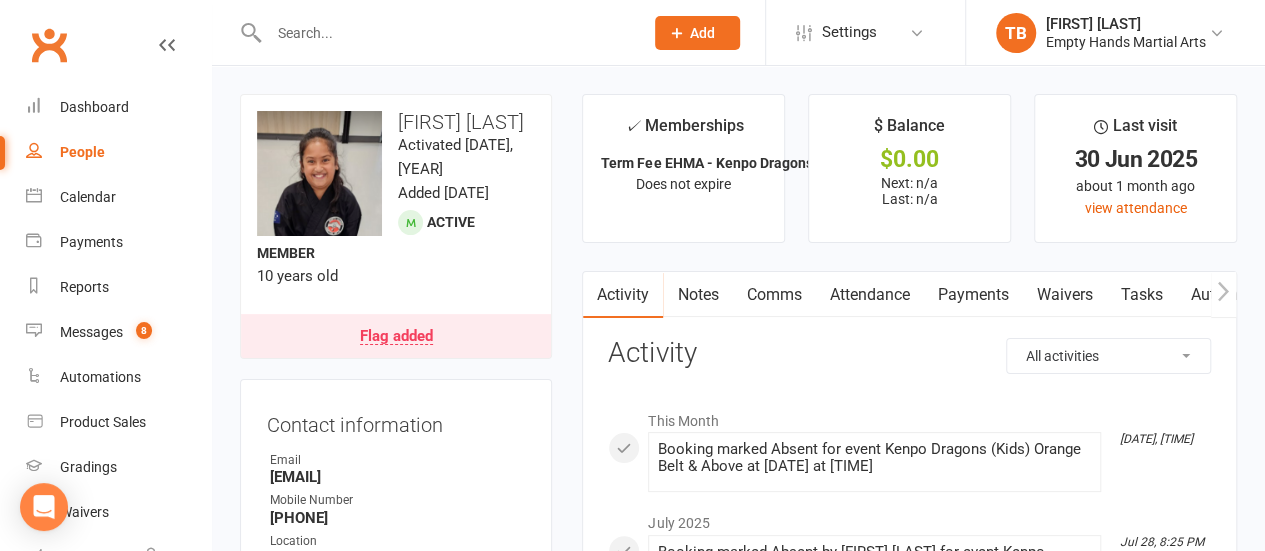 click on "Flag added" at bounding box center (396, 337) 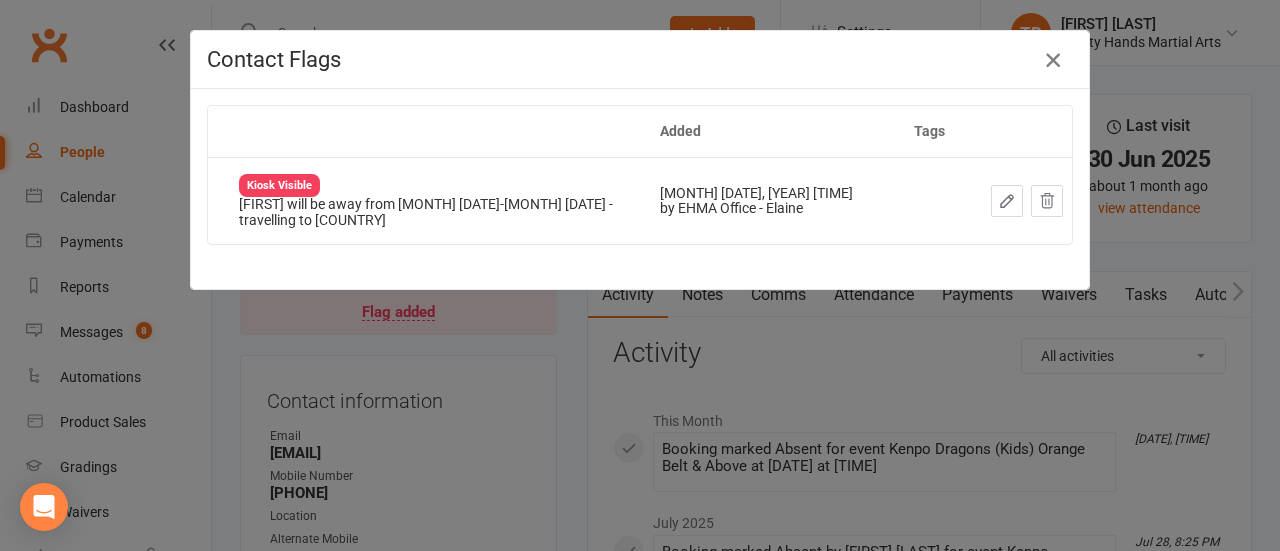 click at bounding box center (1053, 60) 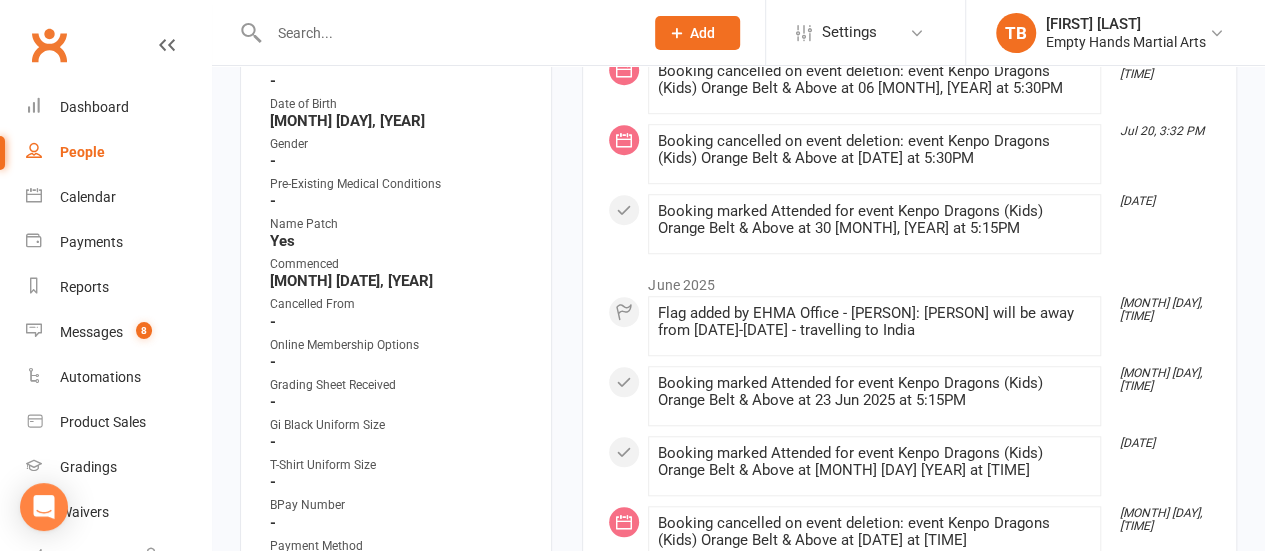 scroll, scrollTop: 686, scrollLeft: 0, axis: vertical 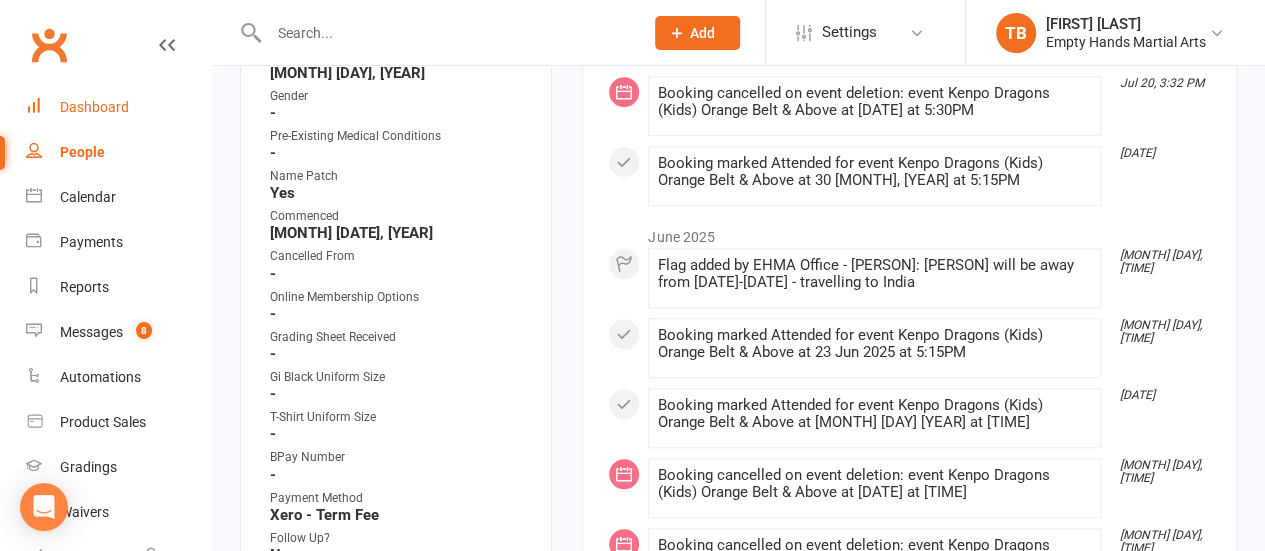 click on "Dashboard" at bounding box center (94, 107) 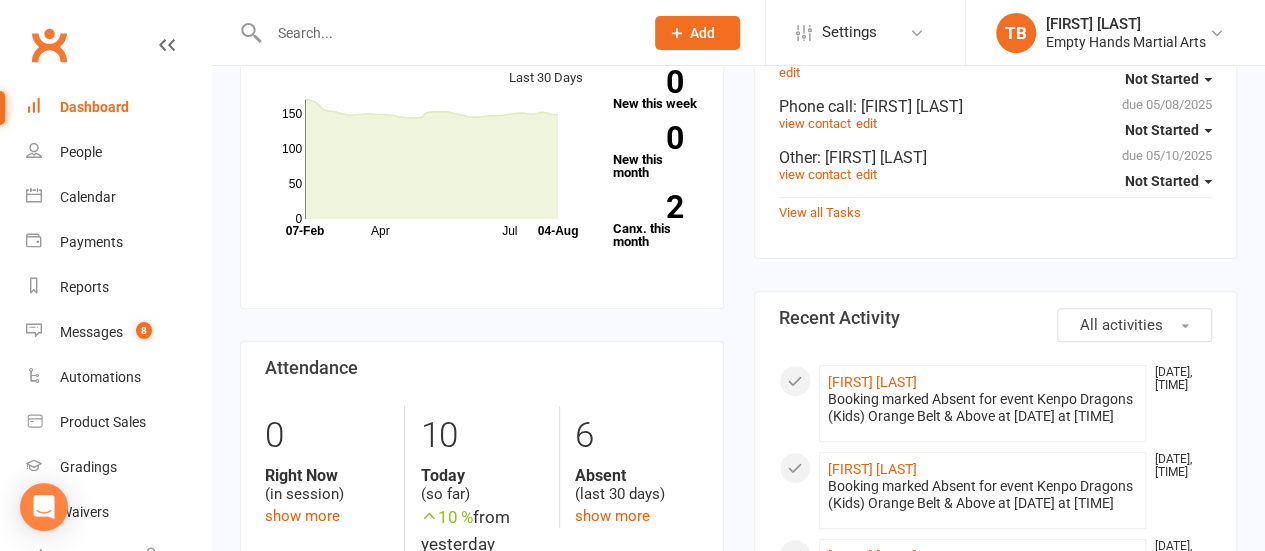 scroll, scrollTop: 0, scrollLeft: 0, axis: both 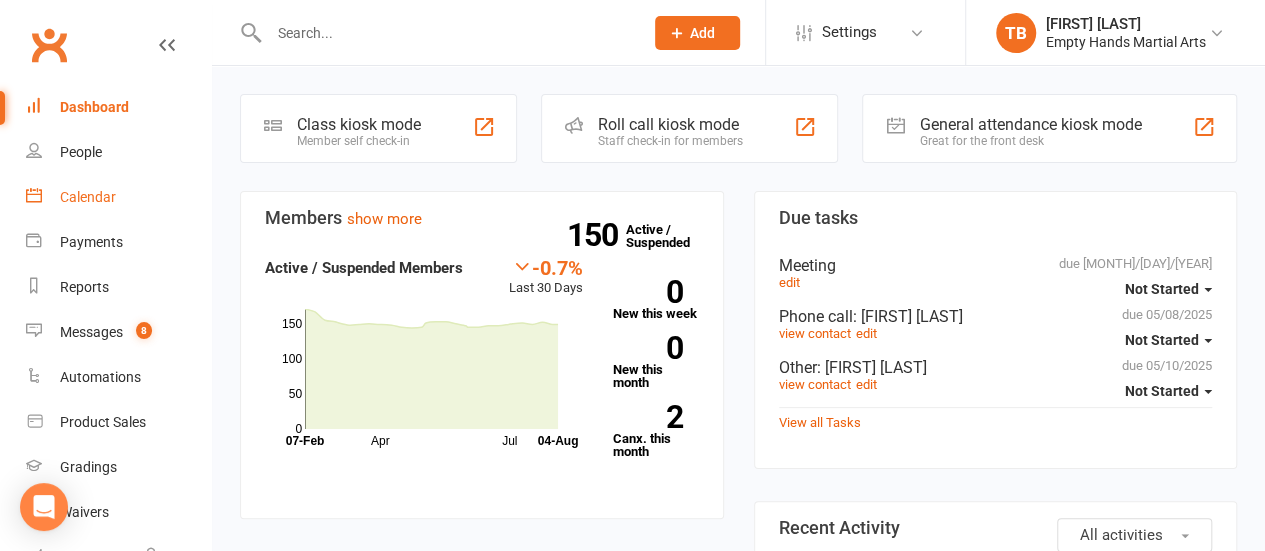 click on "Calendar" at bounding box center [118, 197] 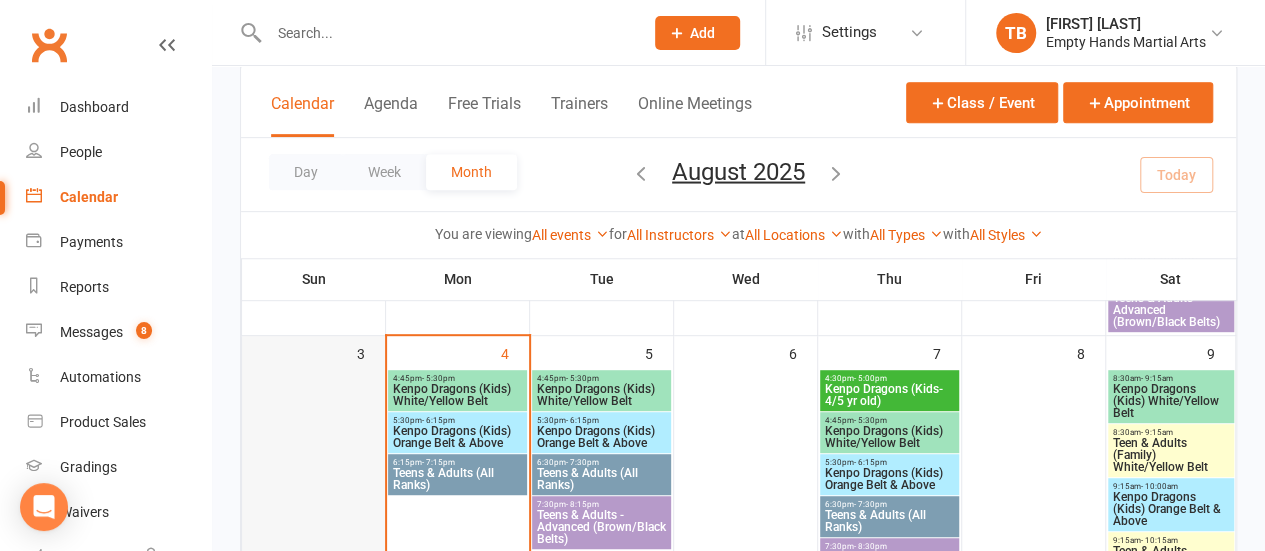 scroll, scrollTop: 402, scrollLeft: 0, axis: vertical 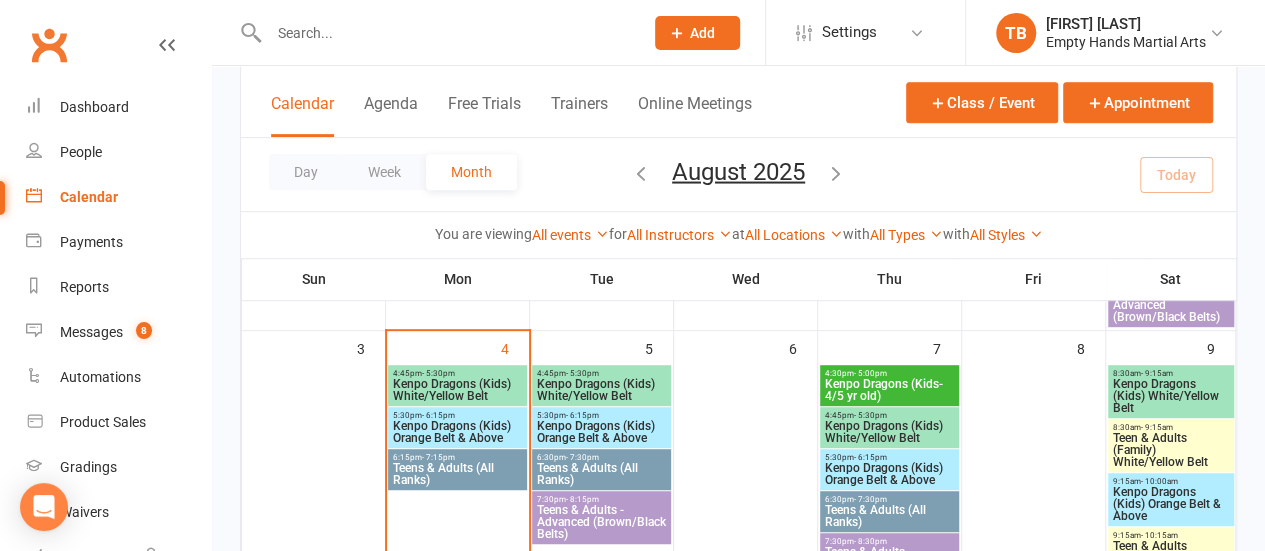 click on "Teens & Adults (All Ranks)" at bounding box center [457, 474] 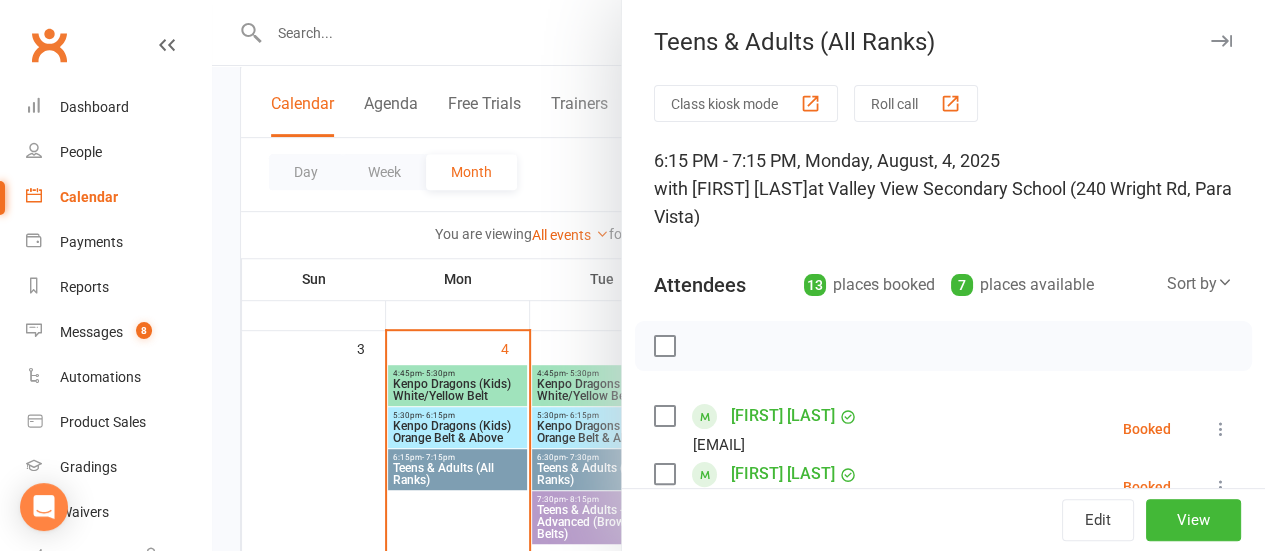 click at bounding box center (664, 346) 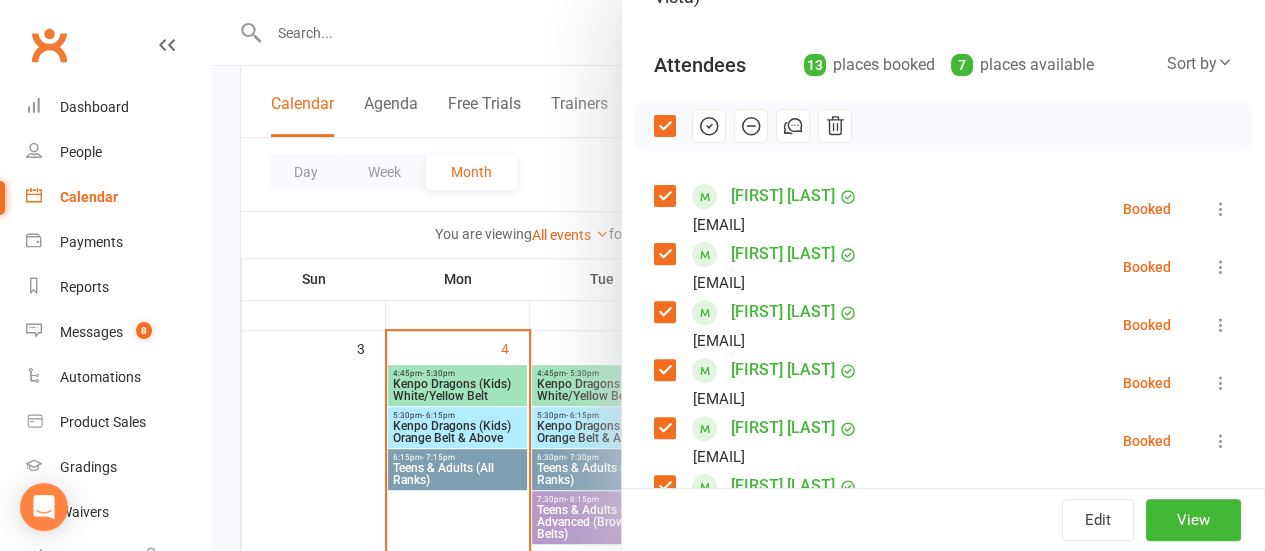scroll, scrollTop: 226, scrollLeft: 0, axis: vertical 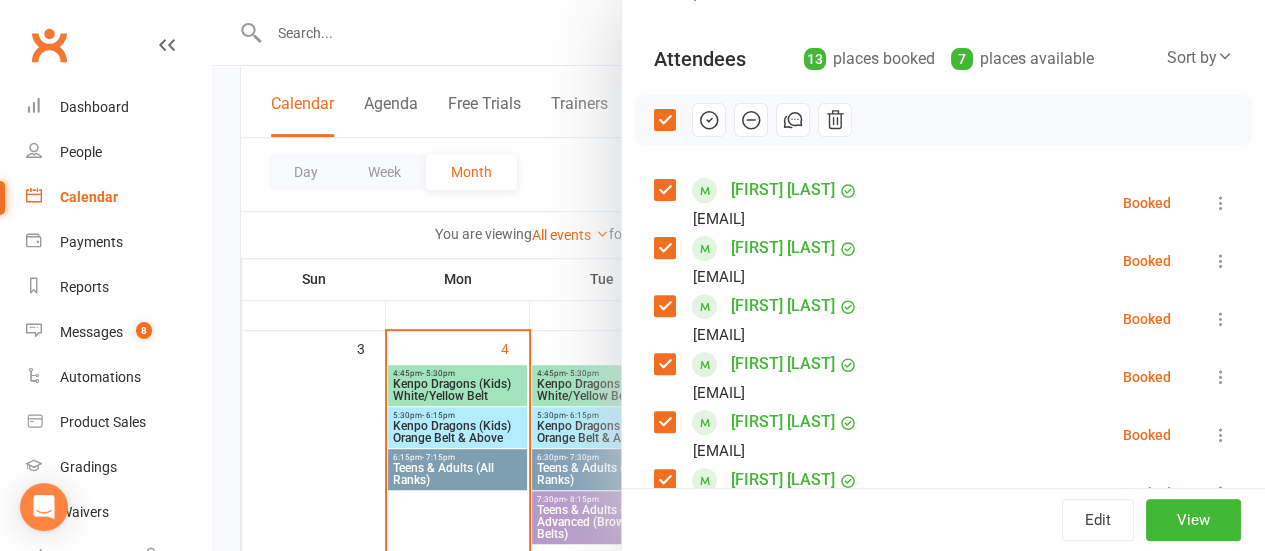 click at bounding box center [664, 248] 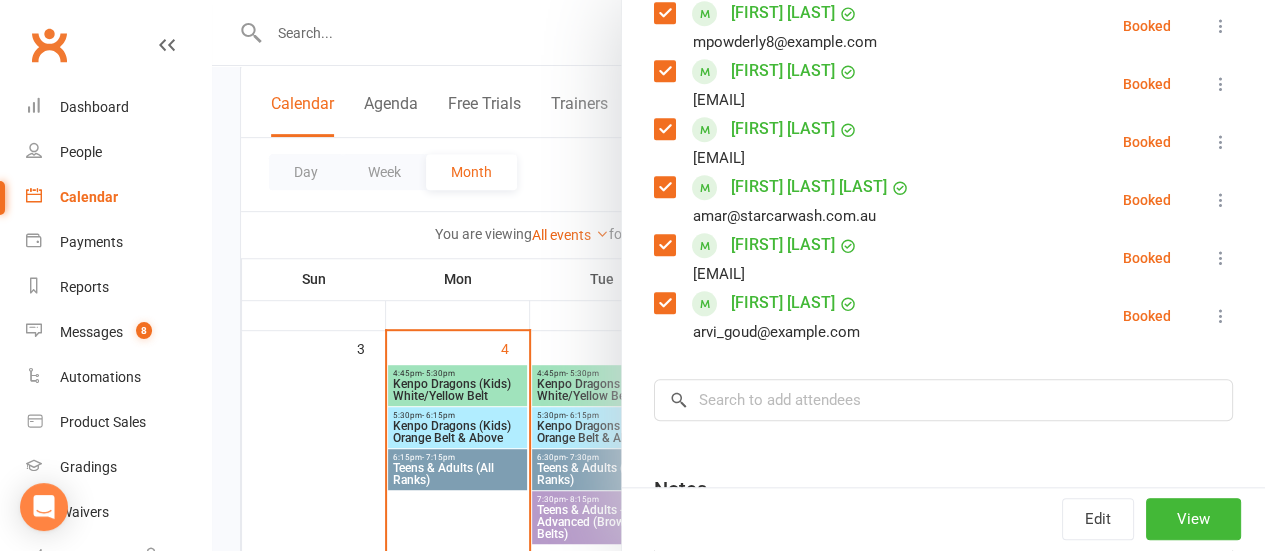 scroll, scrollTop: 852, scrollLeft: 0, axis: vertical 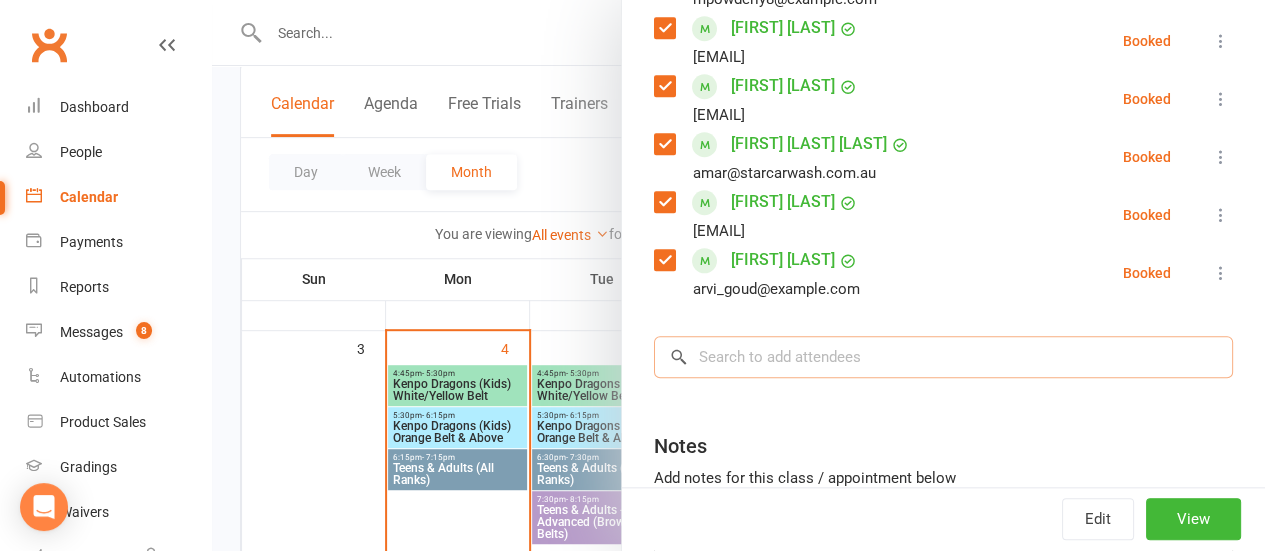 click at bounding box center [943, 357] 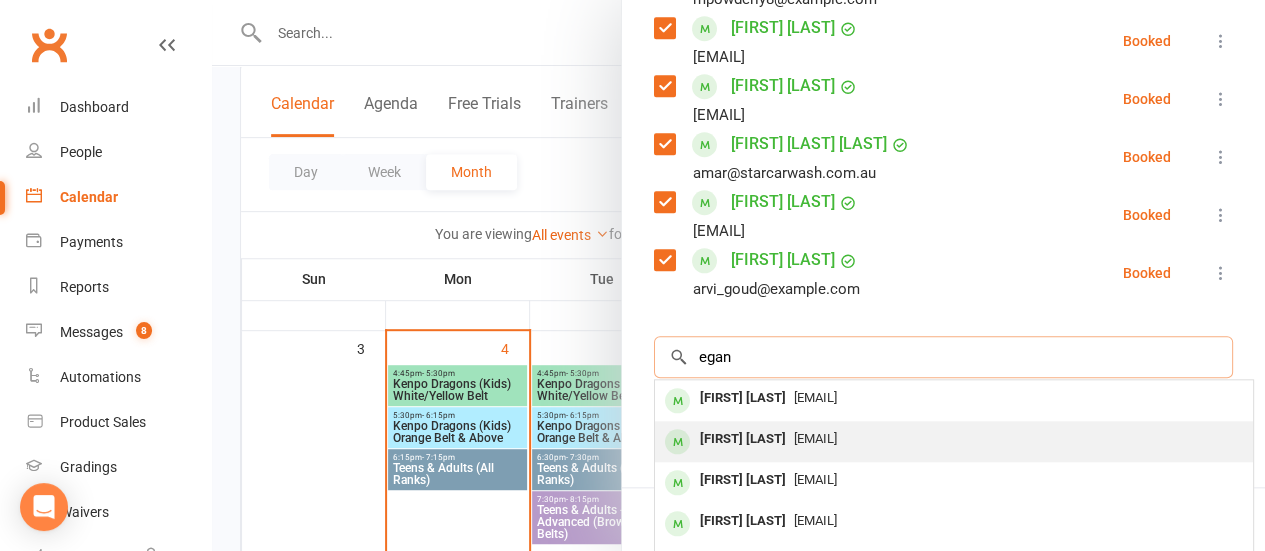 type on "egan" 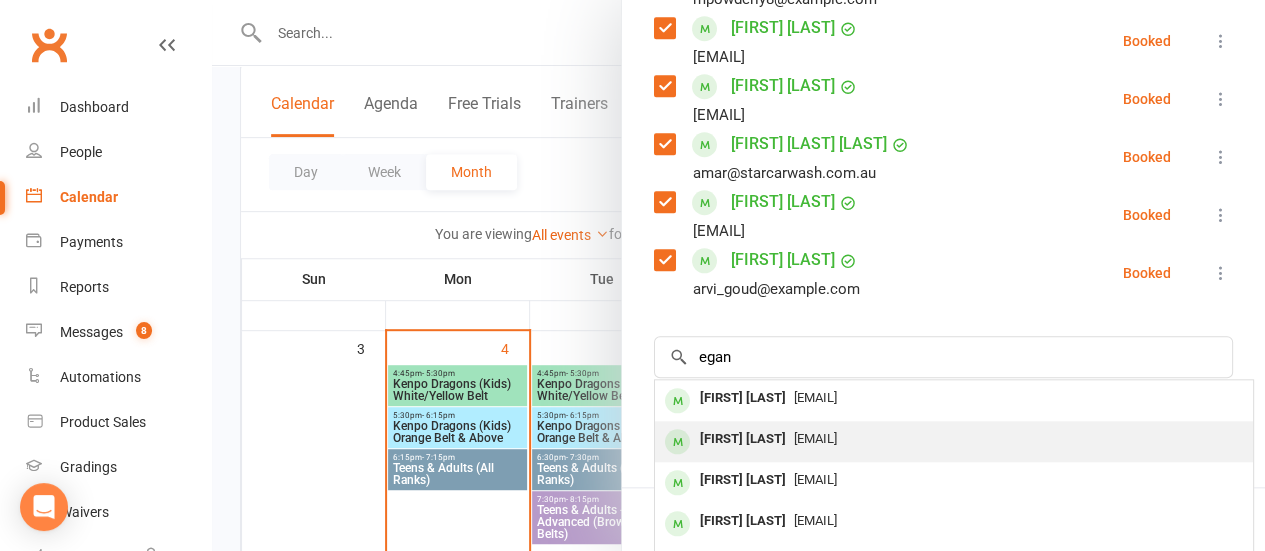 click on "[EMAIL]" at bounding box center (815, 438) 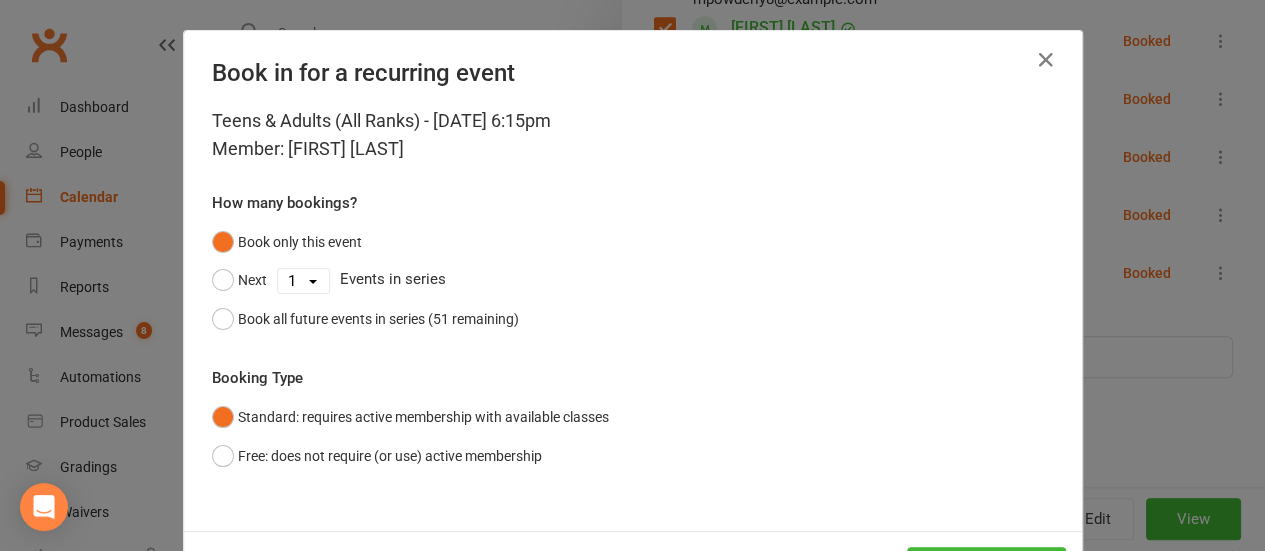 scroll, scrollTop: 82, scrollLeft: 0, axis: vertical 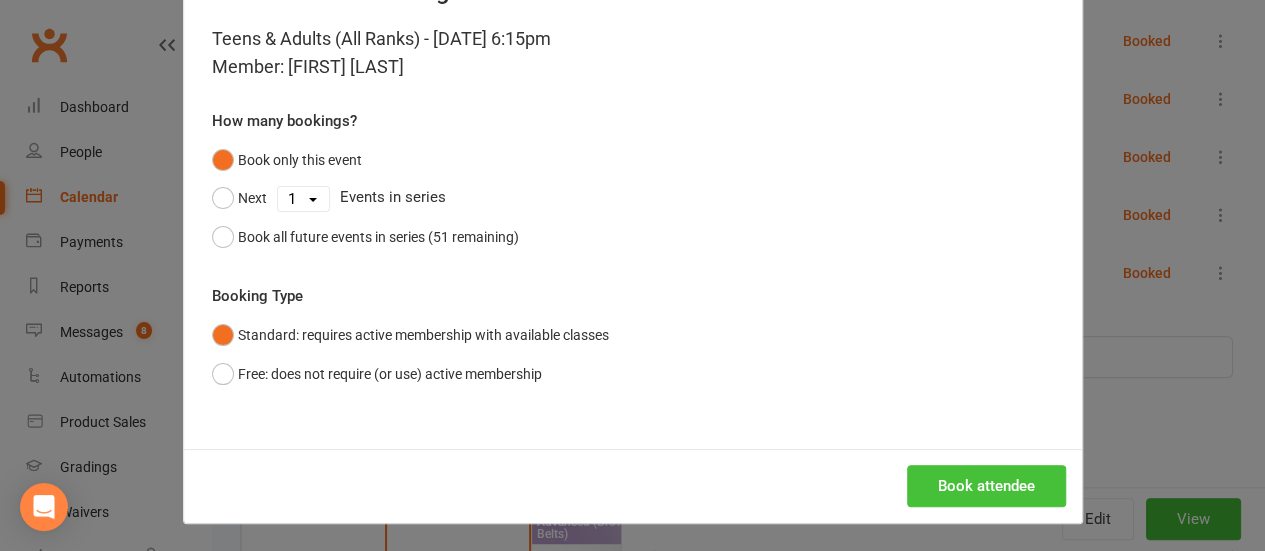 click on "Book attendee" at bounding box center [986, 486] 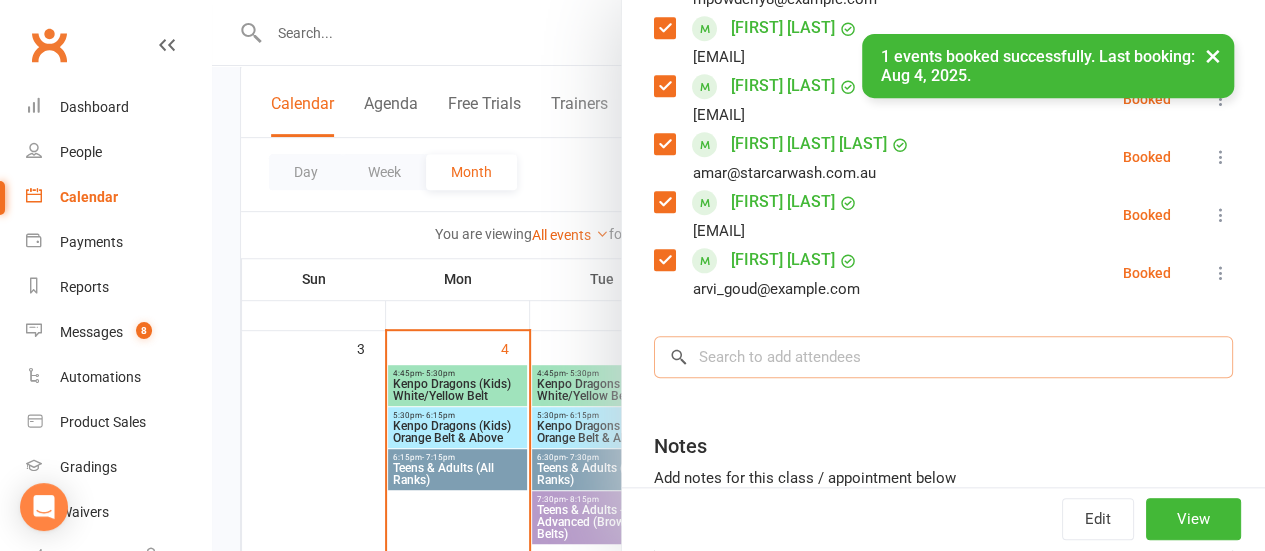 scroll, scrollTop: 910, scrollLeft: 0, axis: vertical 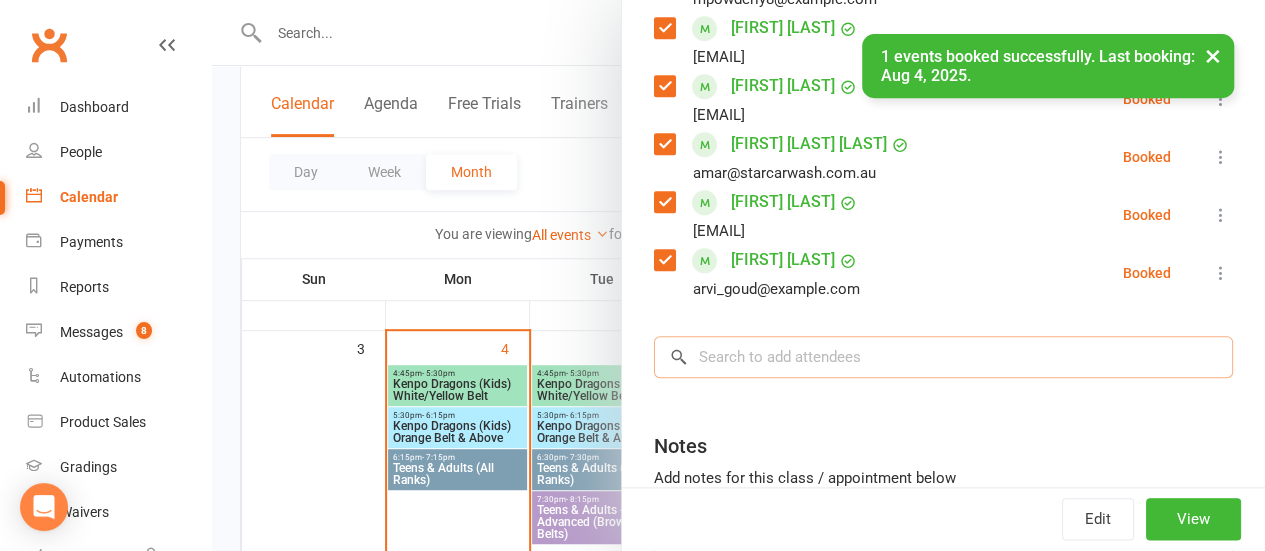 click at bounding box center (943, 357) 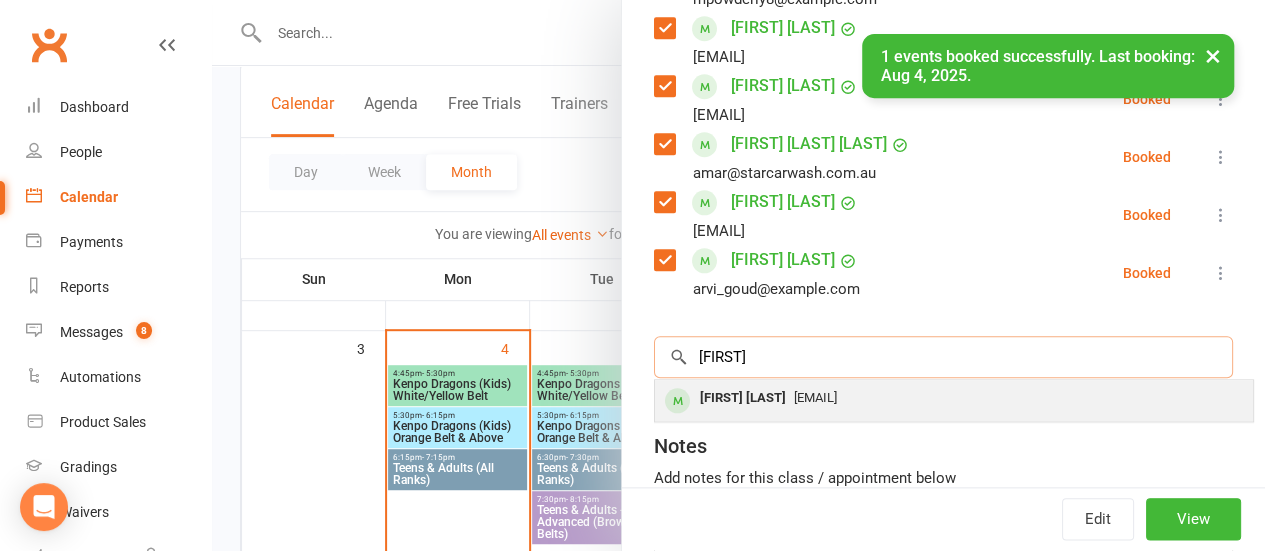 type on "[FIRST]" 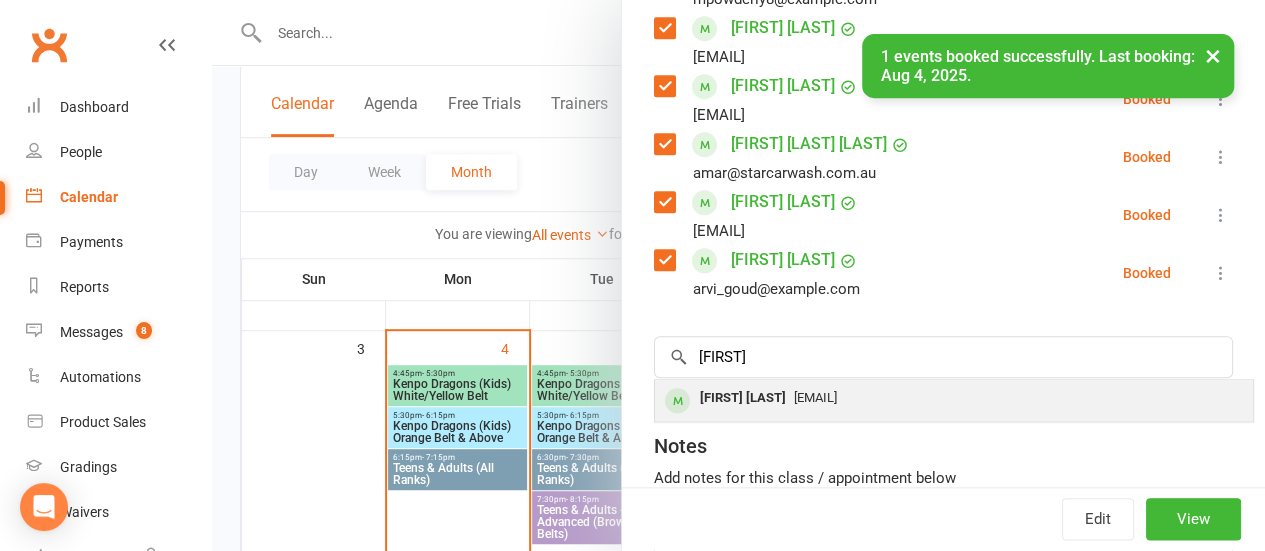 click on "[EMAIL]" at bounding box center [815, 397] 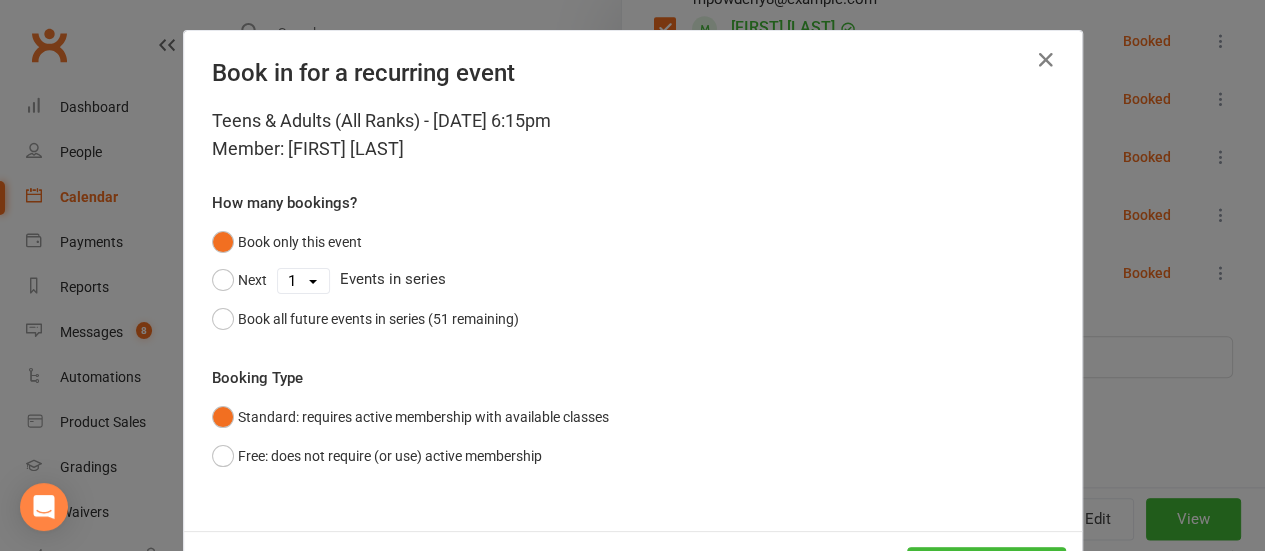 scroll, scrollTop: 82, scrollLeft: 0, axis: vertical 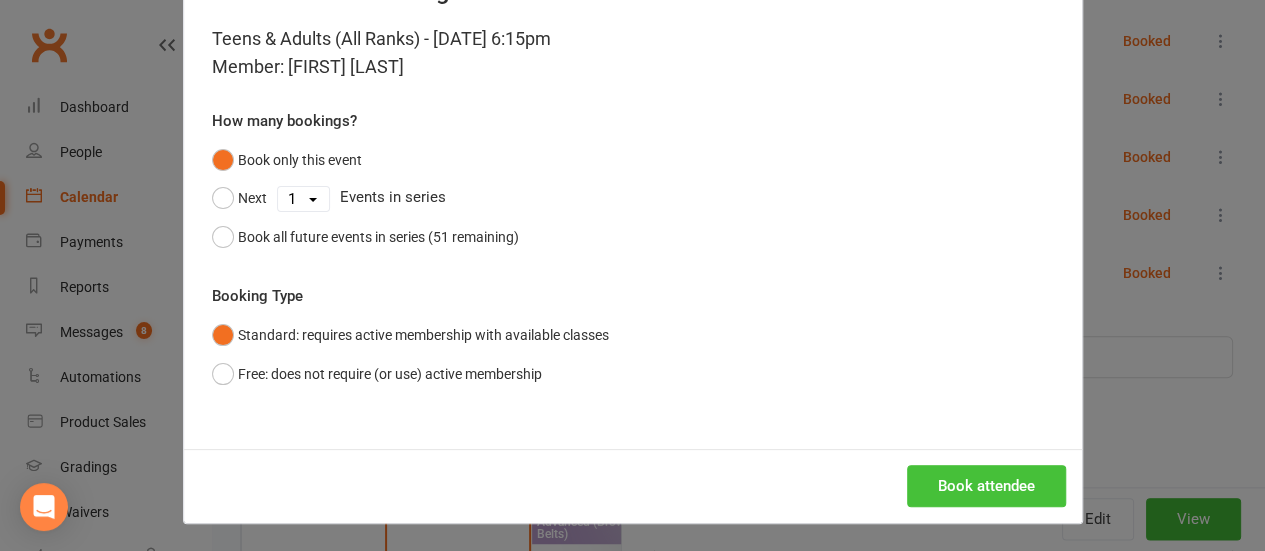 click on "Book attendee" at bounding box center [986, 486] 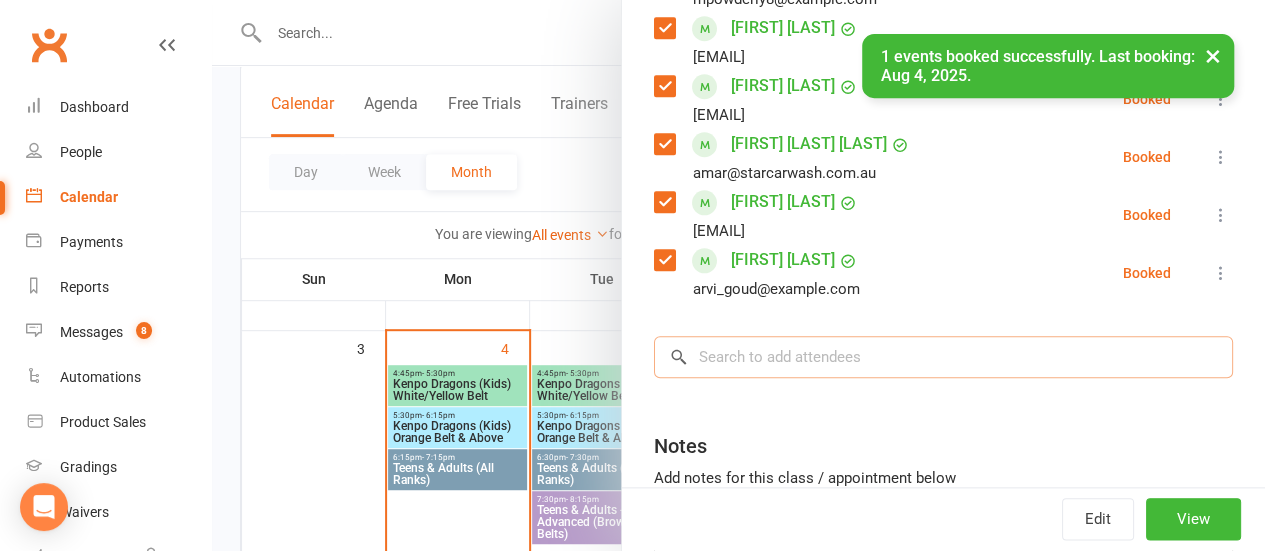 scroll, scrollTop: 968, scrollLeft: 0, axis: vertical 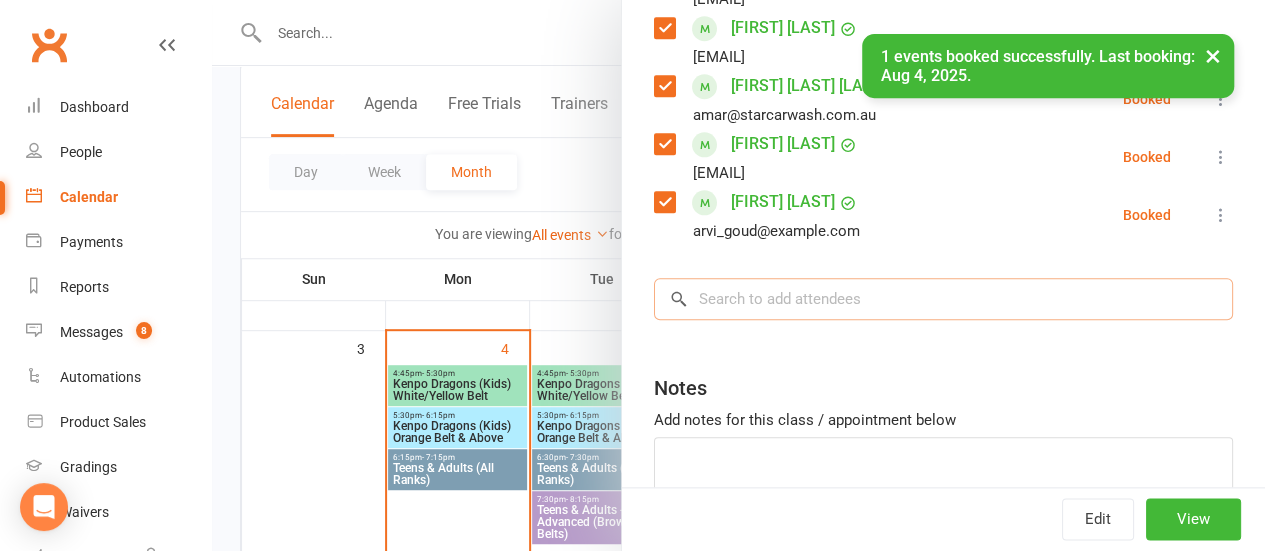 click at bounding box center [943, 299] 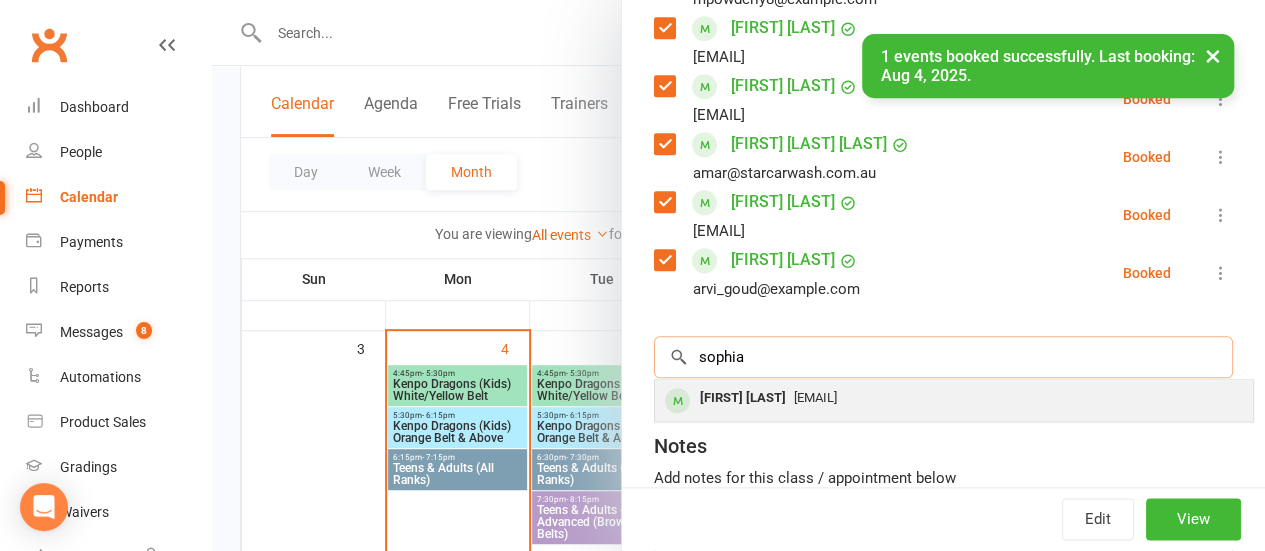type on "sophia" 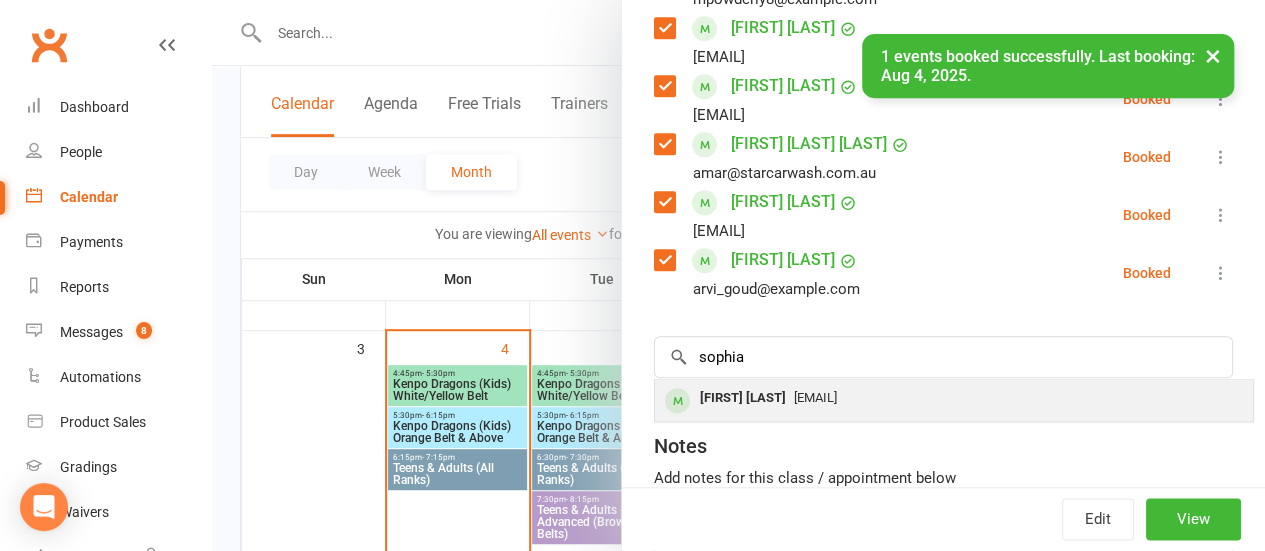 click on "[EMAIL]" at bounding box center (954, 398) 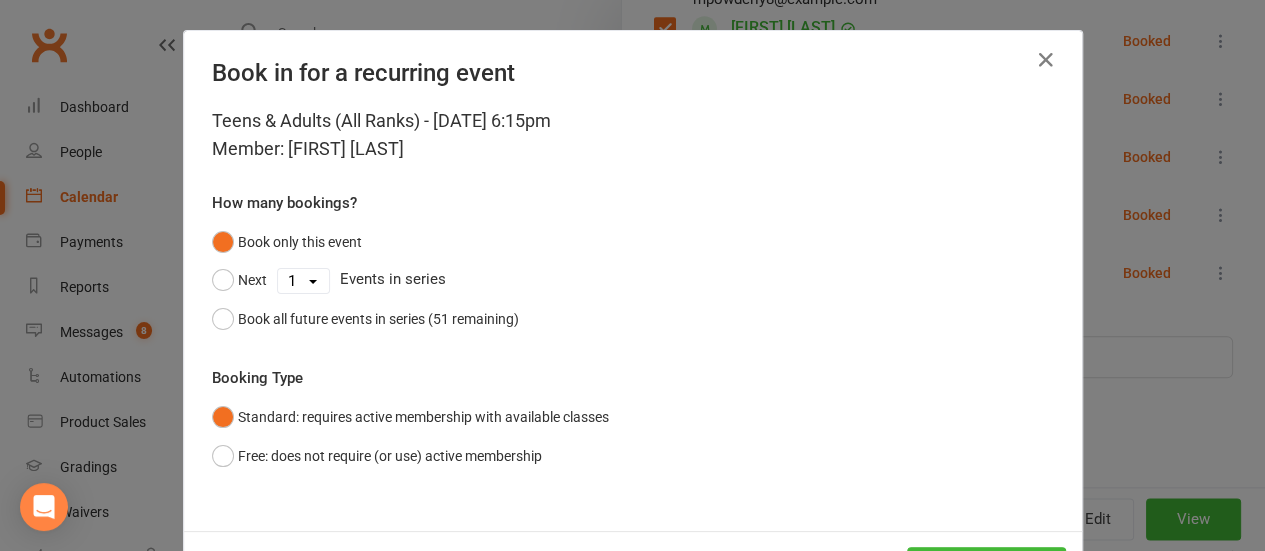 scroll, scrollTop: 82, scrollLeft: 0, axis: vertical 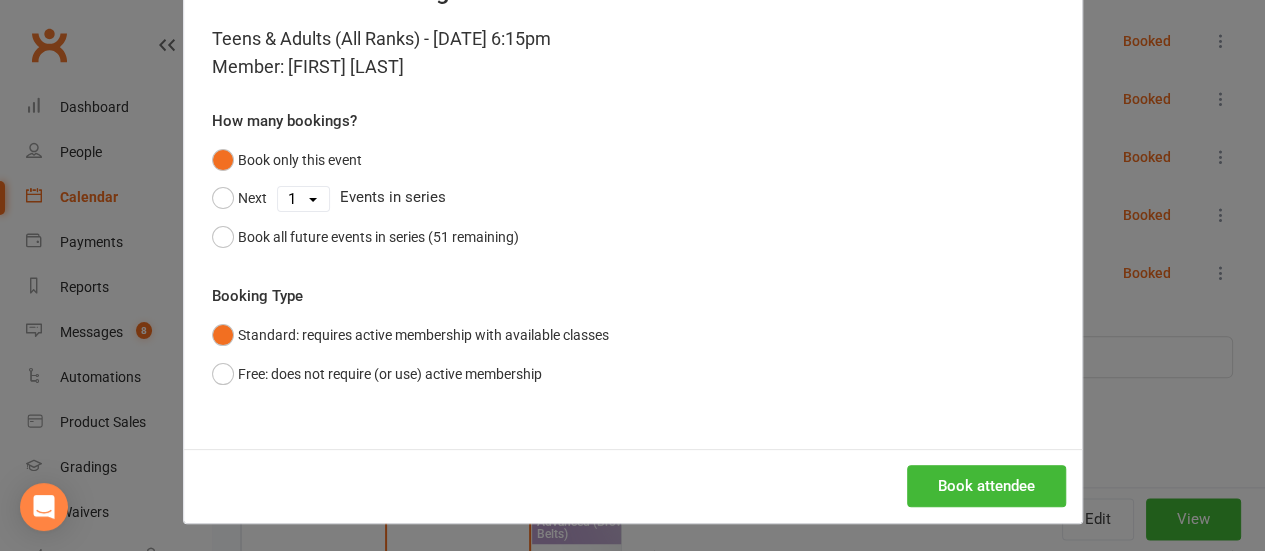 click on "Book attendee" at bounding box center [633, 486] 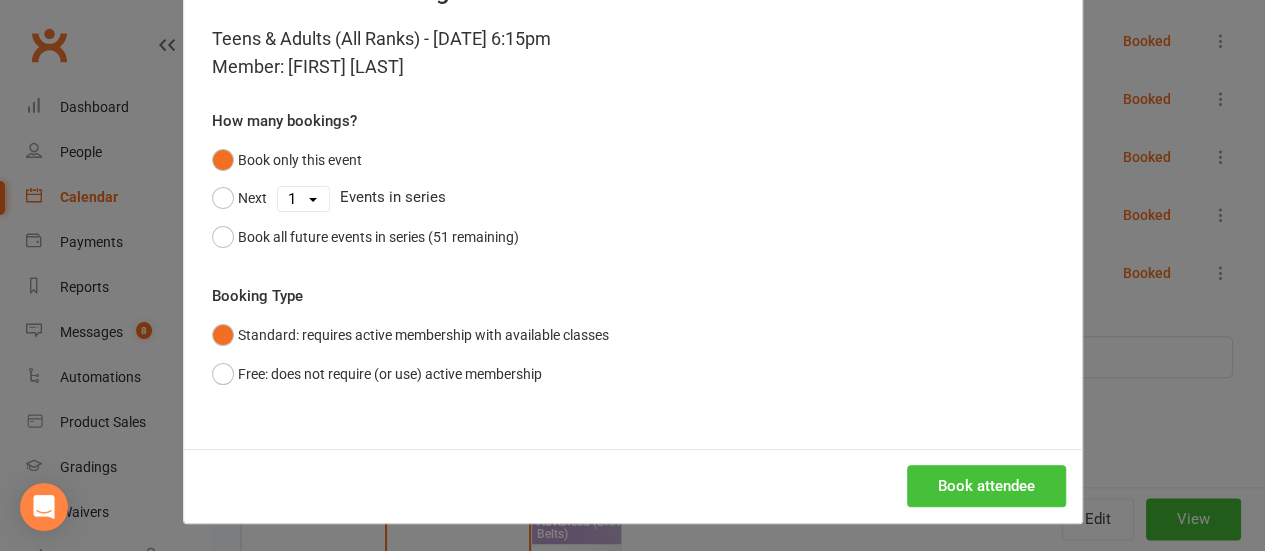 click on "Book attendee" at bounding box center (986, 486) 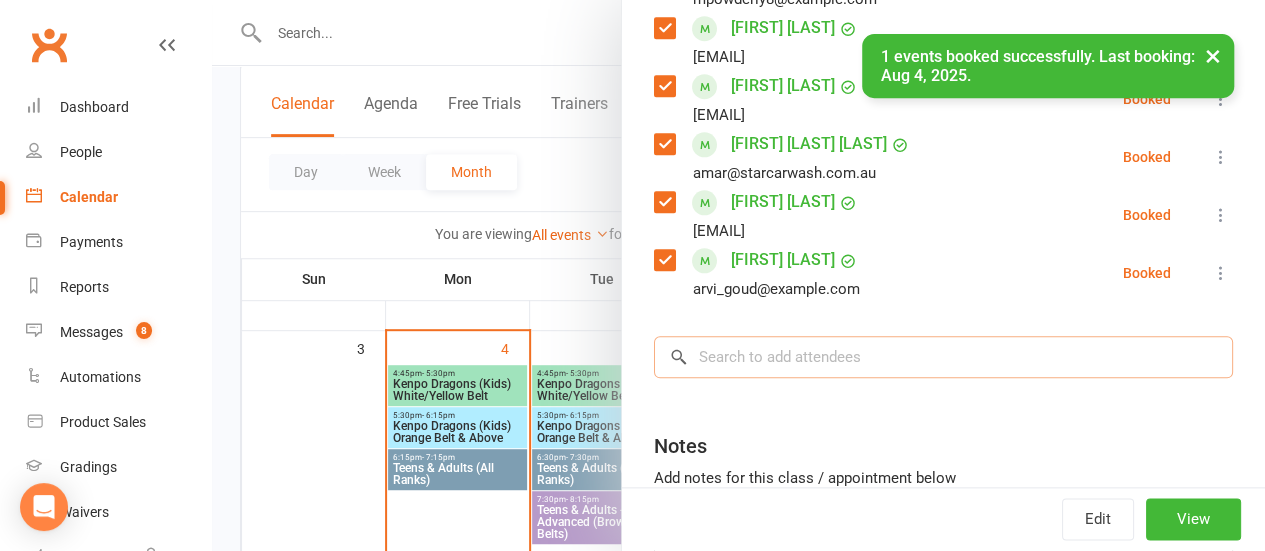 click at bounding box center (943, 357) 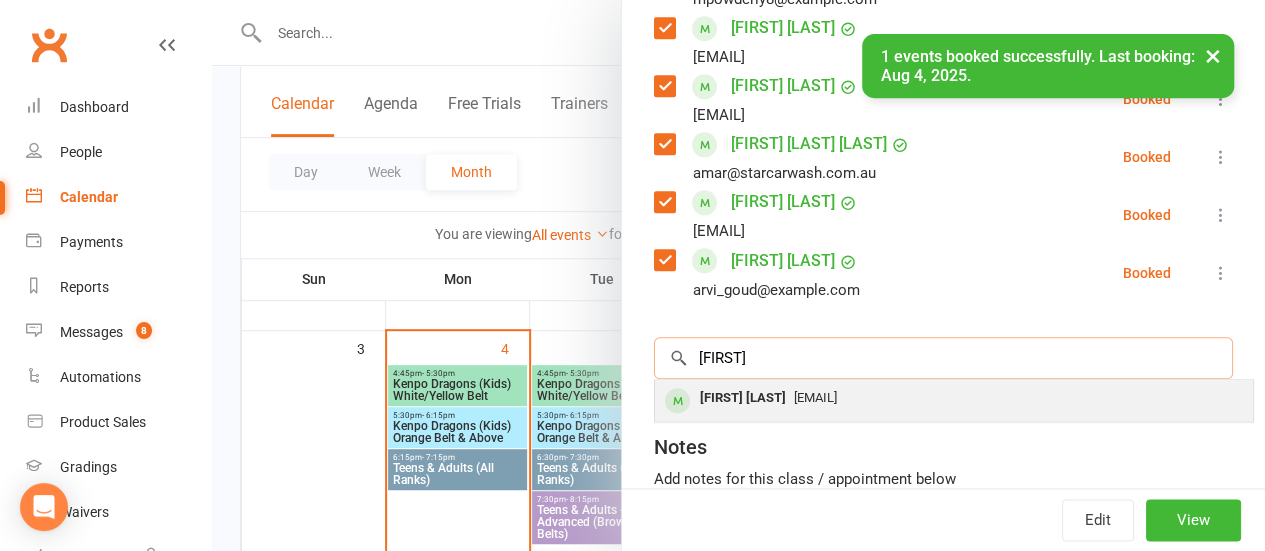 type on "[FIRST]" 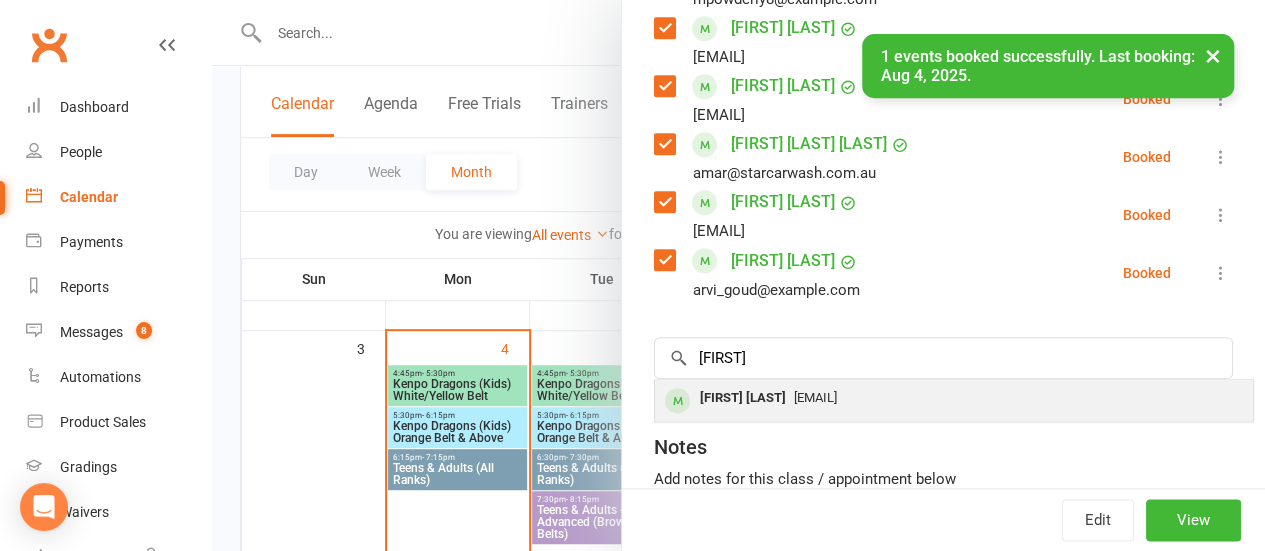 click on "[EMAIL]" at bounding box center (954, 398) 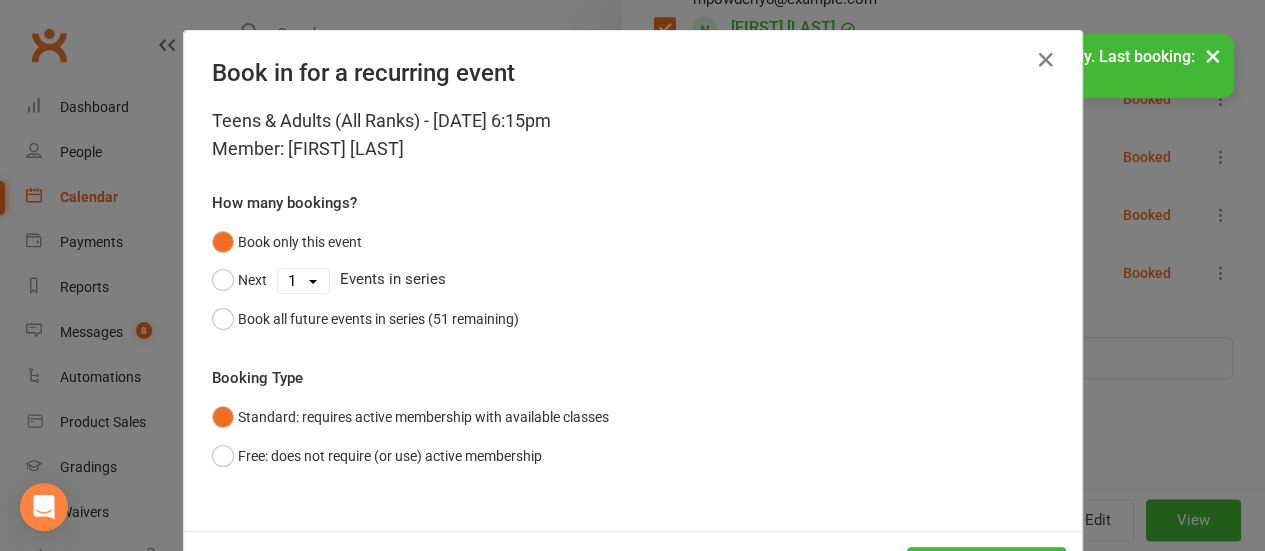scroll, scrollTop: 82, scrollLeft: 0, axis: vertical 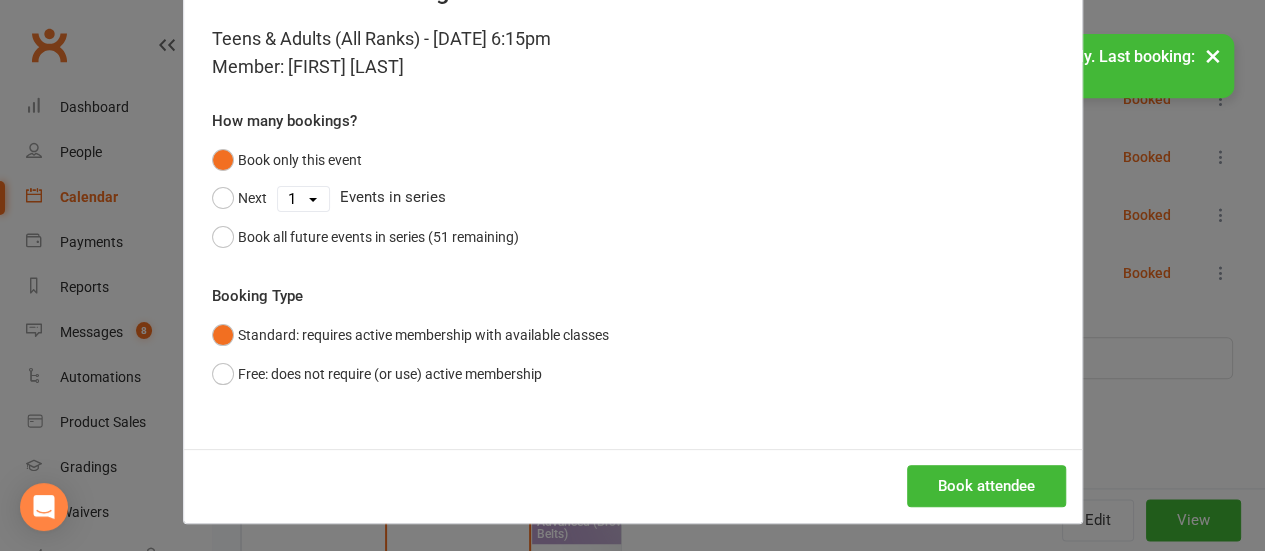 click on "Book attendee" at bounding box center [633, 486] 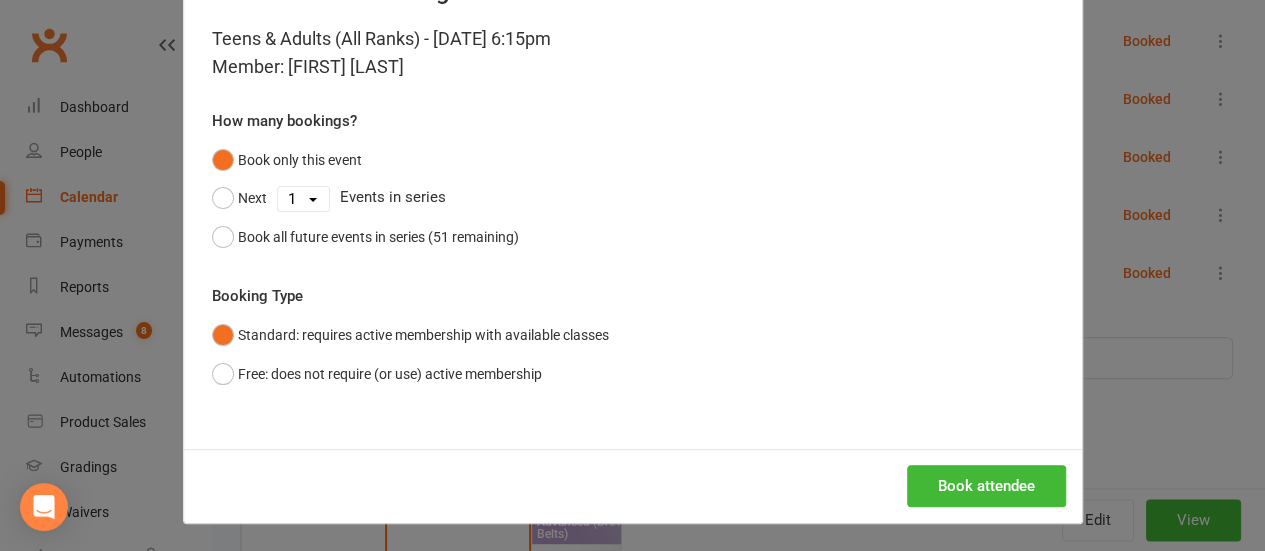 click on "Book attendee" at bounding box center [633, 486] 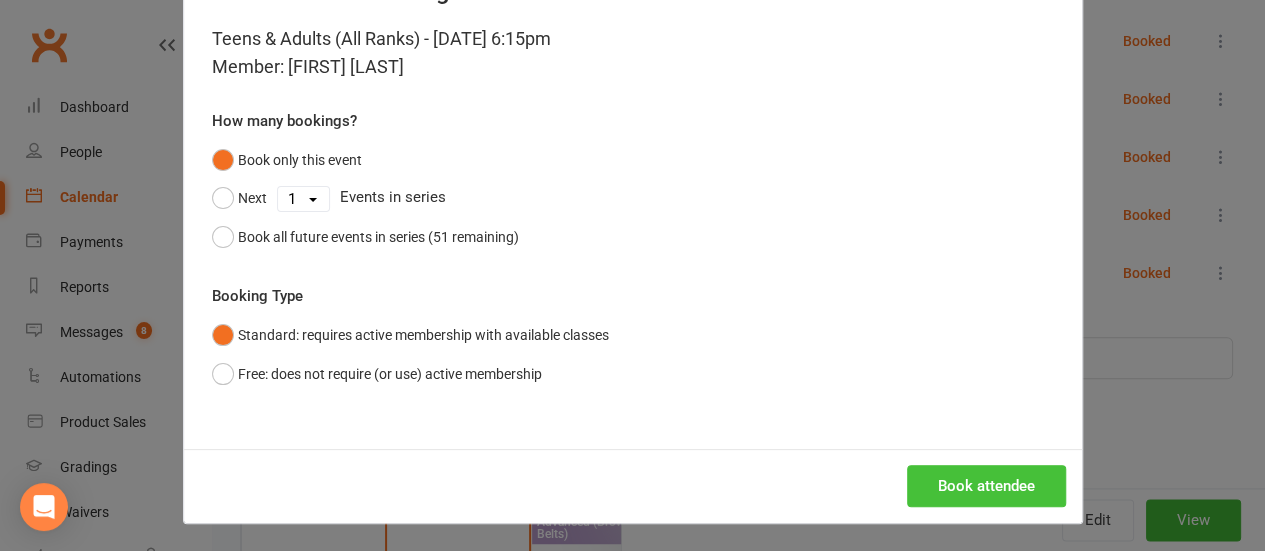click on "Book attendee" at bounding box center [986, 486] 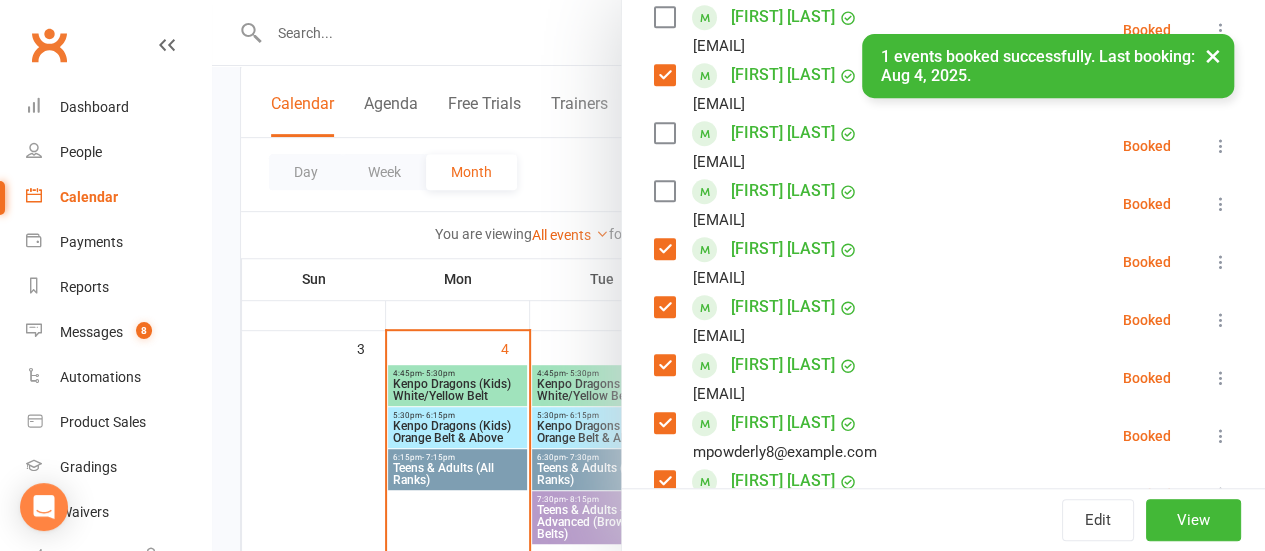 scroll, scrollTop: 563, scrollLeft: 0, axis: vertical 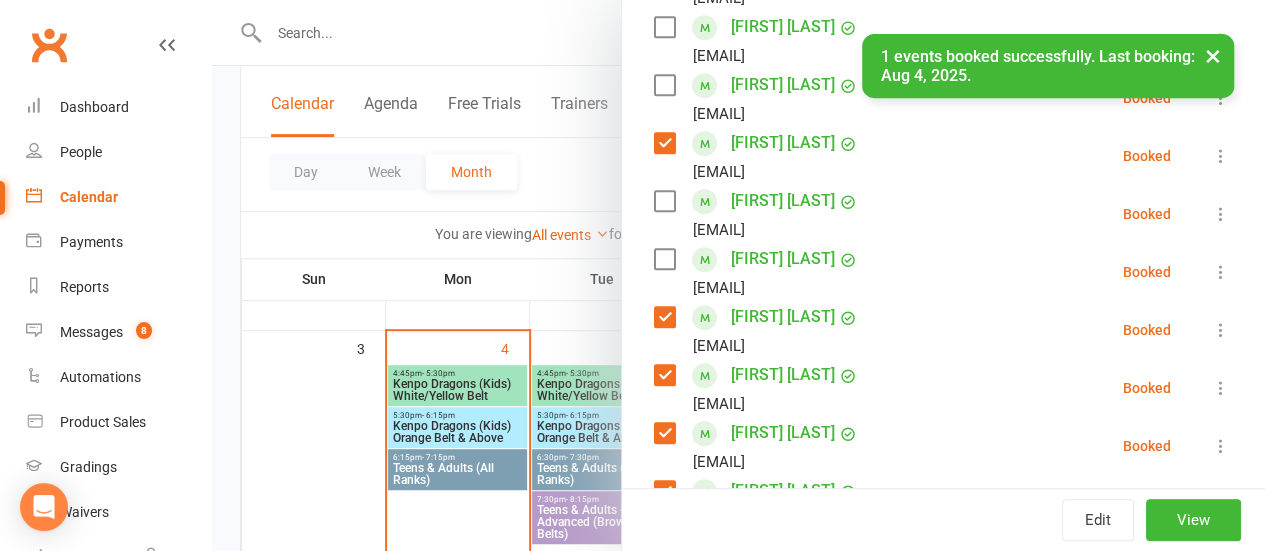 click on "Class kiosk mode  Roll call  [TIME] - [TIME], [DAY], [MONTH], [DATE], [YEAR] with [FIRST] [LAST]  at  Valley View Secondary School ([NUMBER] [STREET], [CITY])  Attendees  17  places booked 3  places available Sort by  Last name  First name  Booking created    [FIRST] [LAST]  [EMAIL] Booked More info  Remove  Check in  Mark absent  Send message    [FIRST] [LAST]  [EMAIL] Booked More info  Remove  Check in  Mark absent  Send message    [FIRST] [LAST]  [EMAIL] Booked More info  Remove  Check in  Mark absent  Send message    [FIRST] [LAST]  [EMAIL] Booked More info  Remove  Check in  Mark absent  Send message    [FIRST] [LAST]  [EMAIL] Booked More info  Remove  Check in  Mark absent  Send message    [FIRST] [LAST]  [EMAIL] Booked More info  Remove  Check in  Mark absent  Send message    [FIRST] [LAST]  [EMAIL] Booked More info  Remove  Check in  Mark absent  Send message    [FIRST] [LAST]  [EMAIL] Booked More info  Remove" at bounding box center [943, 352] 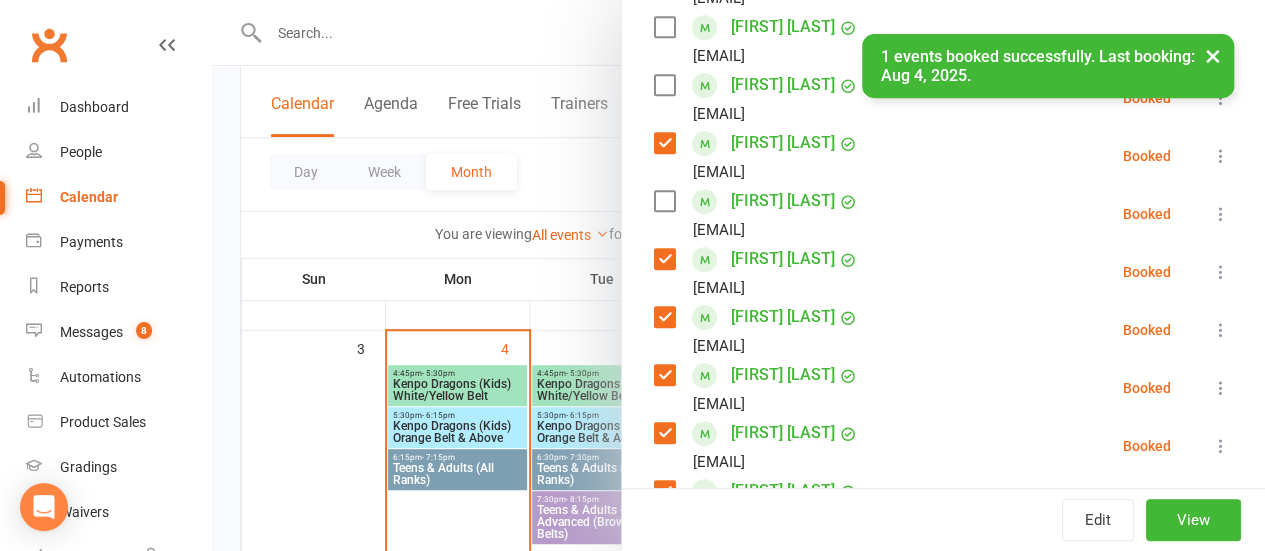 click at bounding box center (664, 201) 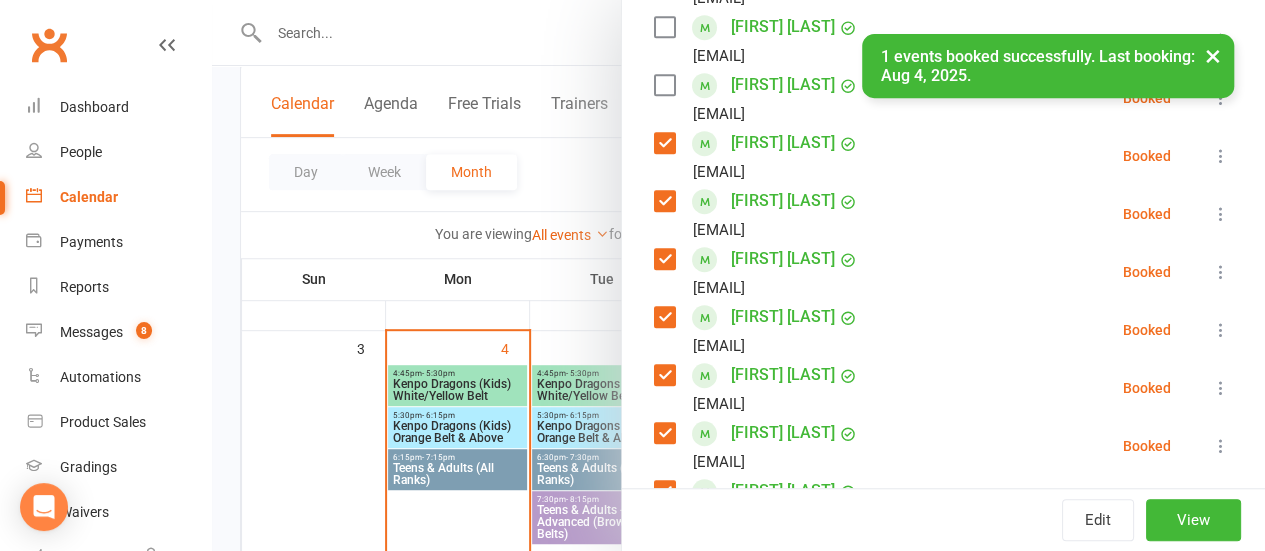 click on "× 1 events booked successfully. Last booking: Aug 4, 2025." at bounding box center (619, 34) 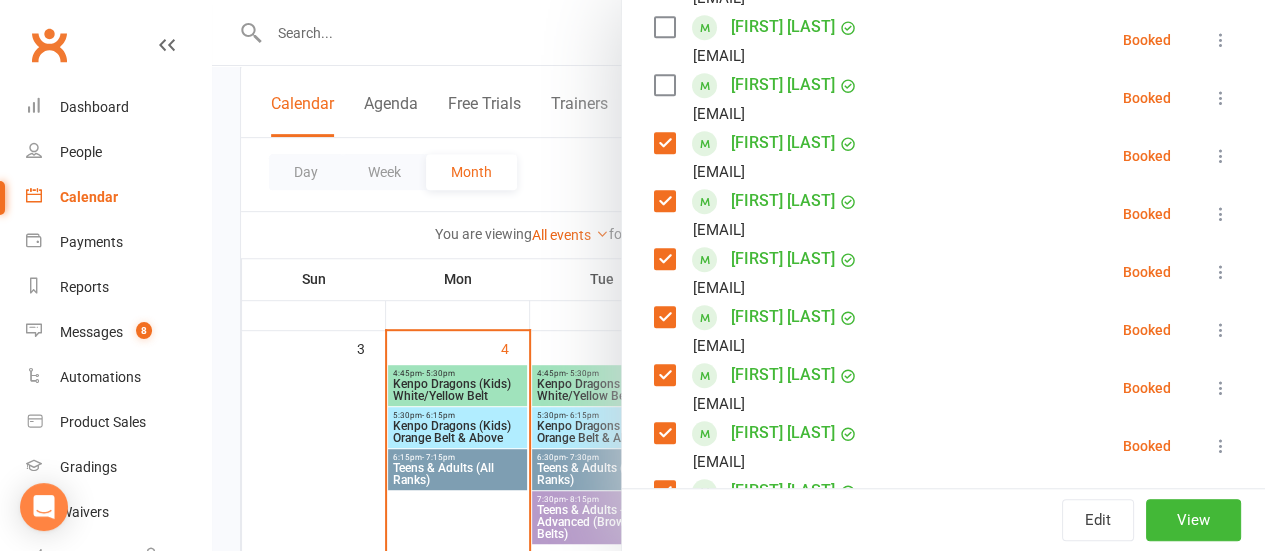 click at bounding box center (664, 27) 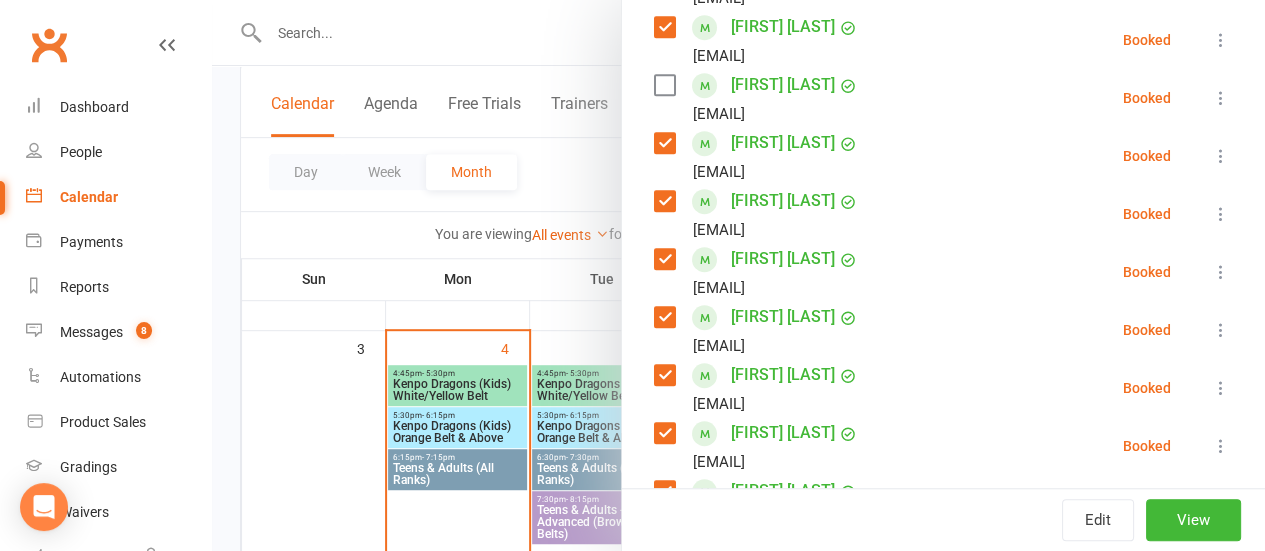 click at bounding box center [664, 85] 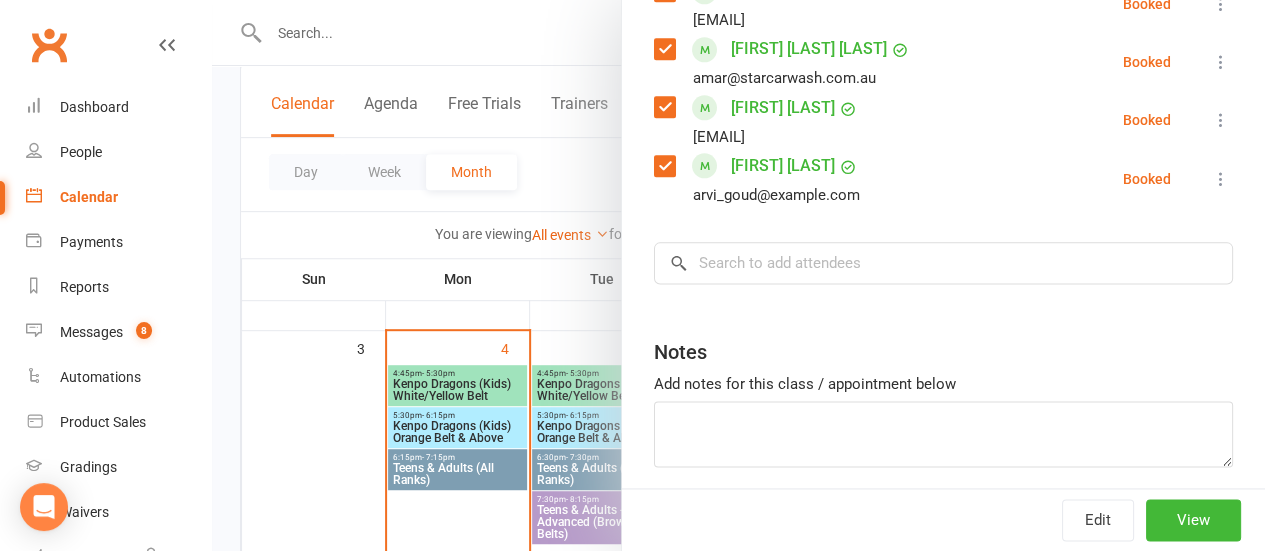 scroll, scrollTop: 1254, scrollLeft: 0, axis: vertical 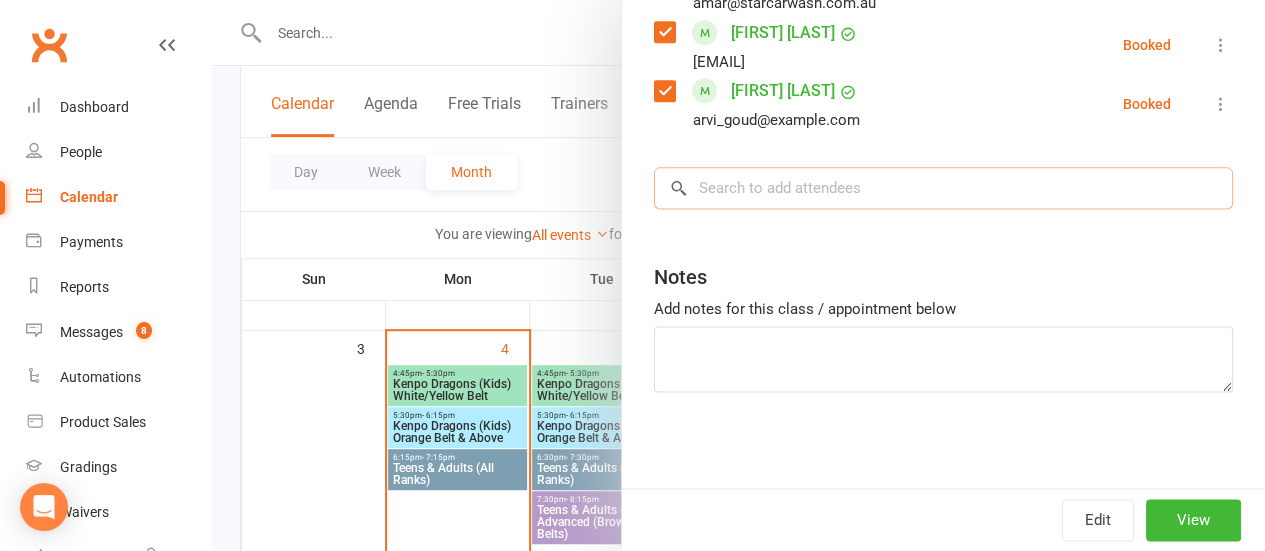 click at bounding box center [943, 188] 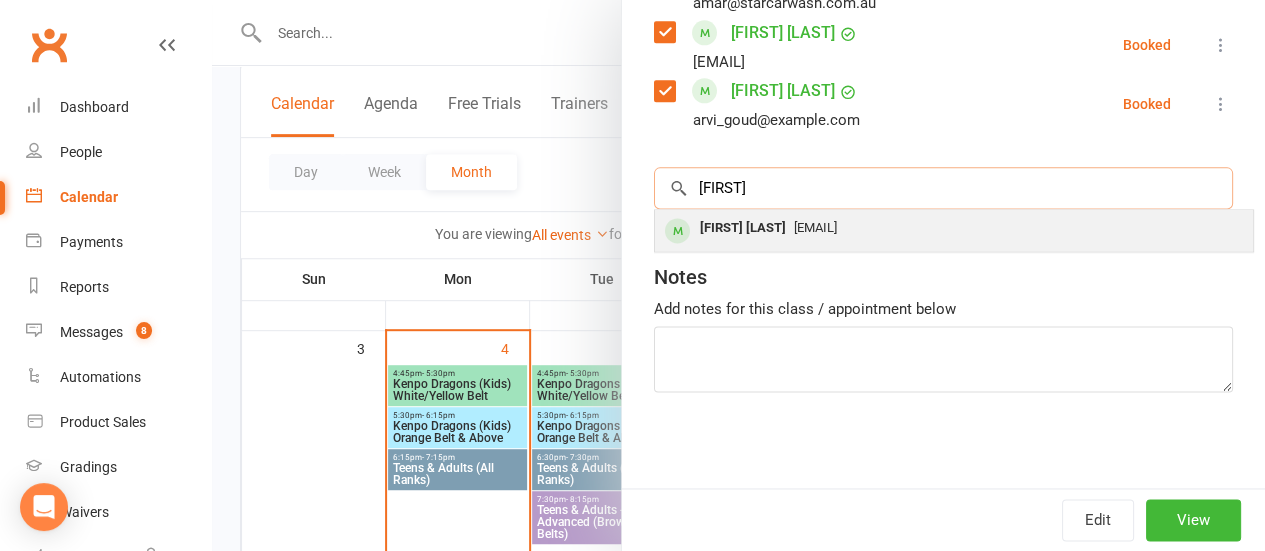 type on "[FIRST]" 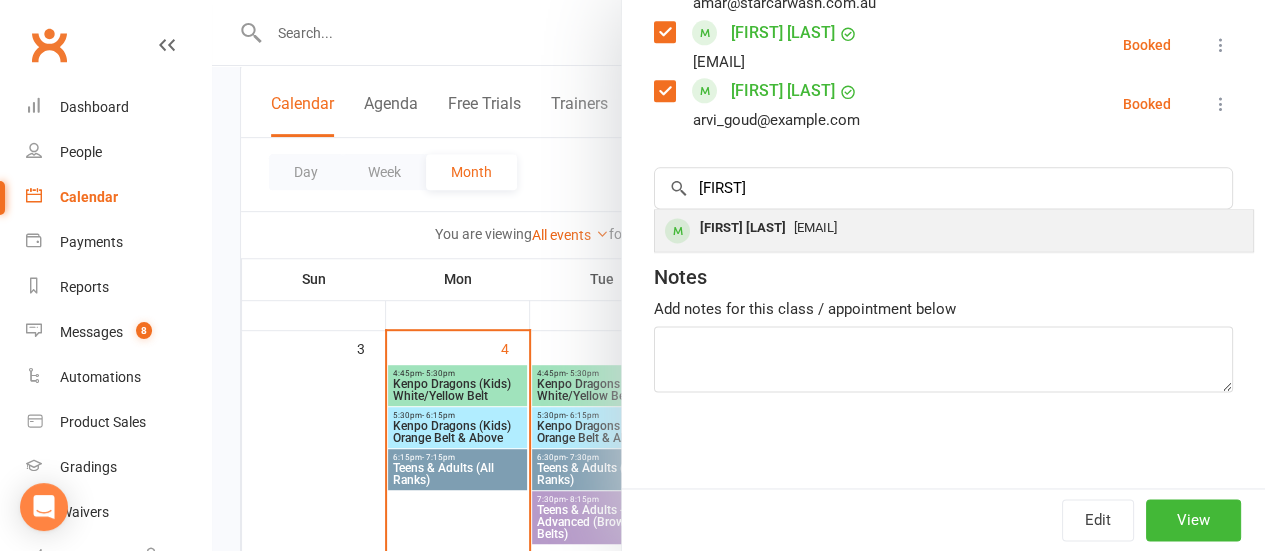 click on "[EMAIL]" at bounding box center (954, 228) 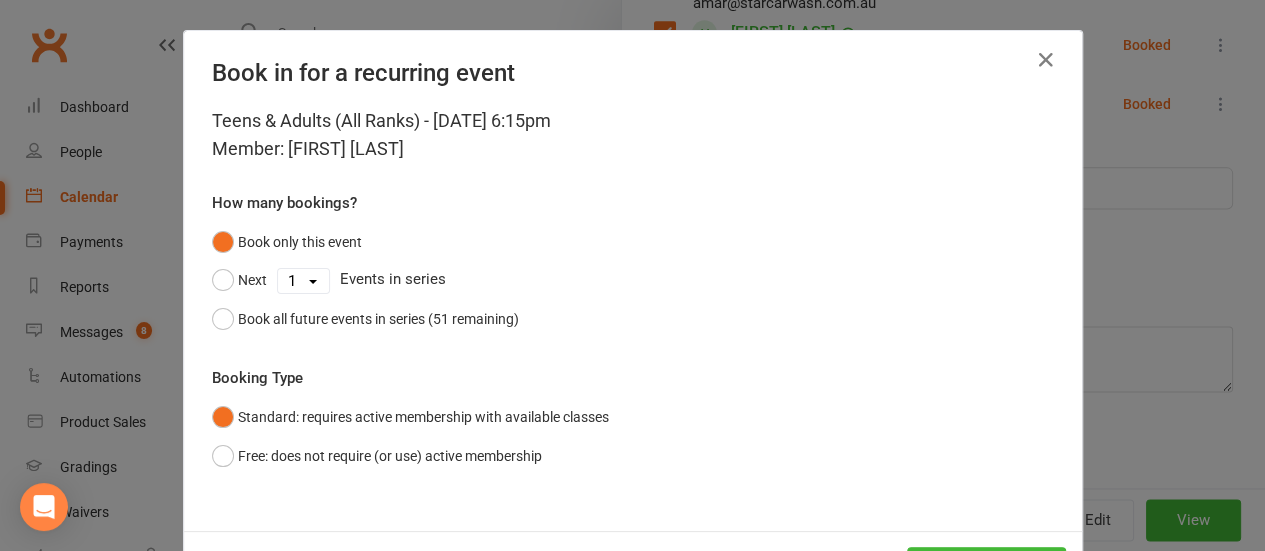 scroll, scrollTop: 82, scrollLeft: 0, axis: vertical 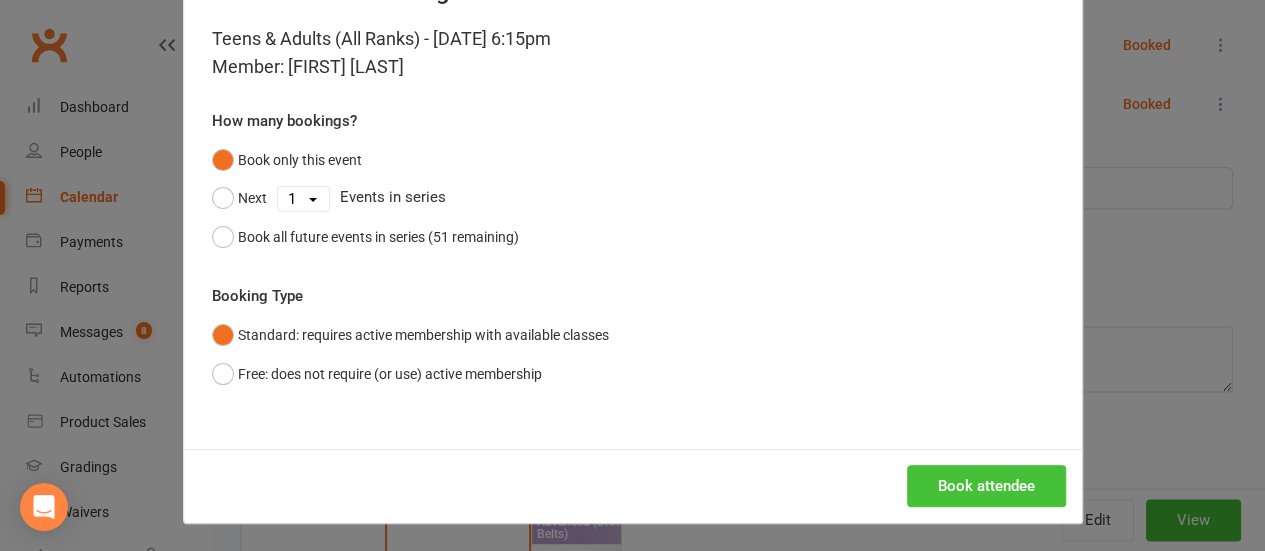 click on "Book attendee" at bounding box center (986, 486) 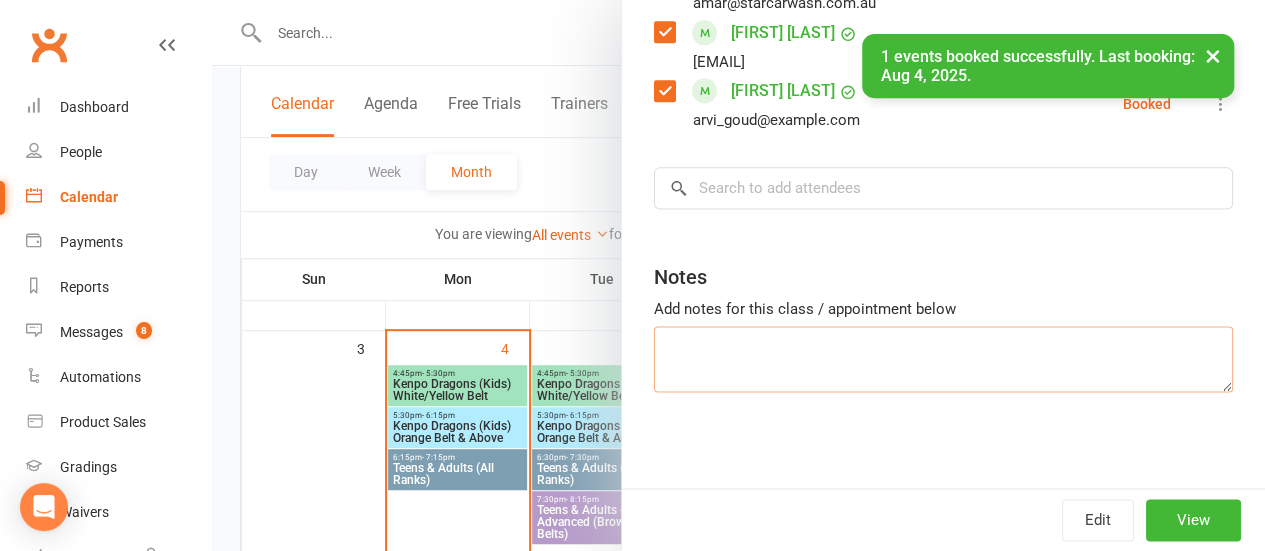 scroll, scrollTop: 1312, scrollLeft: 0, axis: vertical 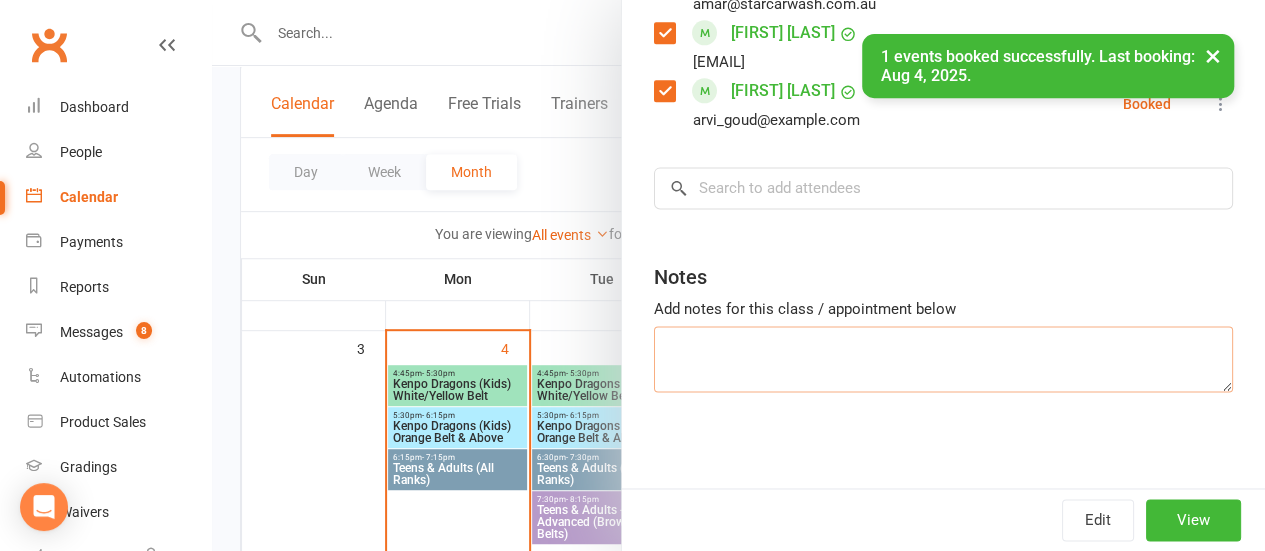 click at bounding box center [943, 359] 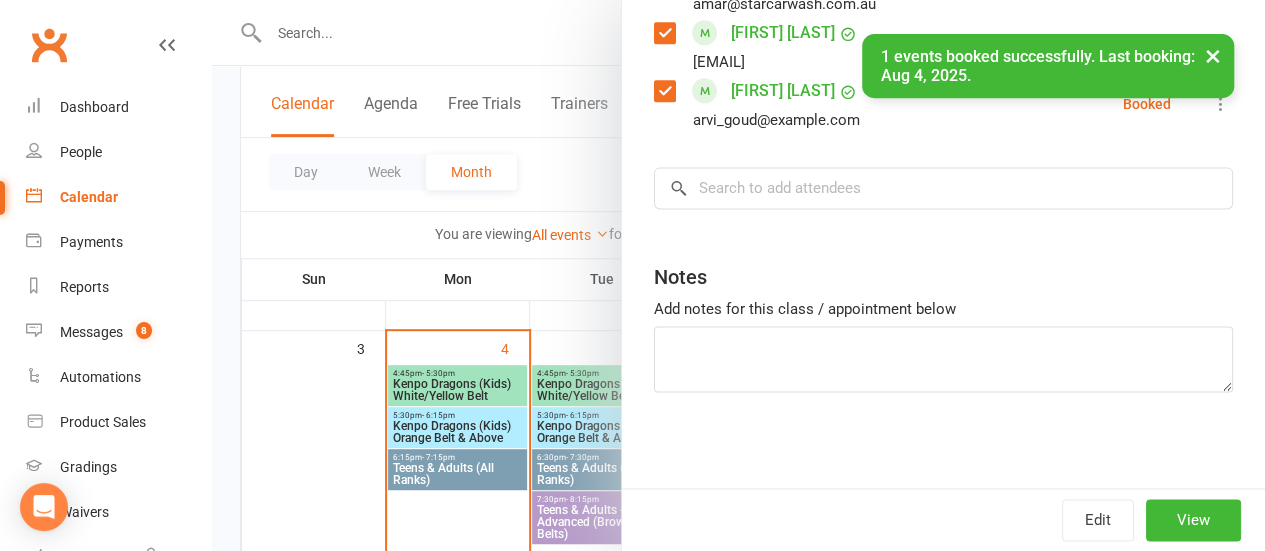 click on "Class kiosk mode  Roll call  6:15 PM - 7:15 PM, Monday, August, 4, 2025 with [FIRST] [LAST]  at  Valley View Secondary School (240 Wright Rd, Para Vista)  Attendees  18  places booked 2  places available Sort by  Last name  First name  Booking created    [FIRST] [LAST]  emptyhandsmartialarts@example.com Booked More info  Remove  Check in  Mark absent  Send message    [FIRST] [LAST]  kimberley.betts-smith@example.com Booked More info  Remove  Check in  Mark absent  Send message    [FIRST] [LAST]  Haydenconry@example.com Booked More info  Remove  Check in  Mark absent  Send message    [FIRST] [LAST]  np-30@example.com Booked More info  Remove  Check in  Mark absent  Send message    [FIRST] [LAST]  np-30@example.com Booked More info  Remove  Check in  Mark absent  Send message    [FIRST] [LAST]  np-30@example.com Booked More info  Remove  Check in  Mark absent  Send message    [FIRST] [LAST]  np-30@example.com Booked More info  Remove  Check in  Mark absent  Send message    [FIRST] [LAST]  np-30@example.com Booked More info  Remove" at bounding box center (943, -368) 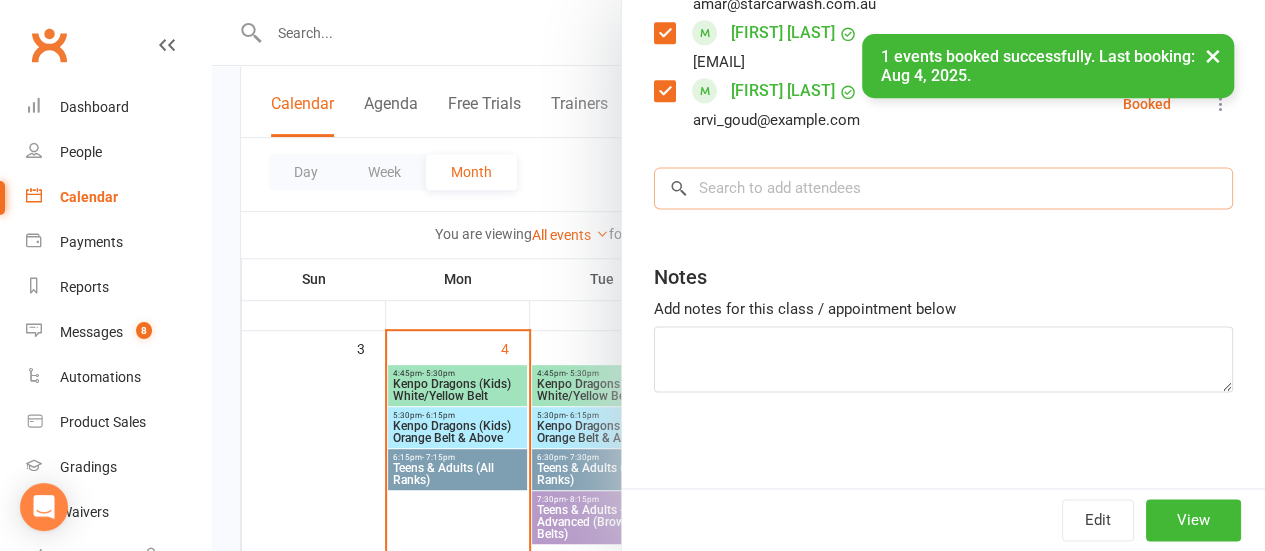 click at bounding box center [943, 188] 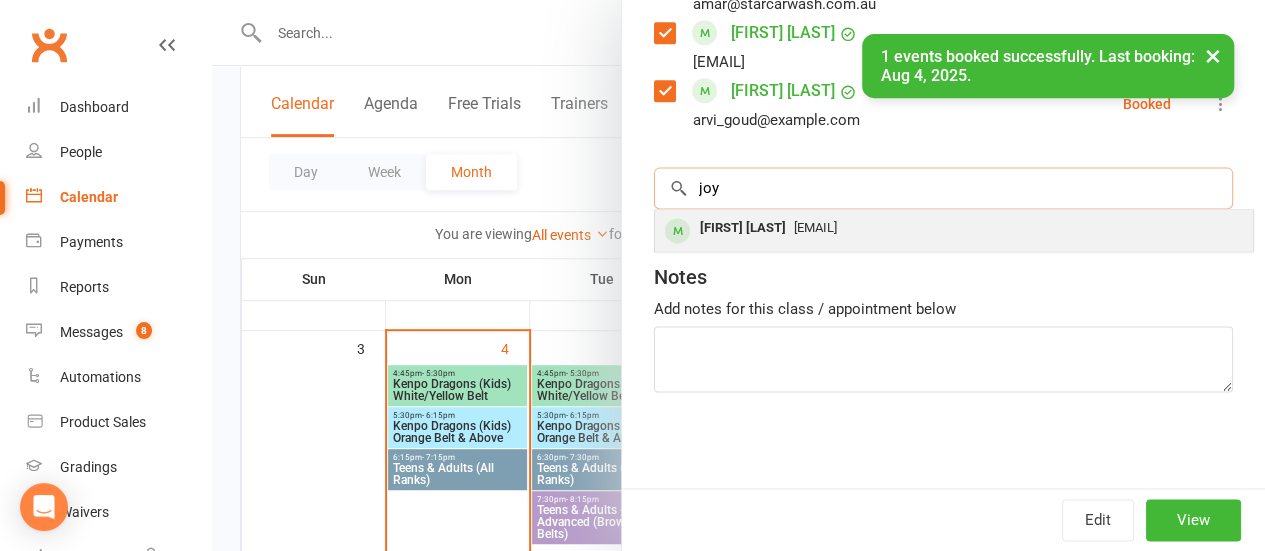 type on "joy" 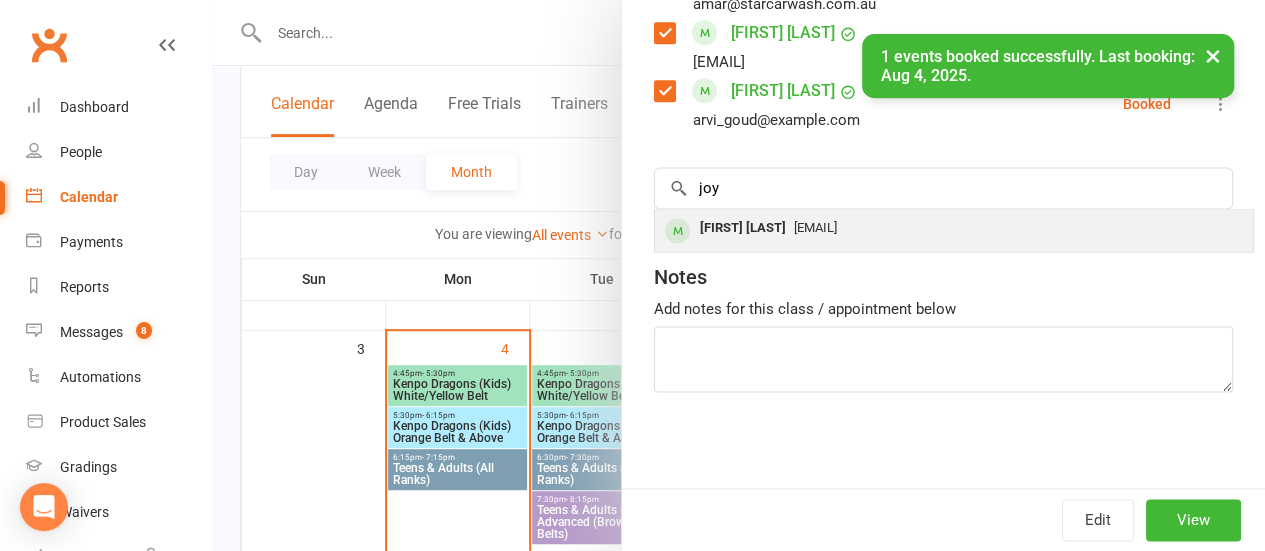 click on "[EMAIL]" at bounding box center [815, 227] 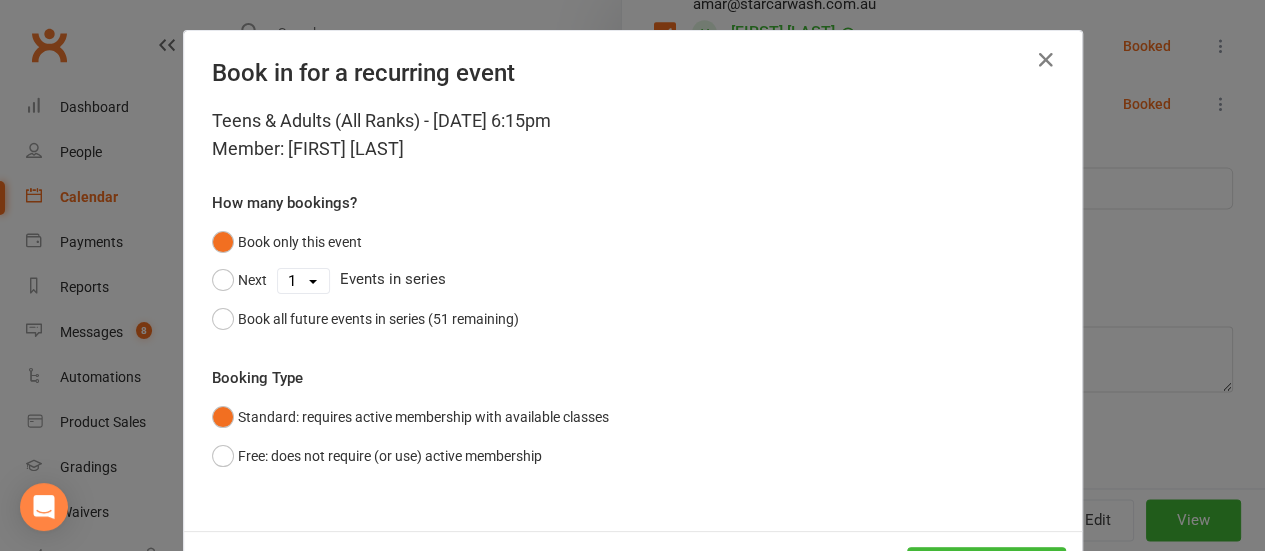 scroll, scrollTop: 82, scrollLeft: 0, axis: vertical 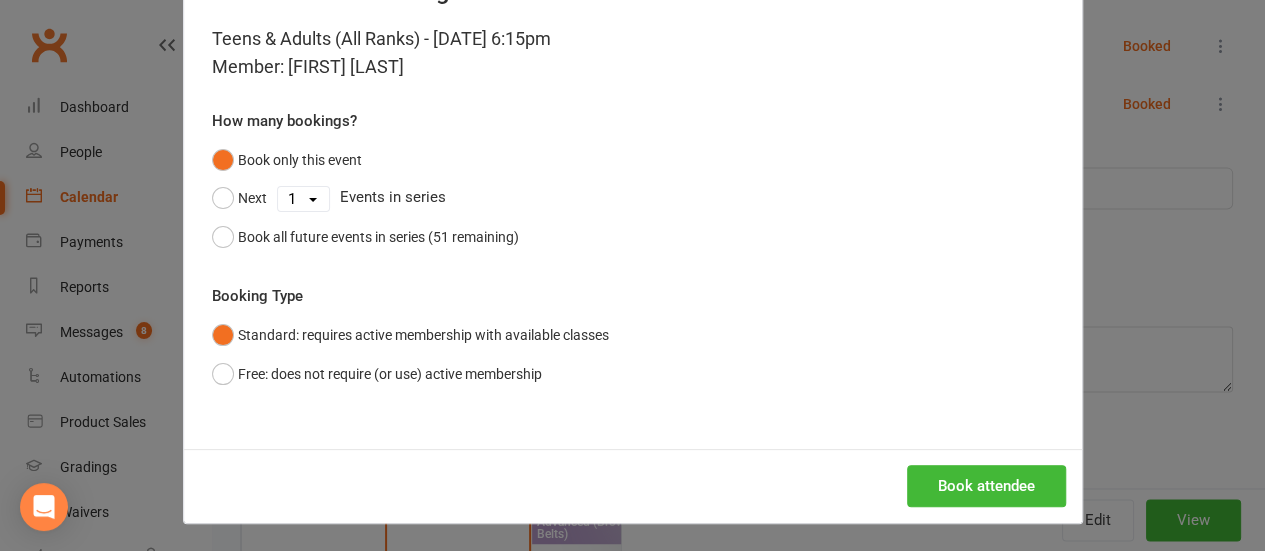 click on "Book attendee" at bounding box center [633, 486] 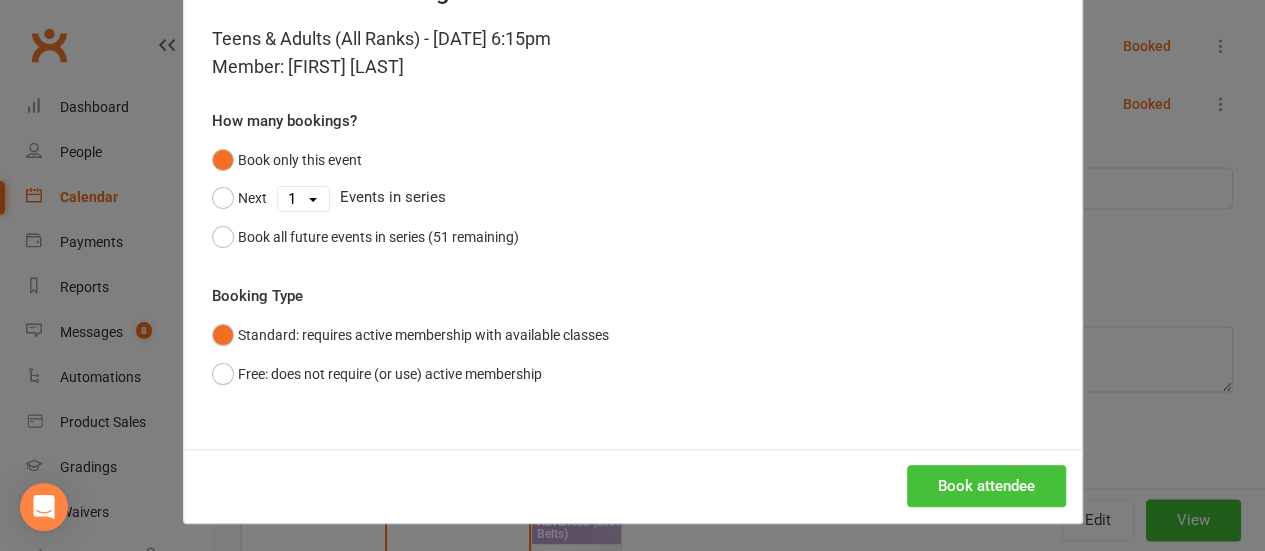 click on "Book attendee" at bounding box center (986, 486) 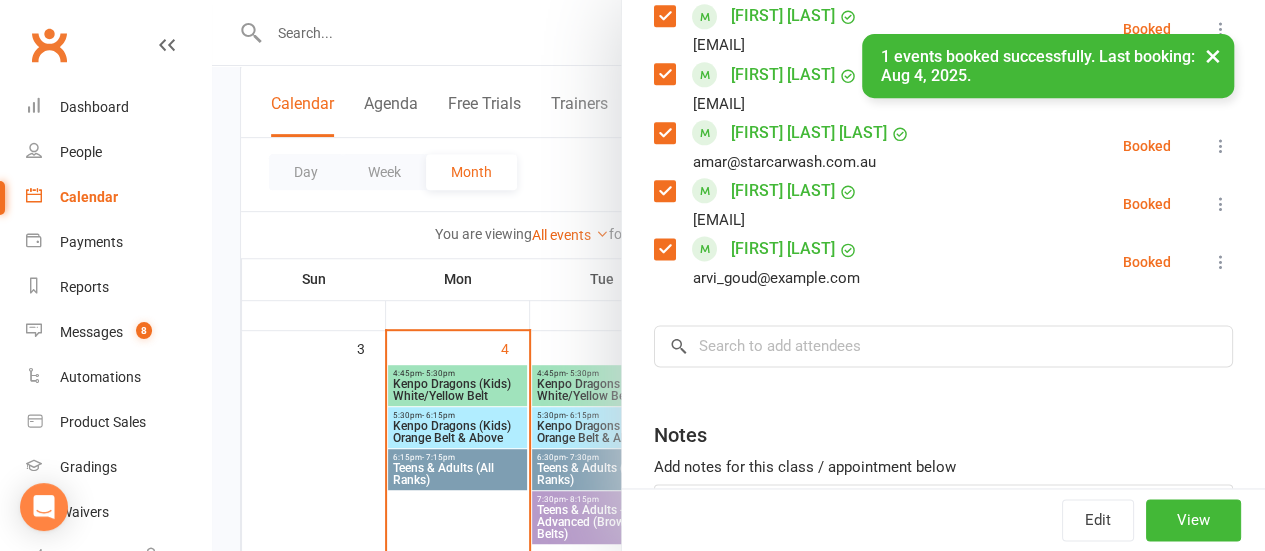 scroll, scrollTop: 1210, scrollLeft: 0, axis: vertical 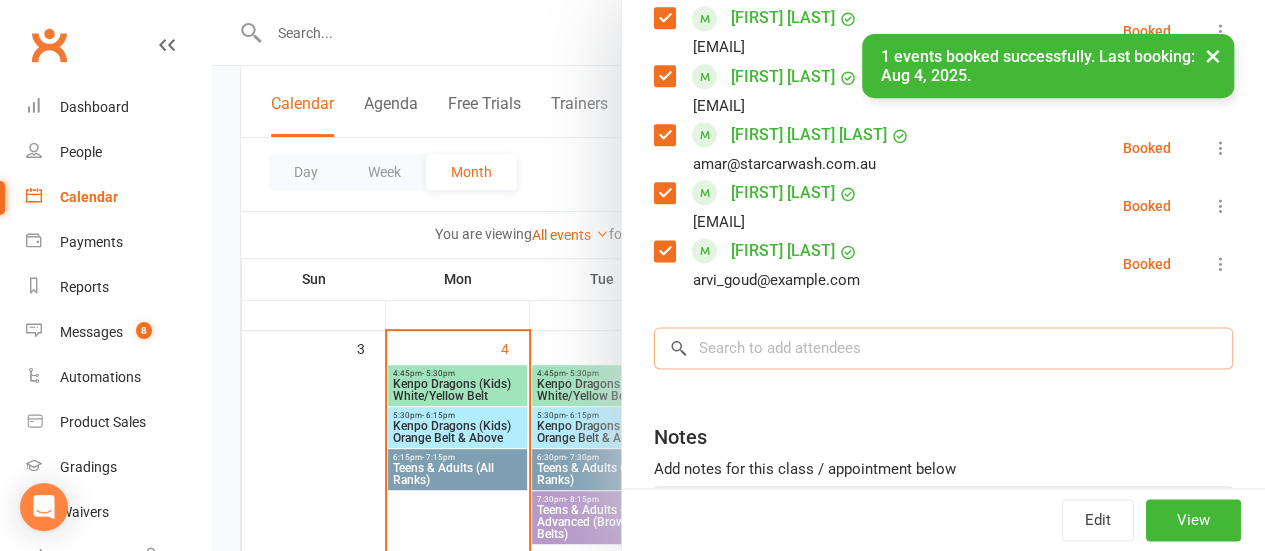 click at bounding box center [943, 348] 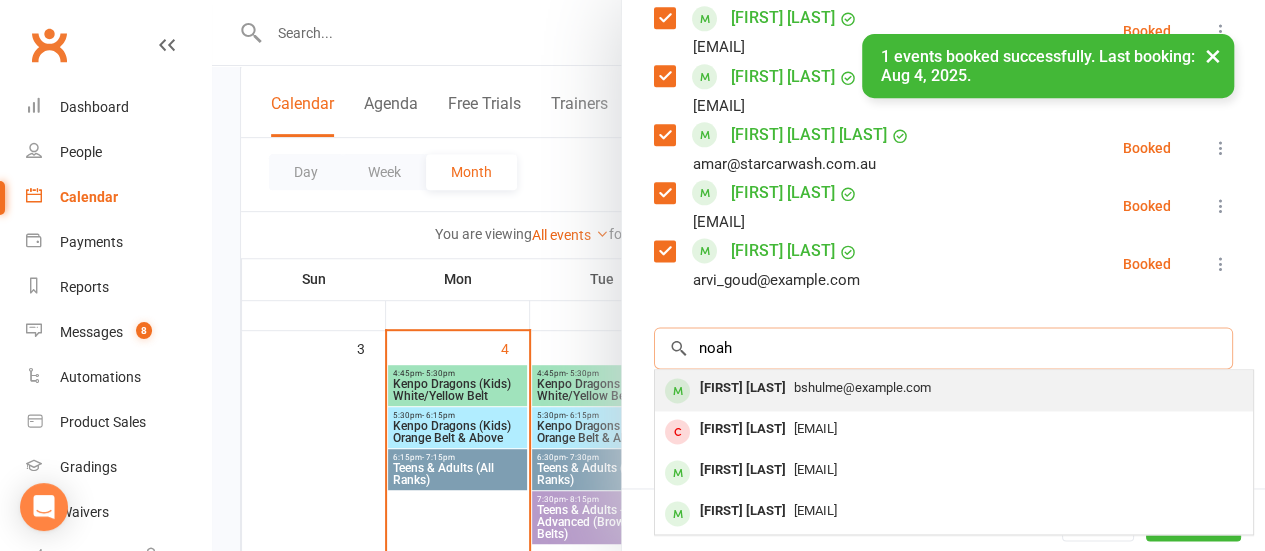 type on "noah" 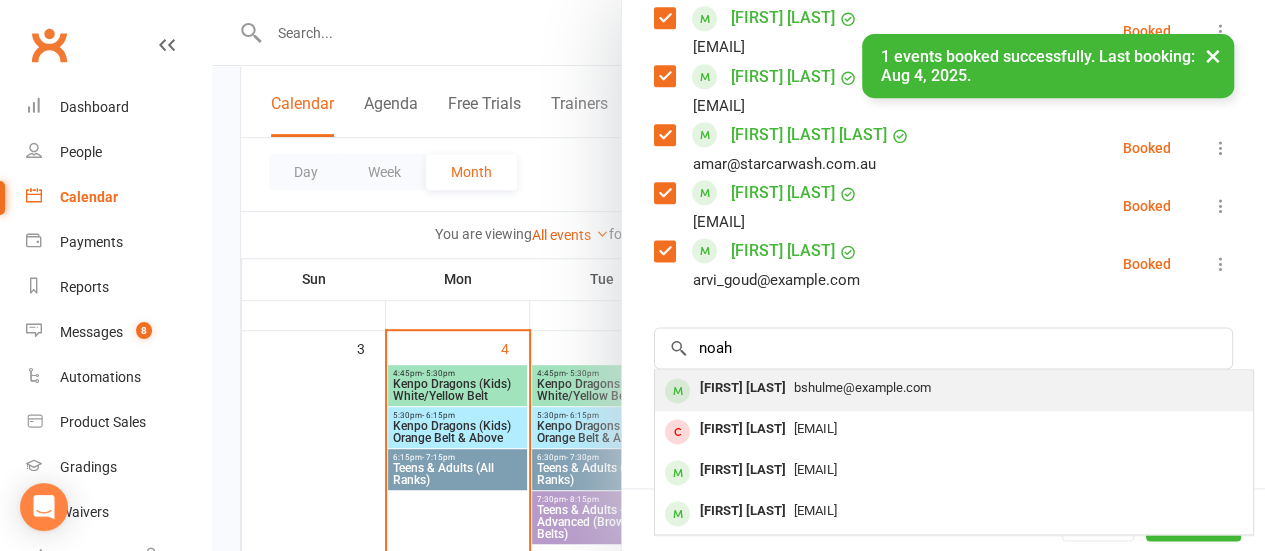 click on "bshulme@example.com" at bounding box center [954, 388] 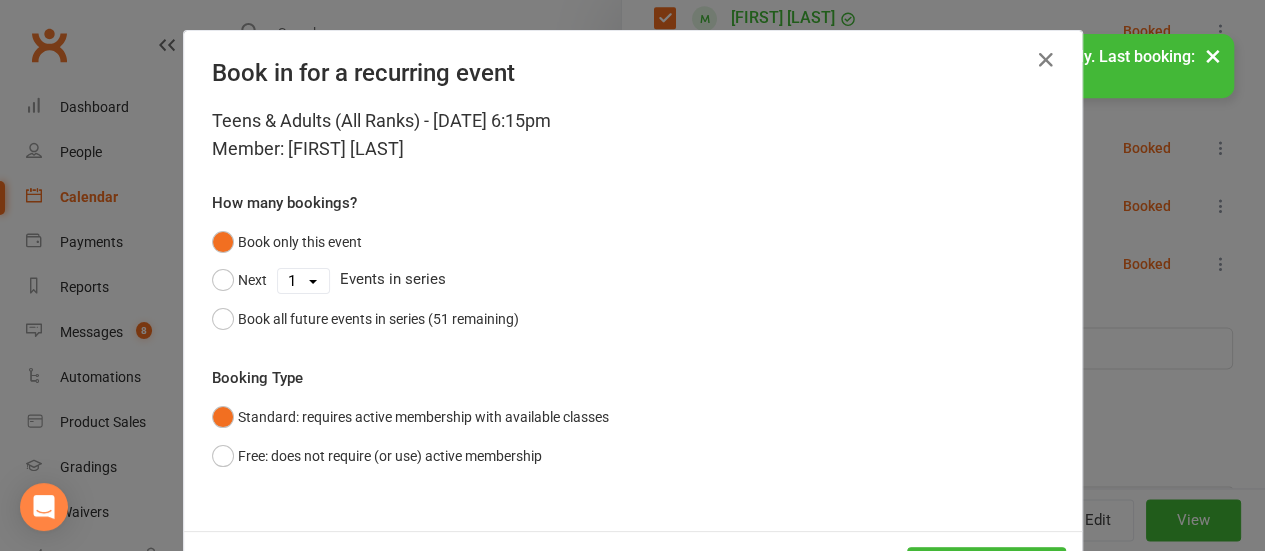 scroll, scrollTop: 82, scrollLeft: 0, axis: vertical 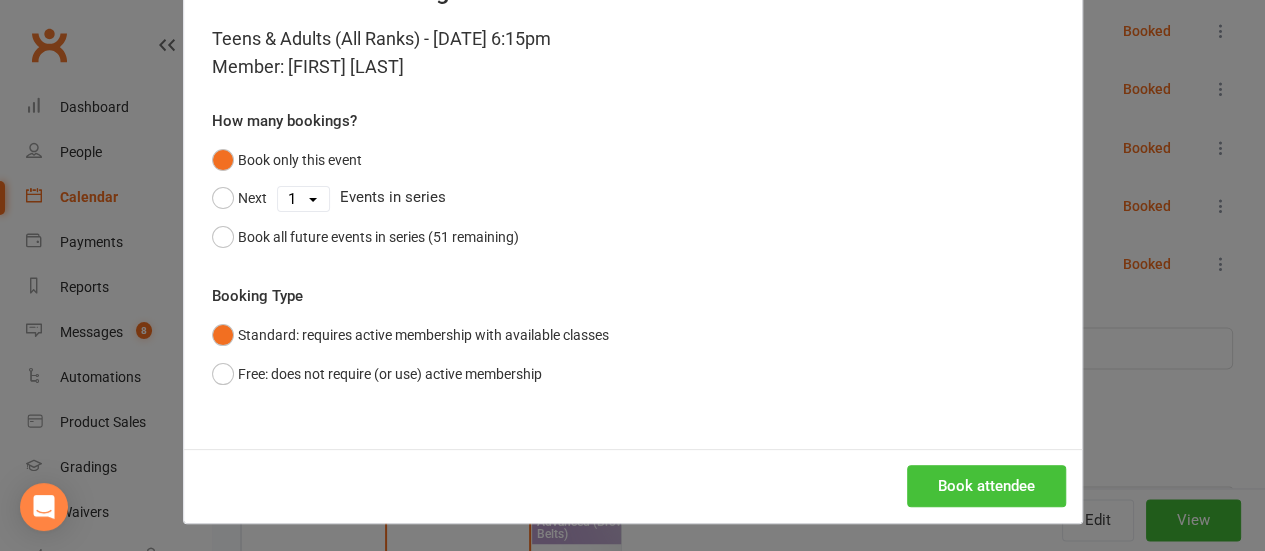 click on "Book attendee" at bounding box center [986, 486] 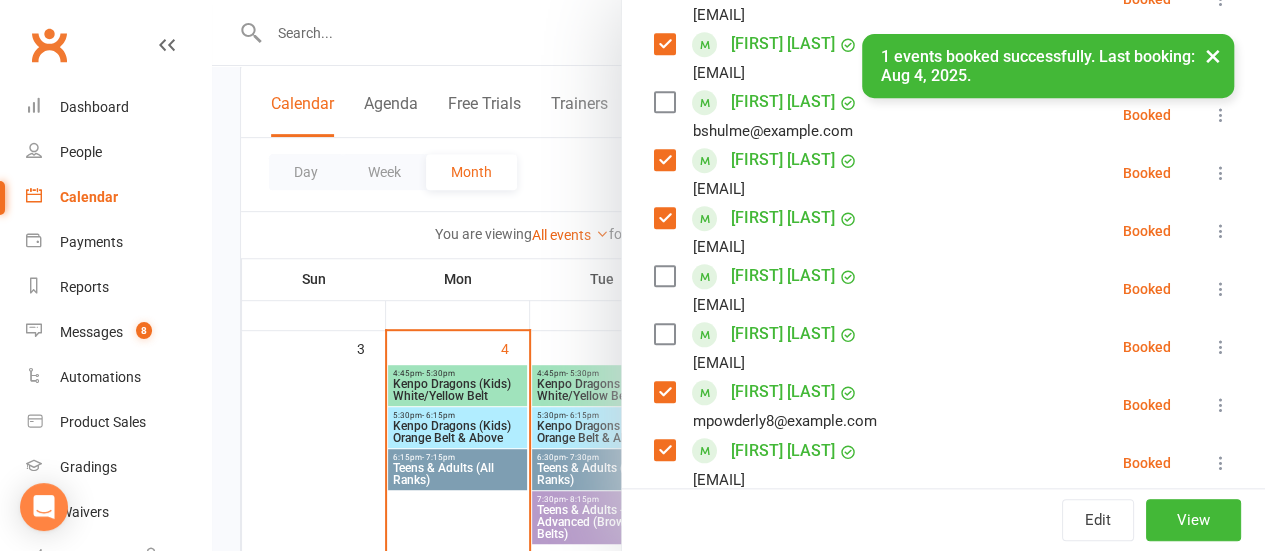 scroll, scrollTop: 836, scrollLeft: 0, axis: vertical 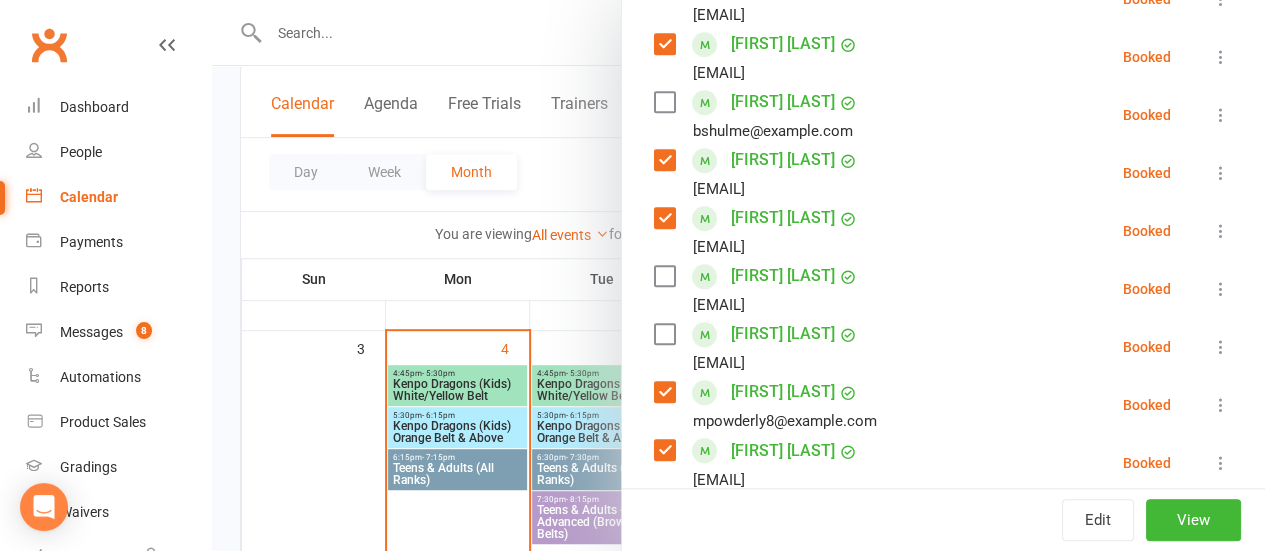 click at bounding box center (664, 334) 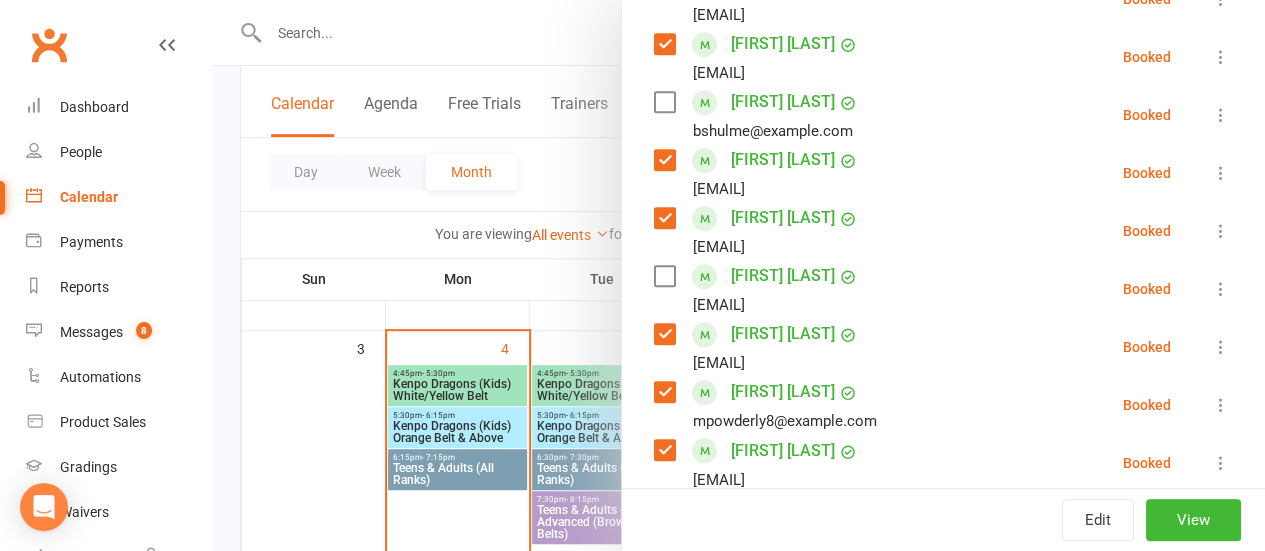 click at bounding box center [664, 276] 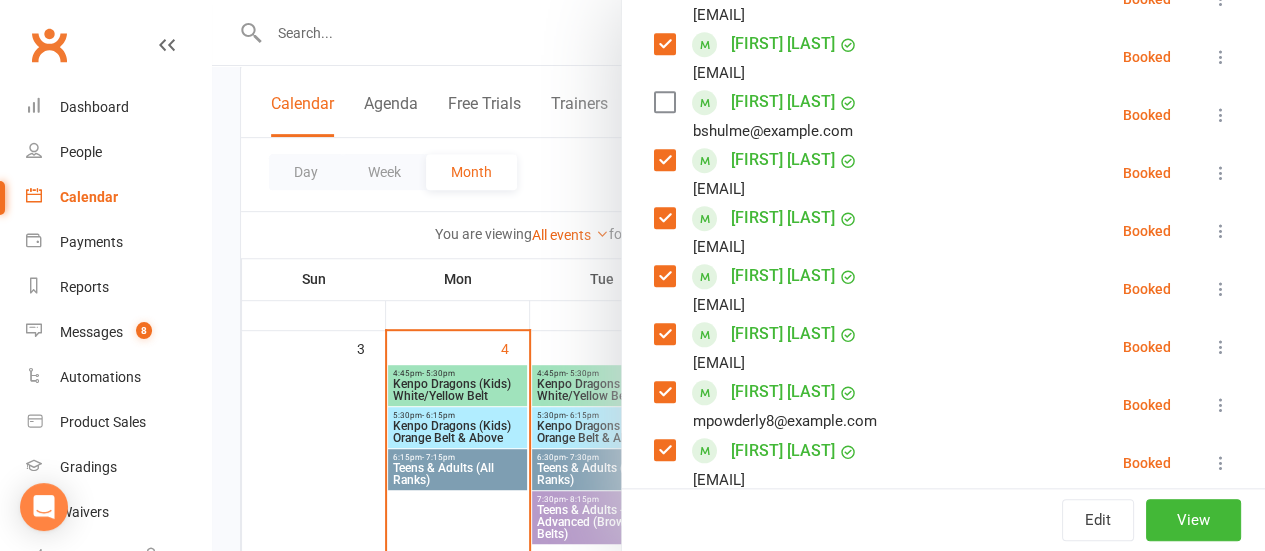 click at bounding box center [664, 102] 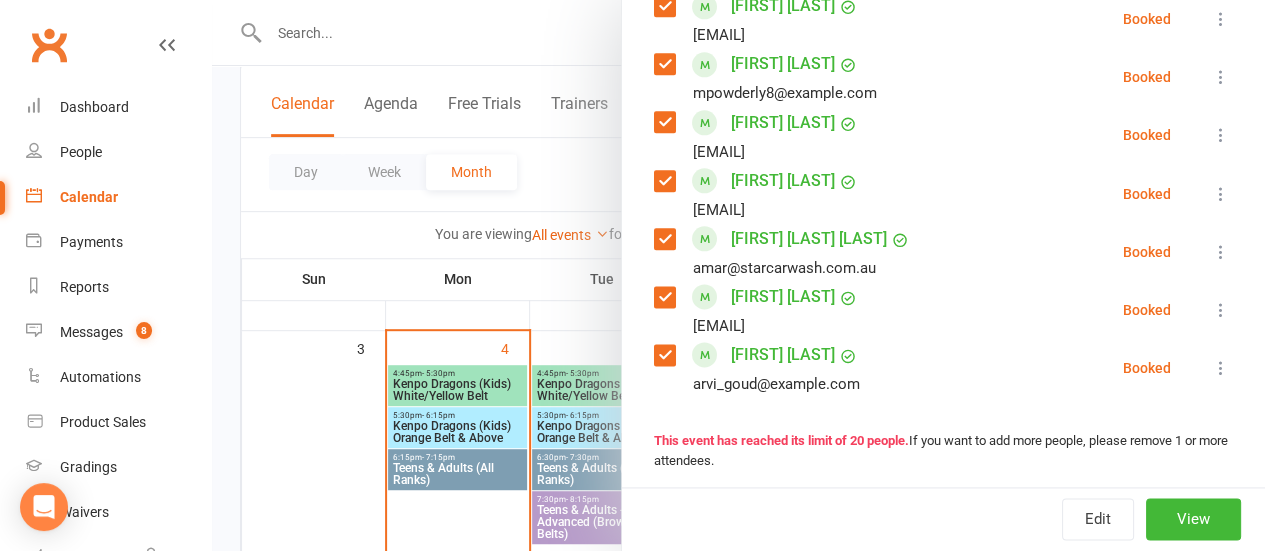 scroll, scrollTop: 1200, scrollLeft: 0, axis: vertical 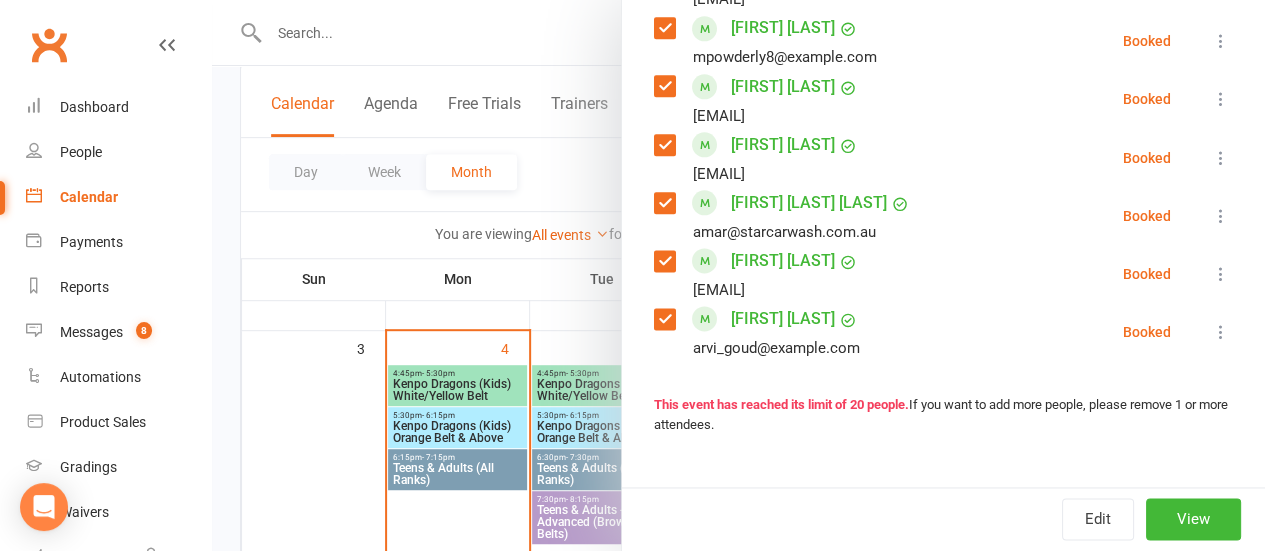 click at bounding box center (664, 145) 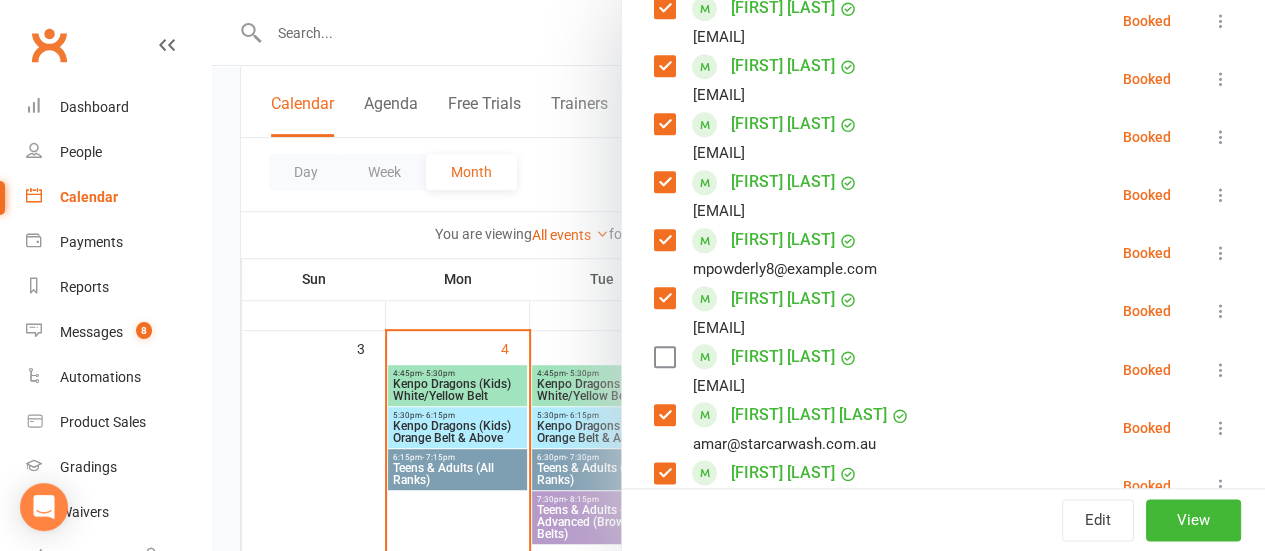 scroll, scrollTop: 986, scrollLeft: 0, axis: vertical 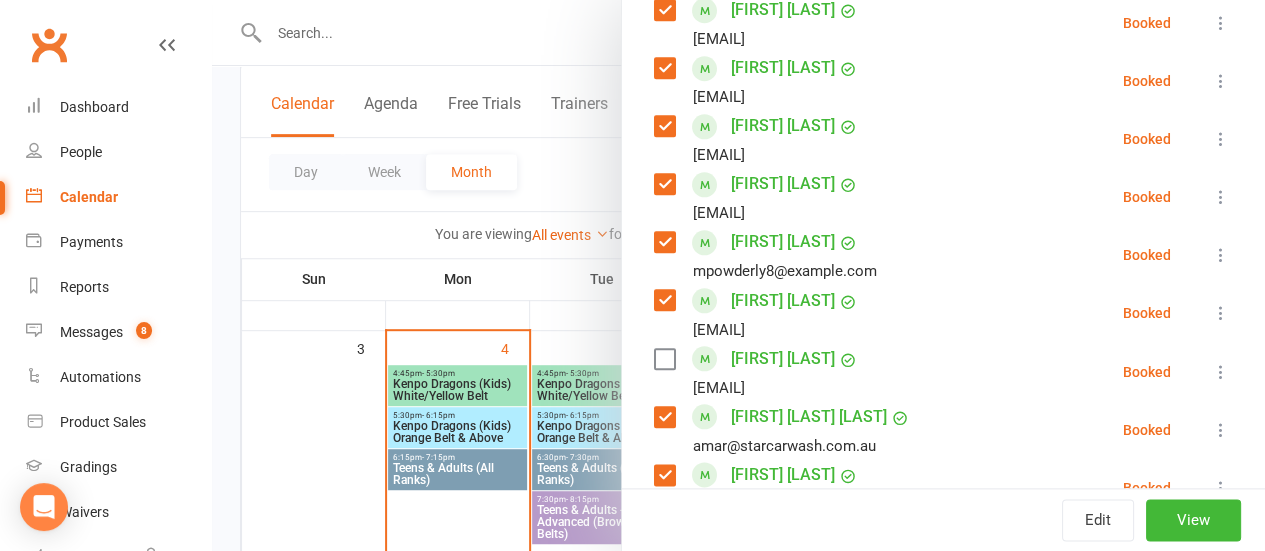click at bounding box center (1221, 372) 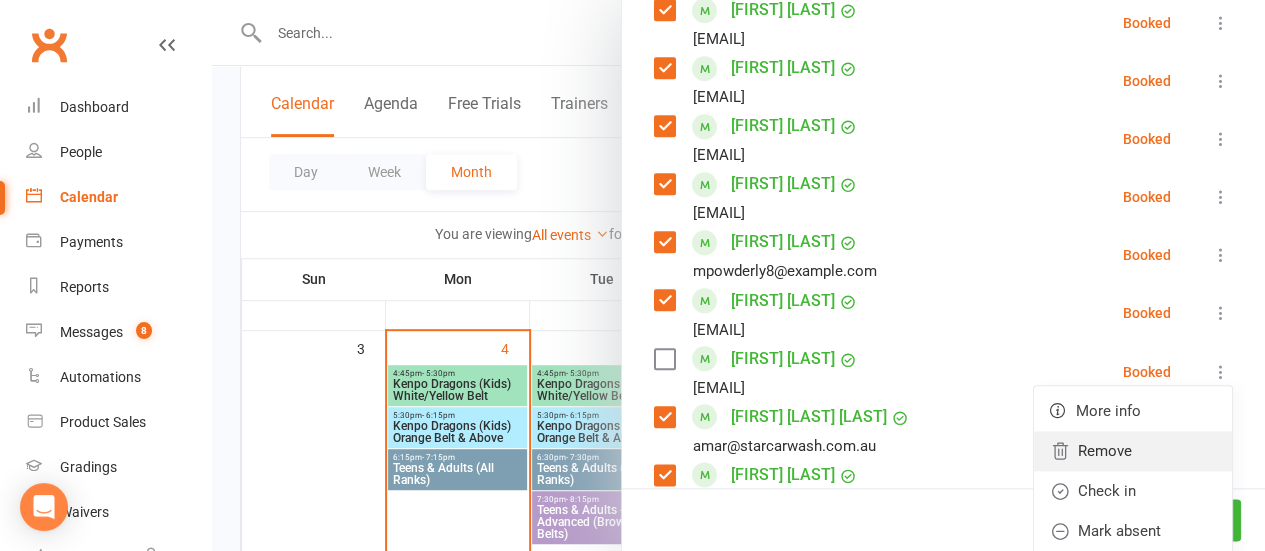 click on "Remove" at bounding box center [1133, 451] 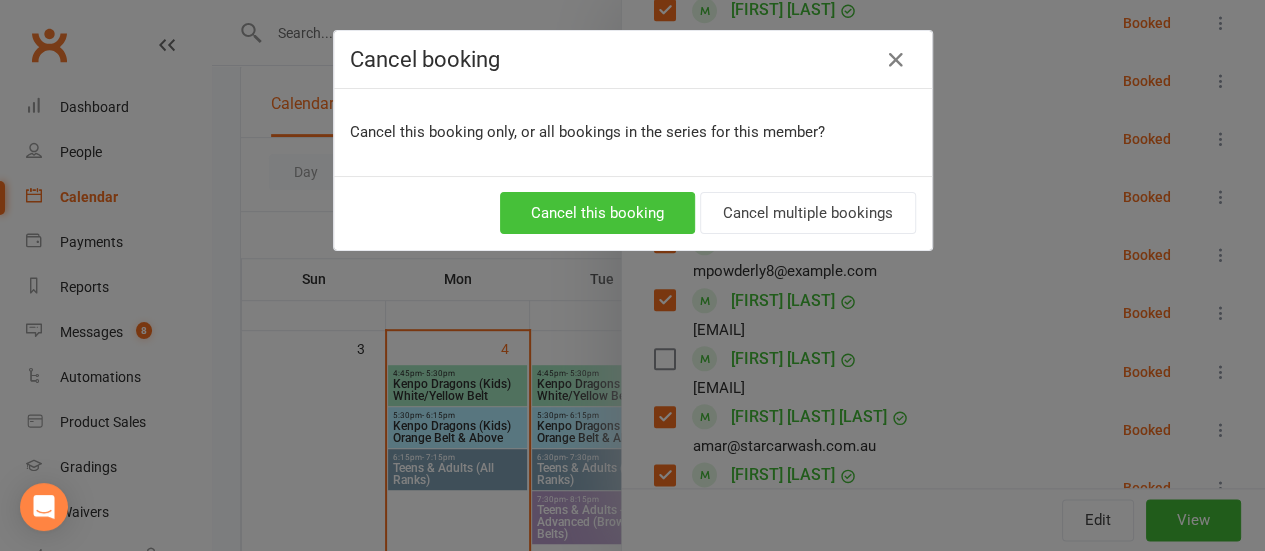 click on "Cancel this booking" at bounding box center (597, 213) 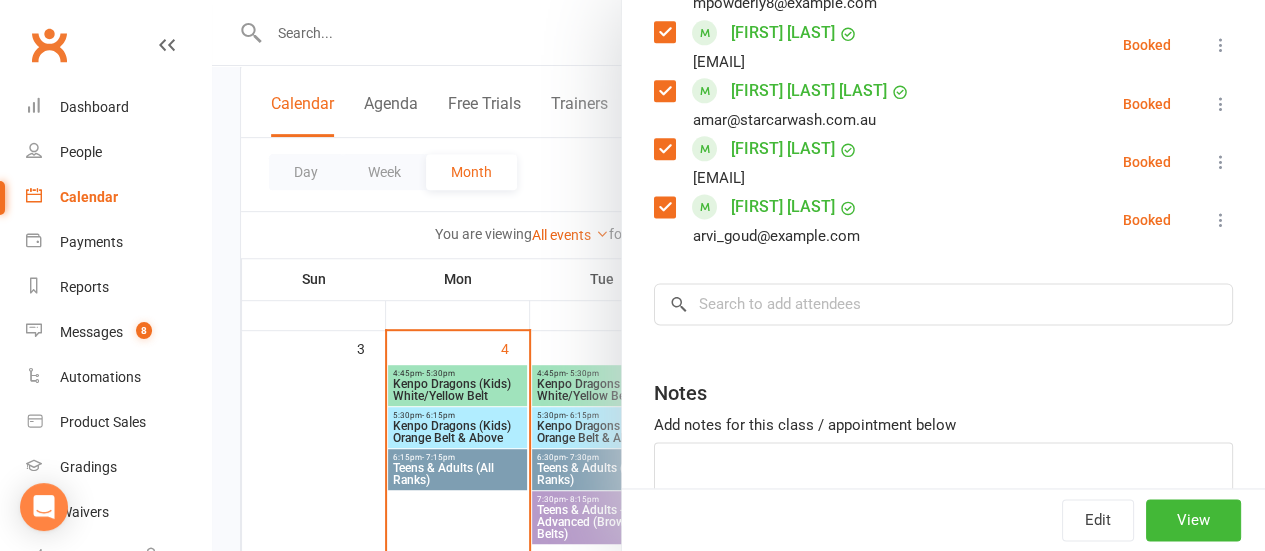 scroll, scrollTop: 1268, scrollLeft: 0, axis: vertical 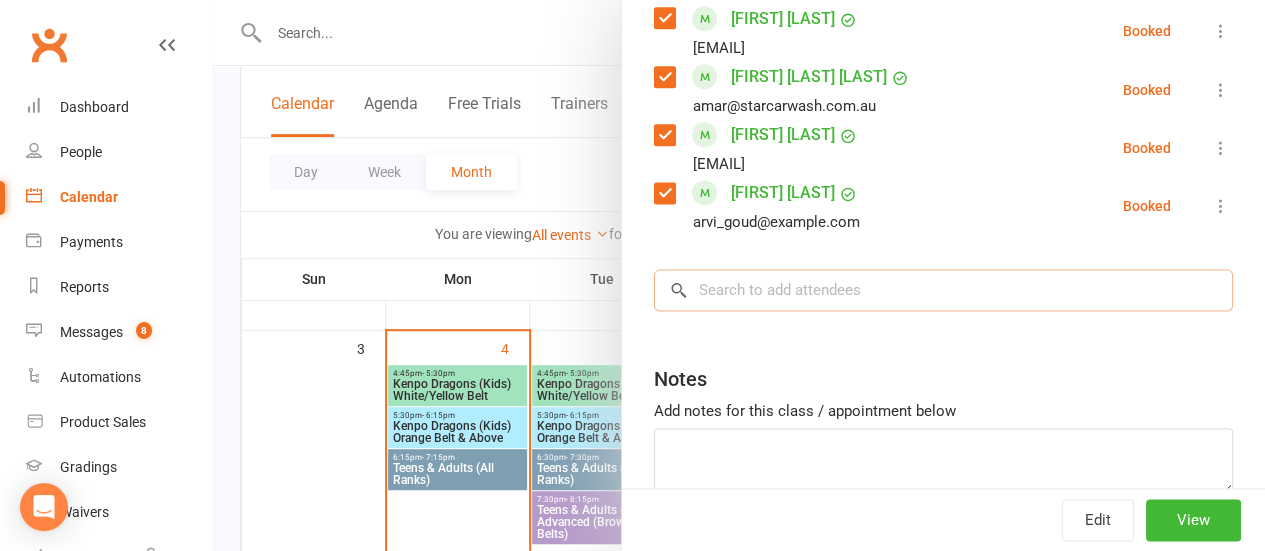 click at bounding box center [943, 290] 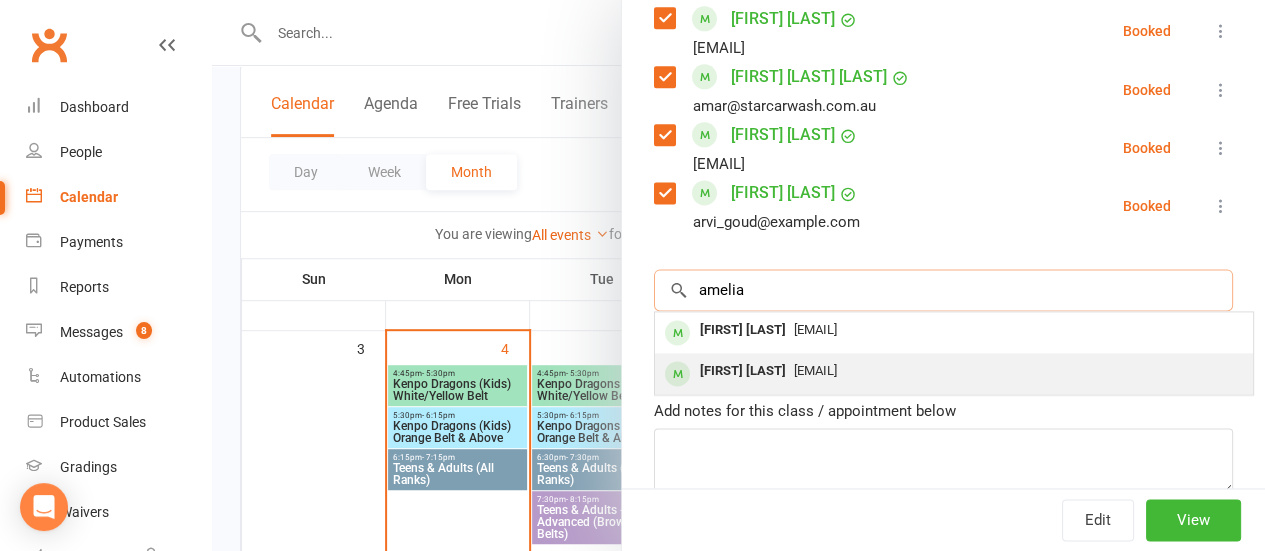 type on "amelia" 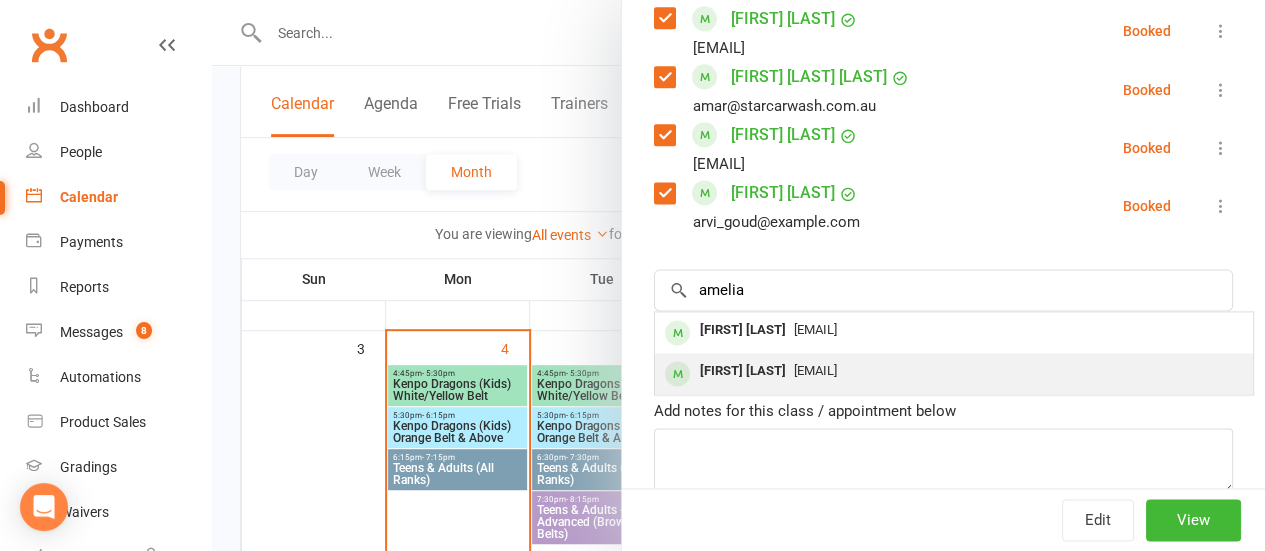click on "[EMAIL]" at bounding box center (815, 370) 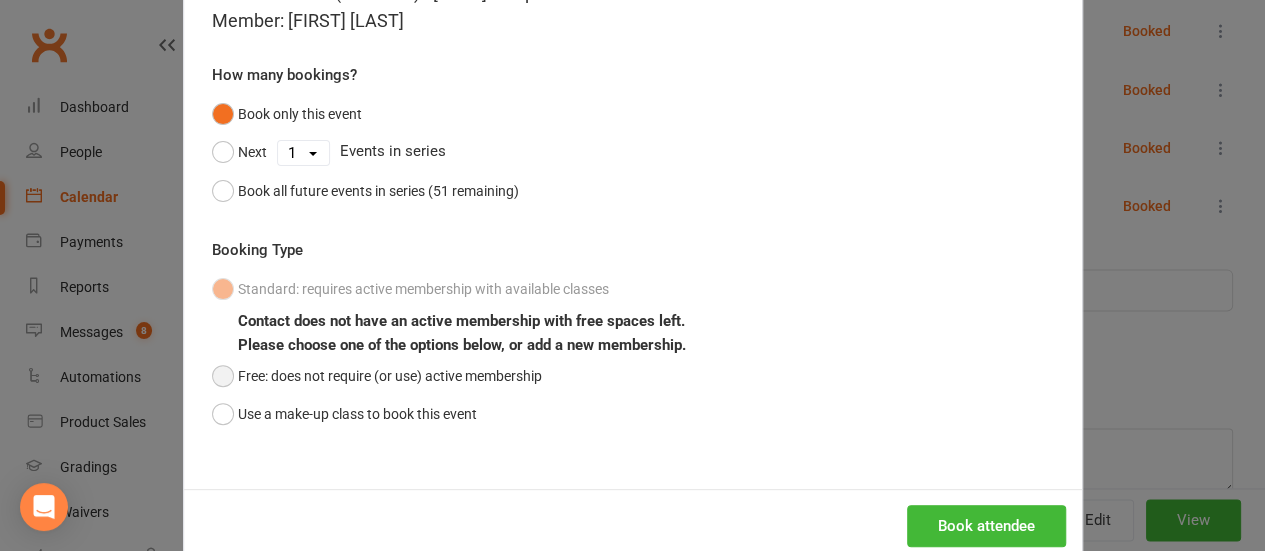 scroll, scrollTop: 132, scrollLeft: 0, axis: vertical 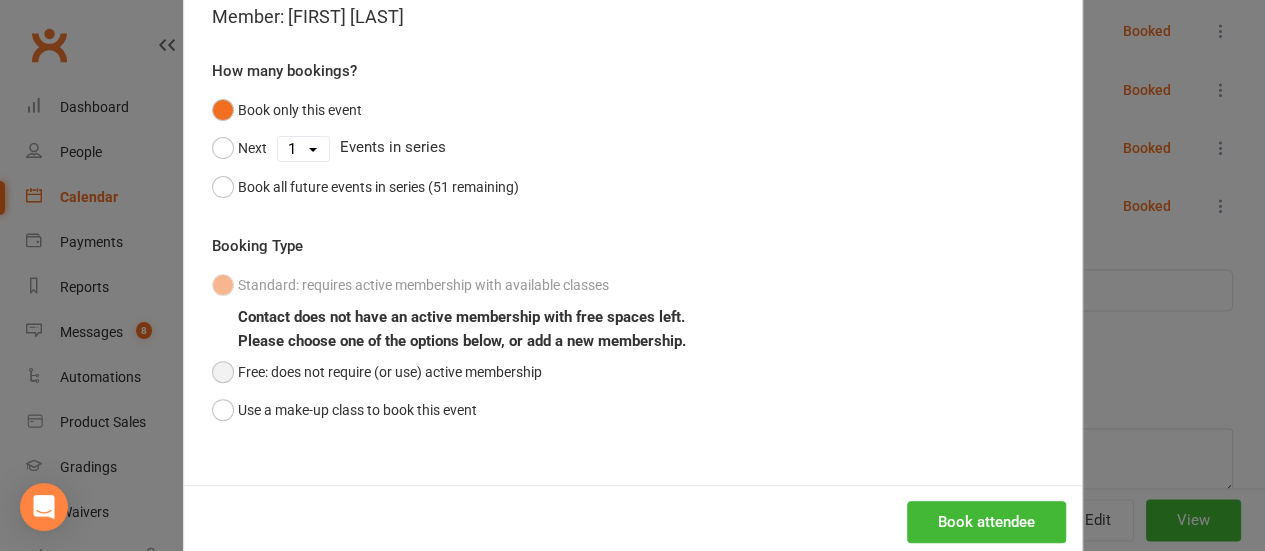 click on "Free: does not require (or use) active membership" at bounding box center (377, 372) 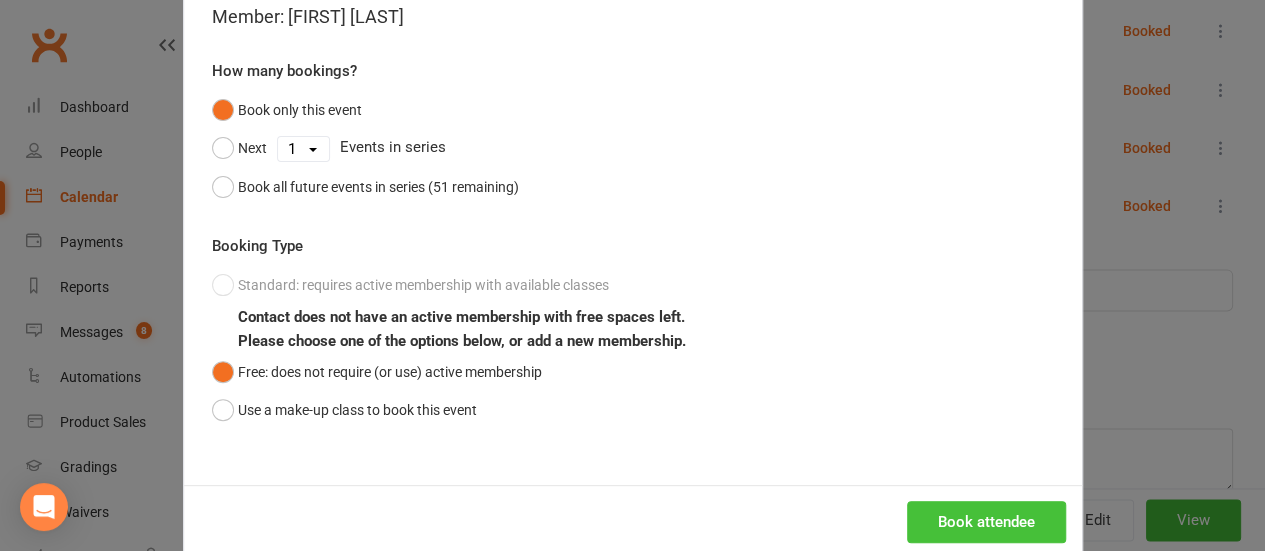 click on "Book attendee" at bounding box center [986, 522] 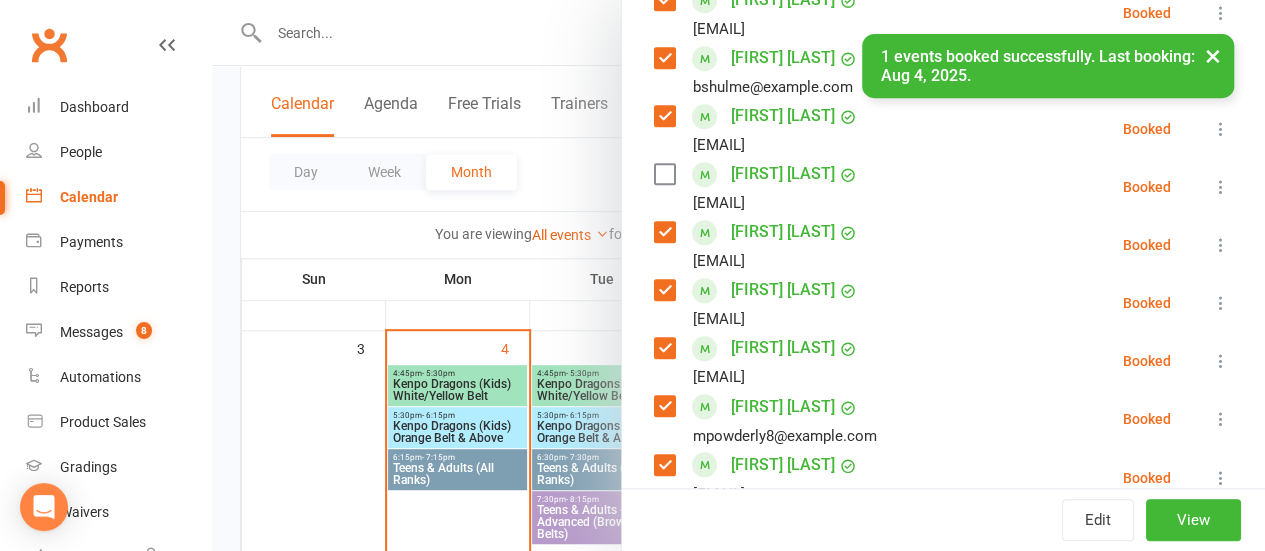 scroll, scrollTop: 876, scrollLeft: 0, axis: vertical 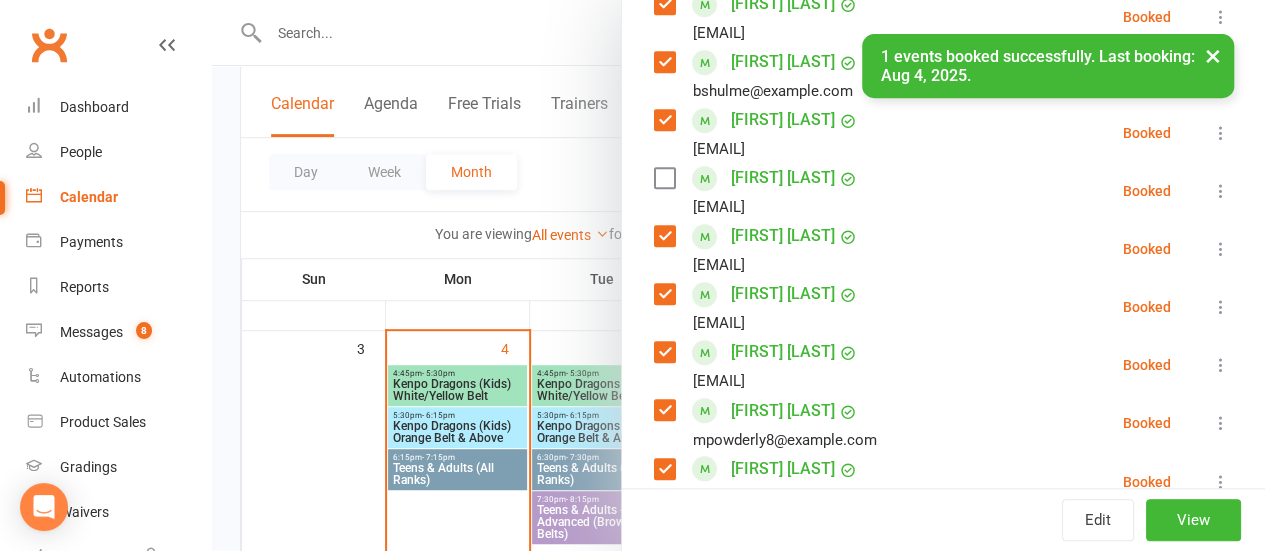 click at bounding box center [664, 178] 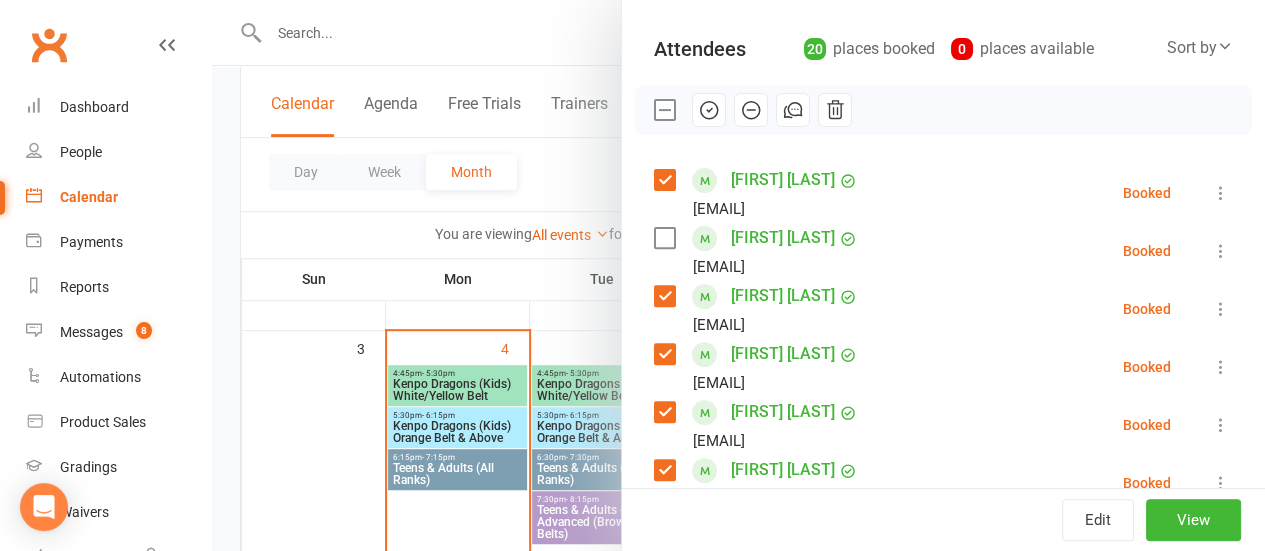 scroll, scrollTop: 234, scrollLeft: 0, axis: vertical 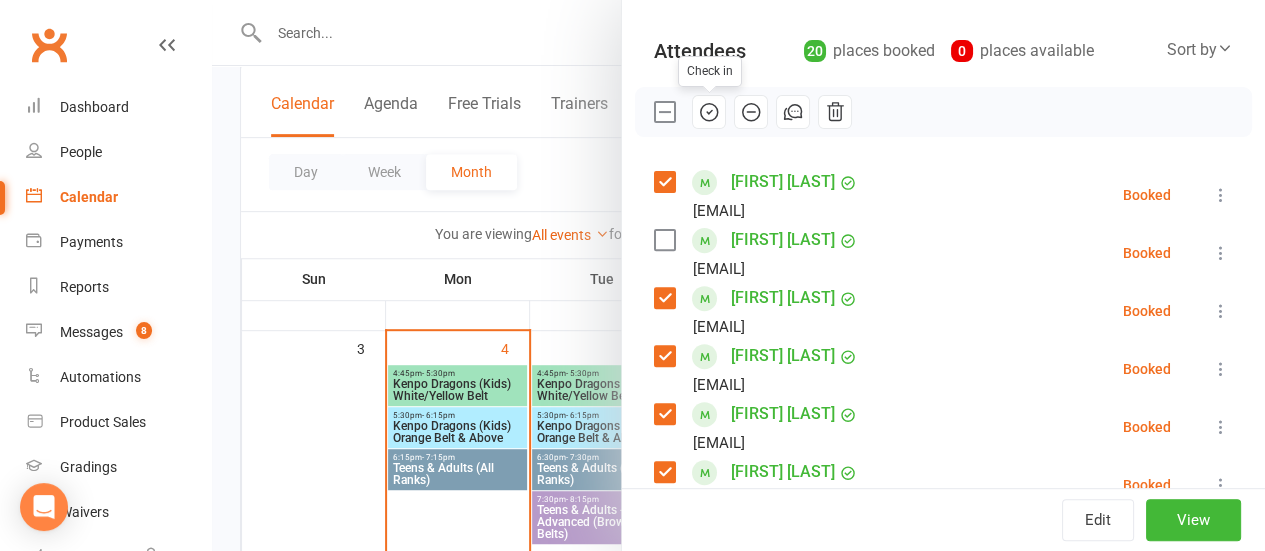 click 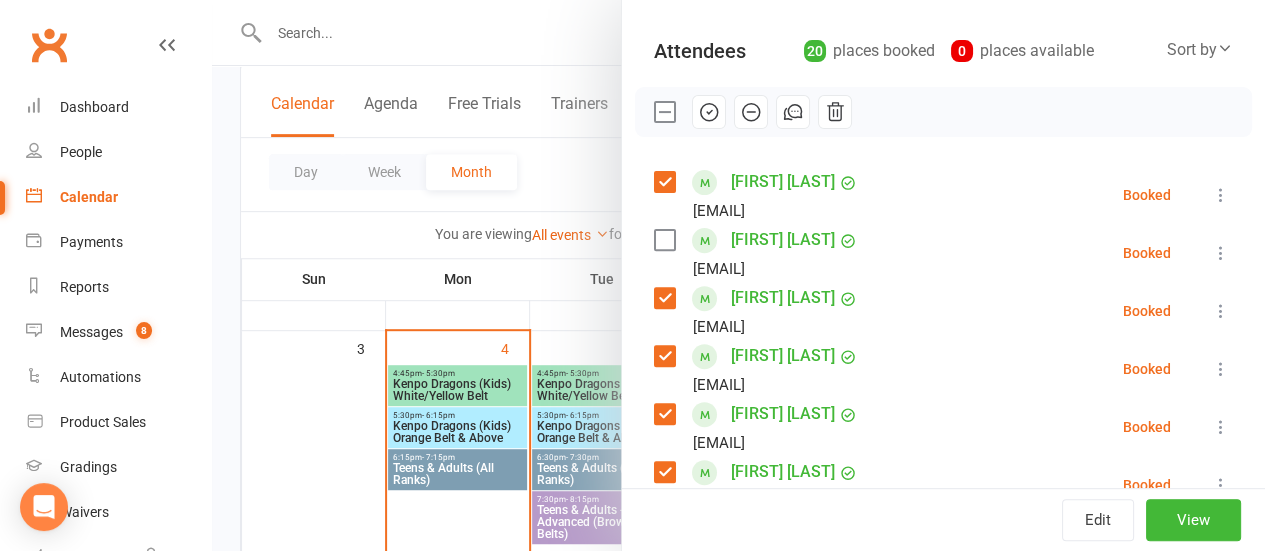 click at bounding box center (664, 112) 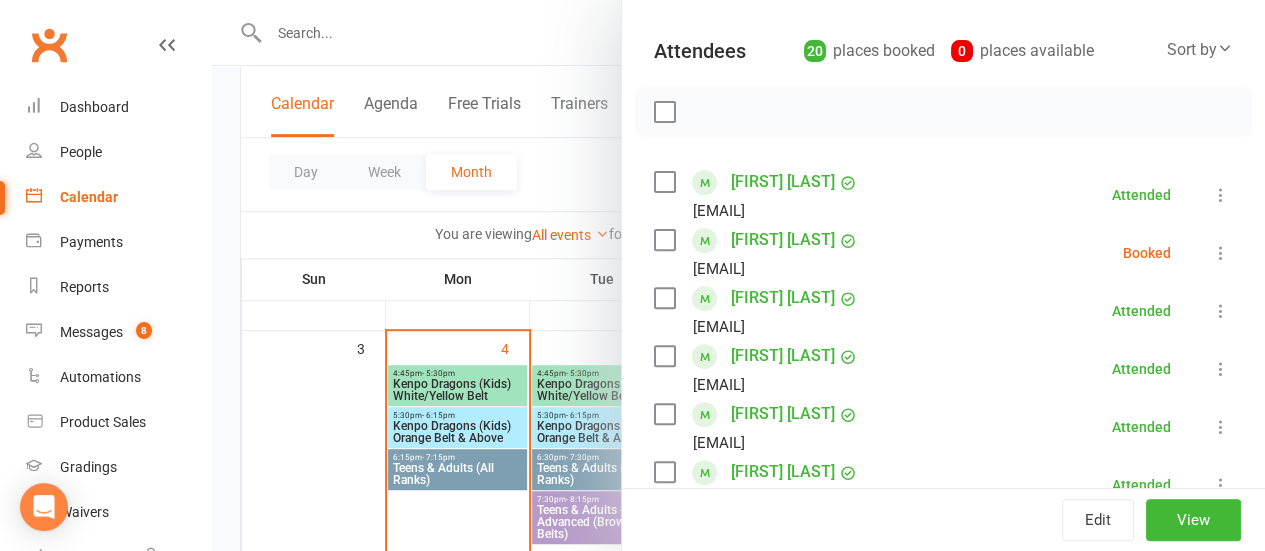 click at bounding box center [1221, 253] 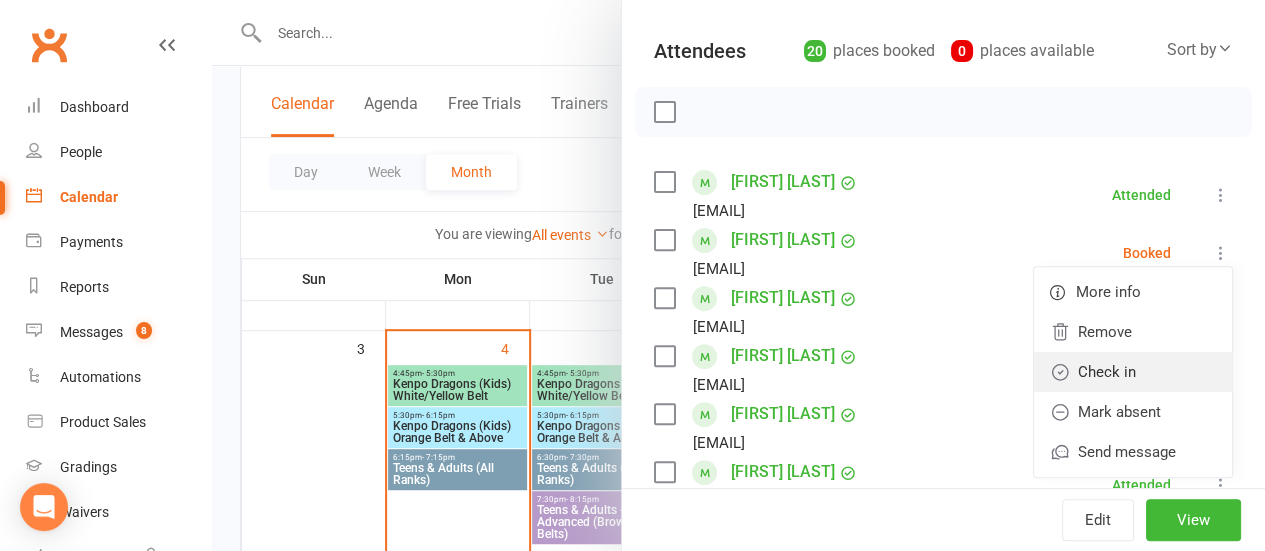 click on "Check in" at bounding box center [1133, 372] 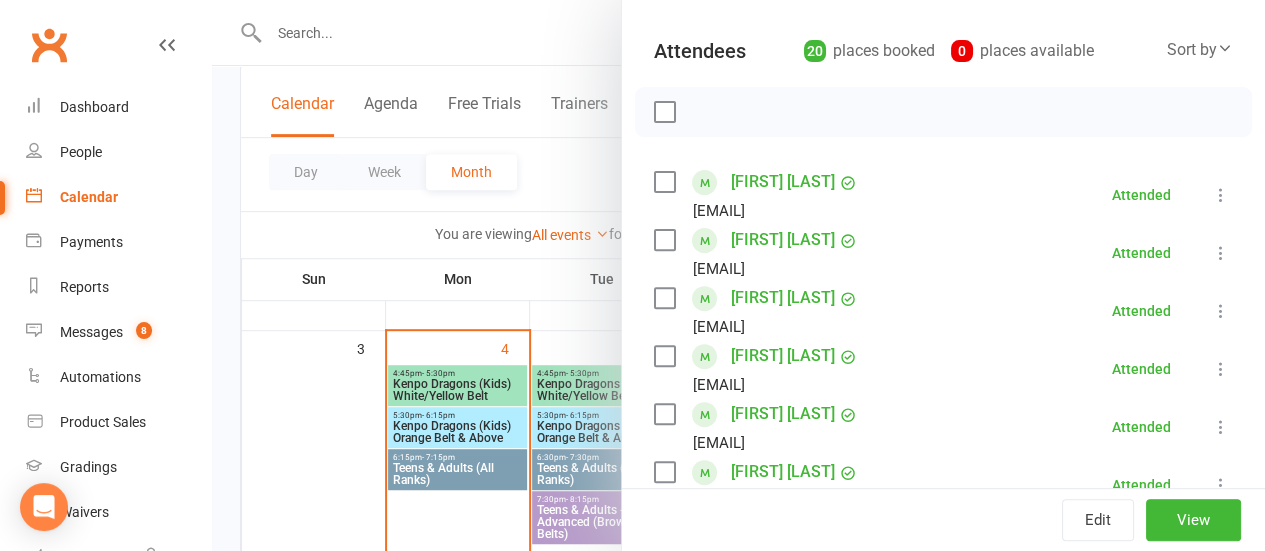 click at bounding box center [1221, 253] 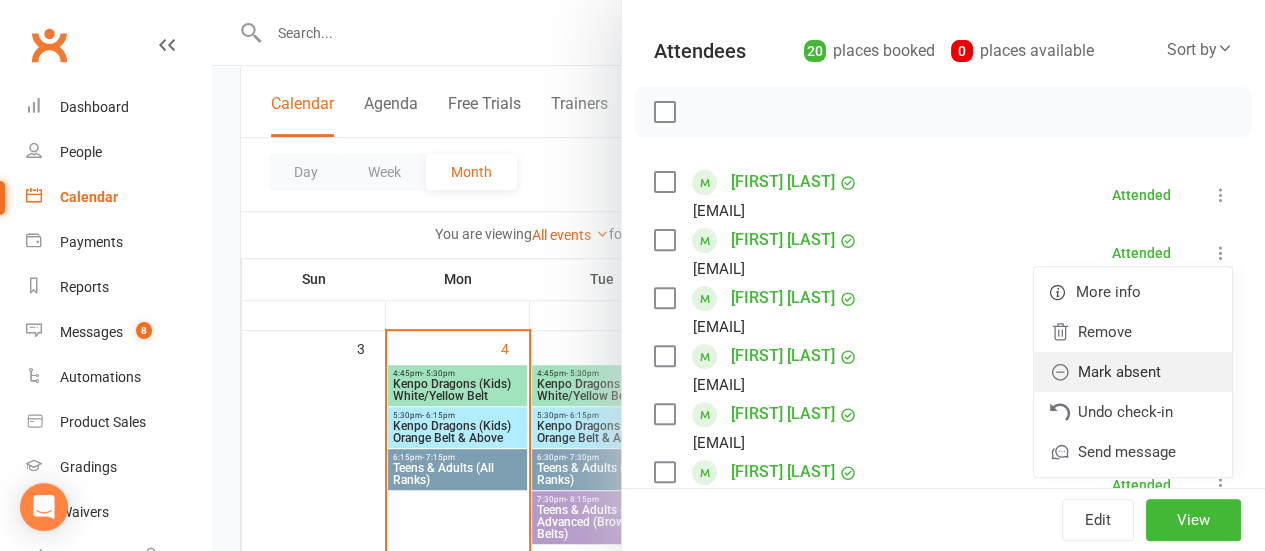 click on "Mark absent" at bounding box center (1133, 372) 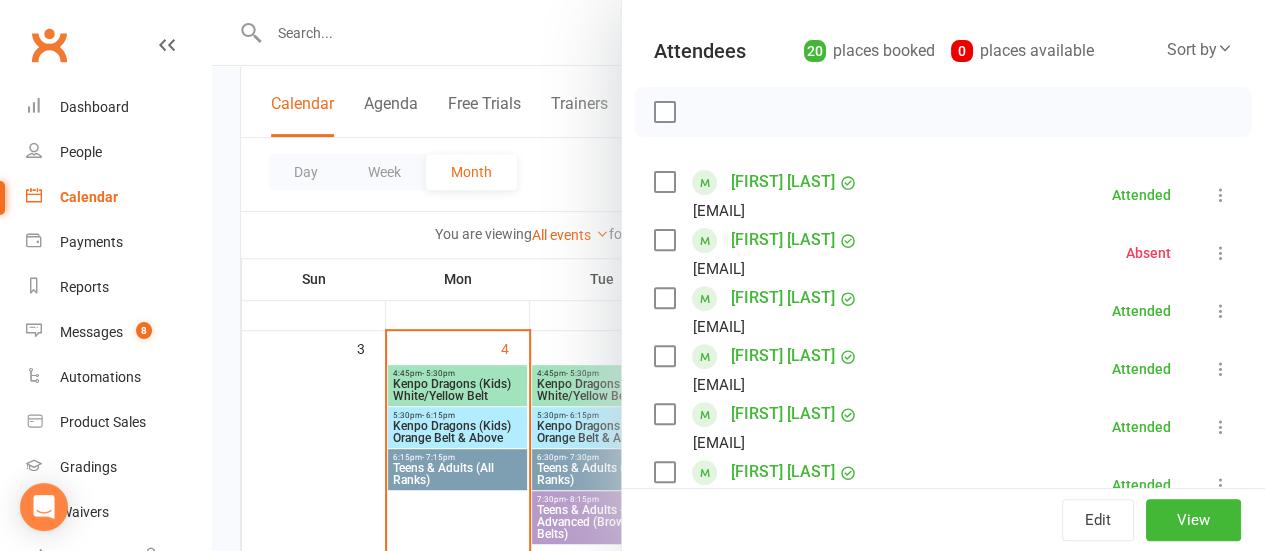click at bounding box center [738, 275] 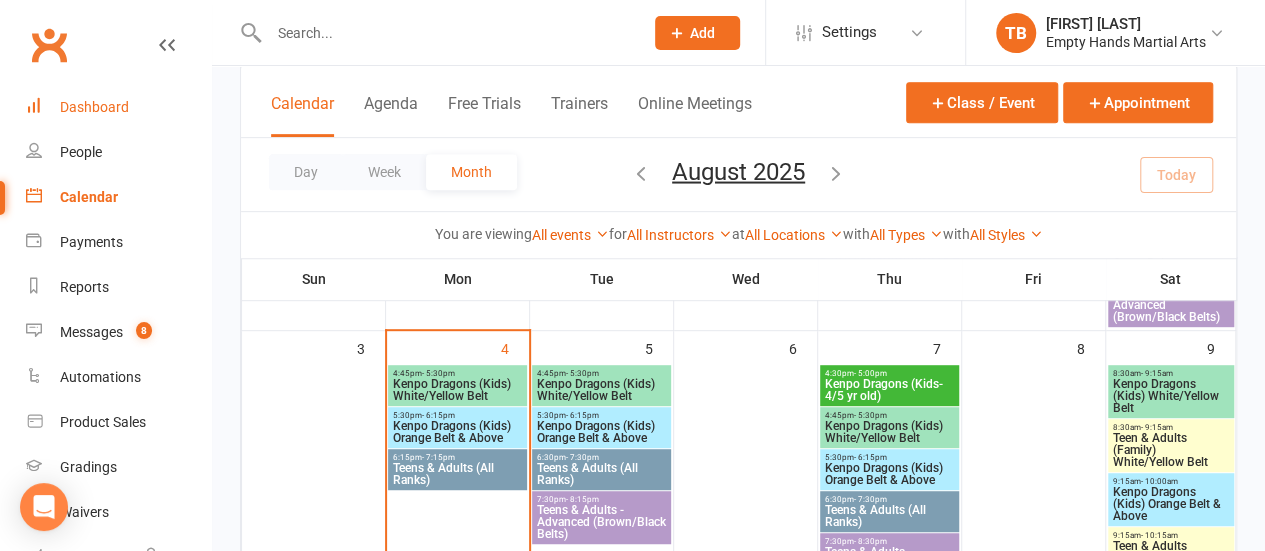 click on "Dashboard" at bounding box center (94, 107) 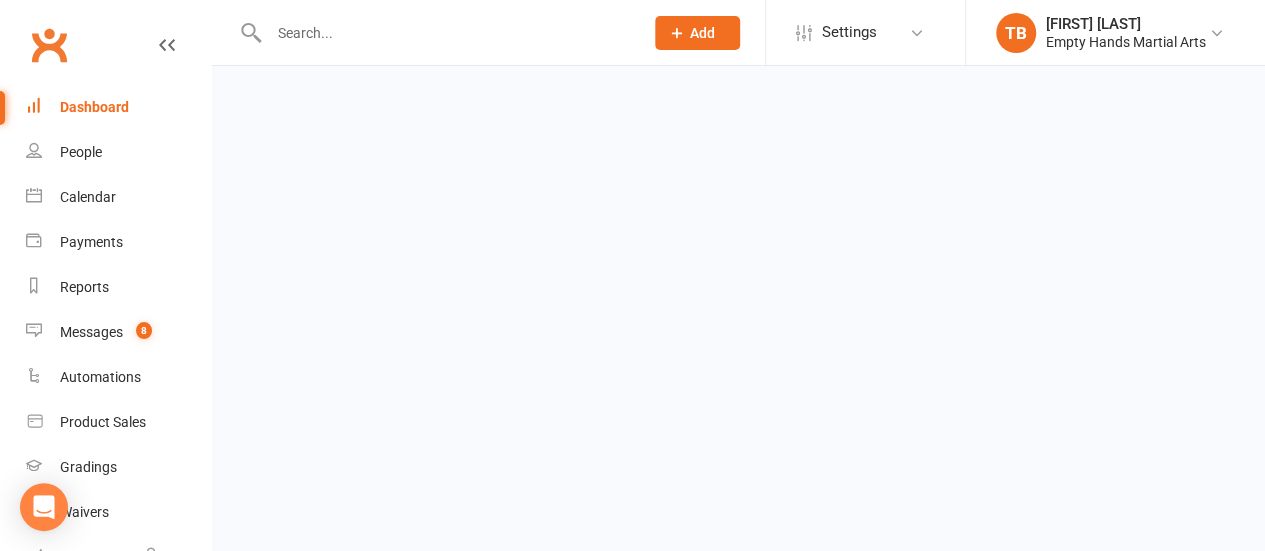 scroll, scrollTop: 0, scrollLeft: 0, axis: both 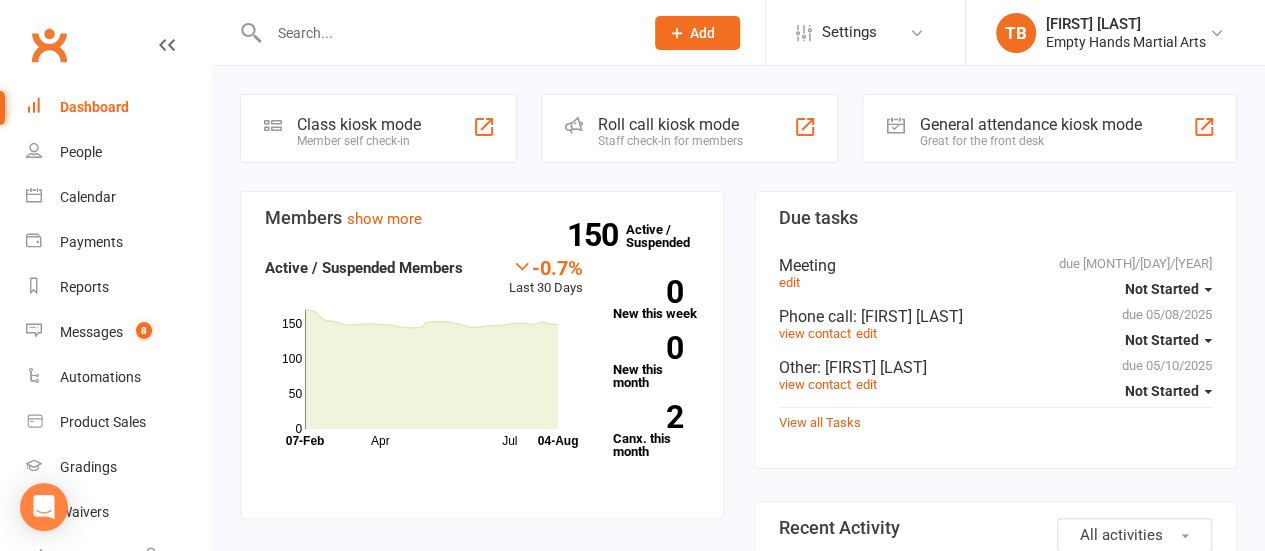 click on "Due tasks  due [MONTH]/[DAY]/[YEAR]
Not Started
Meeting  edit due [MONTH]/[DAY]/[YEAR]
Not Started
Phone call  : [FIRST] [LAST] view contact  edit due [MONTH]/[DAY]/[YEAR]
Not Started
Other  : [FIRST] [LAST] view contact  edit View all Tasks
All activities
Recent Activity [FIRST] [LAST] [MONTH] 4, 9:17 PM Booking marked Absent by [FIRST] [LAST] for event Teens & Adults (All Ranks) at 04 [MONTH] [YEAR] at 6:15PM
[FIRST] [LAST] [MONTH] 4, 9:17 PM Booking marked Attended by [FIRST] [LAST] for event Teens & Adults (All Ranks) at 04 [MONTH] [YEAR] at 6:15PM
[FIRST] [LAST] [MONTH] 4, 9:17 PM Booking marked Attended for event Teens & Adults (All Ranks) at 04 [MONTH] [YEAR] at 6:15PM
[FIRST] [LAST] [MONTH] 4, 9:17 PM Booking marked Attended for event Teens & Adults (All Ranks) at 04 [MONTH] [YEAR] at 6:15PM
[FIRST] [LAST] [MONTH] 4, 9:17 PM" at bounding box center (996, 1457) 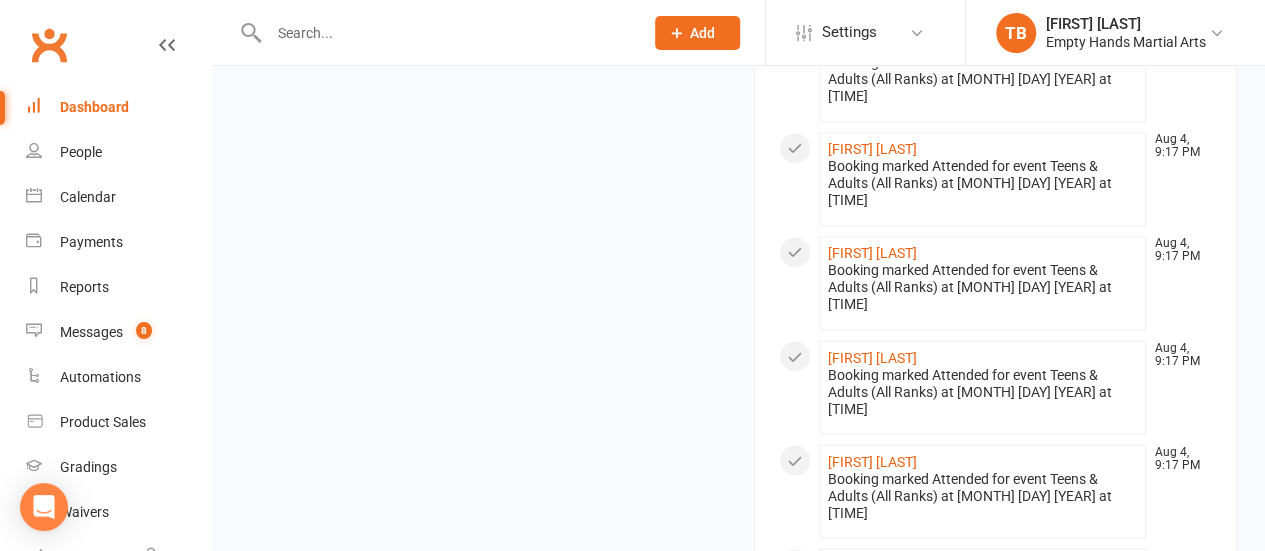 scroll, scrollTop: 1936, scrollLeft: 0, axis: vertical 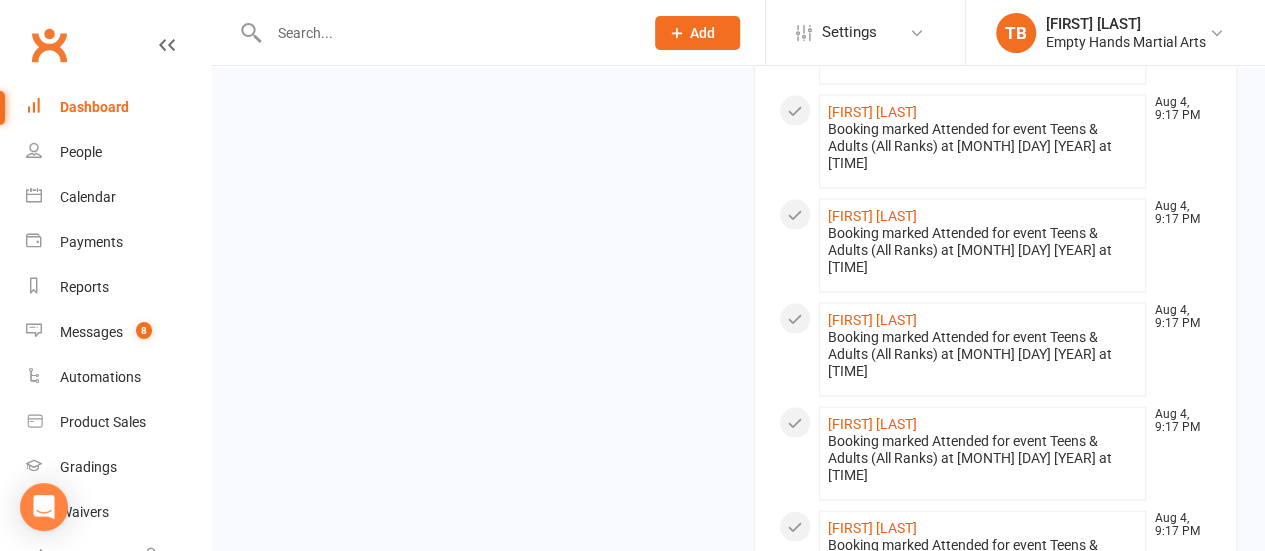 click on "Prospect
Member
Non-attending contact
Class / event
Appointment
Grading event
Task
Membership plan
Bulk message
Add
Settings Membership Plans Event Templates Appointment Types Mobile App  Website Image Library Customize Contacts Users Account Profile Clubworx API TB [PERSON] Empty Hands Martial Arts My profile Help Terms & conditions  Privacy policy  Sign out Clubworx Dashboard People Calendar Payments Reports Messages   8 Automations   Product Sales Gradings   Waivers   Assessments  Tasks   20 What's New Check-in Kiosk modes General attendance Roll call Class check-in Signed in successfully. × × 1 events booked successfully. Last booking: [DATE]. × × Coming up Today Event/Booking Time Location Trainer Attendees Waitlist
Class" at bounding box center (632, -534) 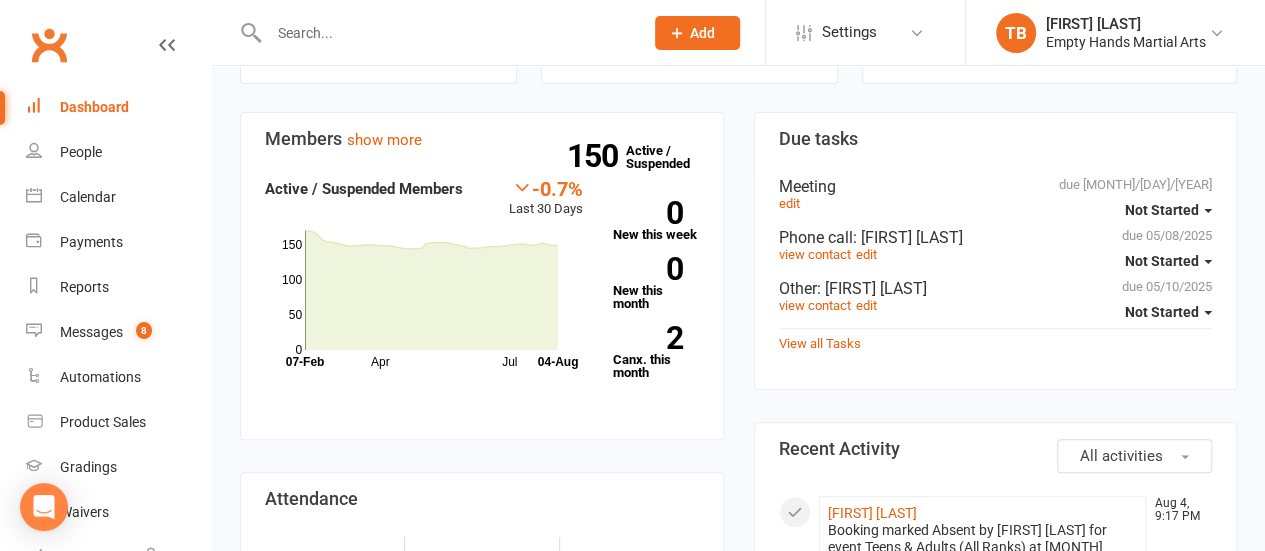 scroll, scrollTop: 80, scrollLeft: 0, axis: vertical 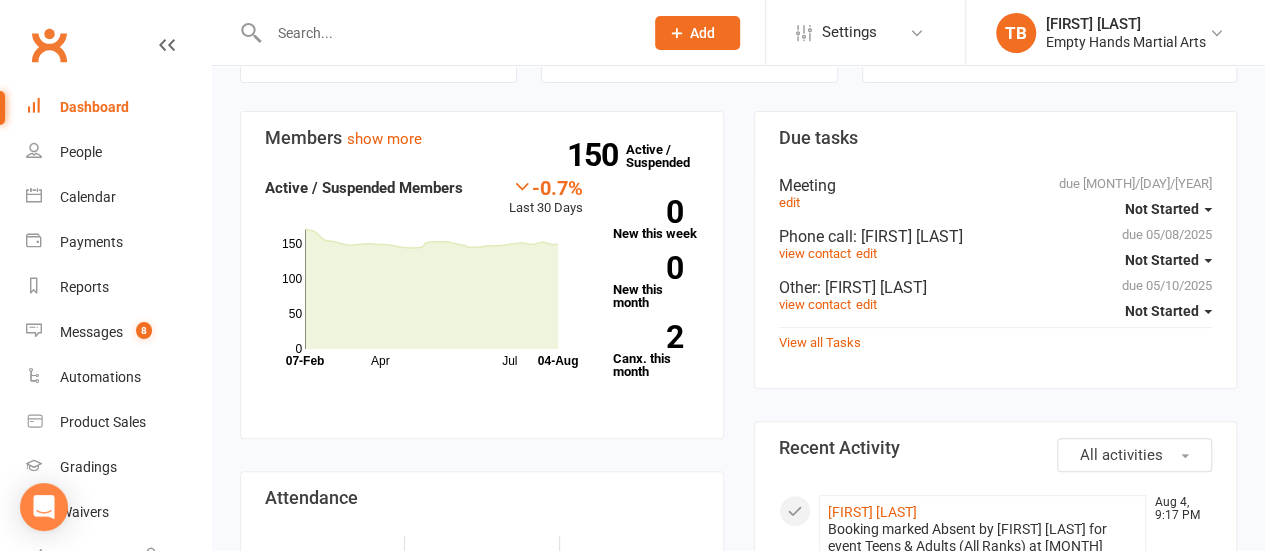 click at bounding box center (446, 33) 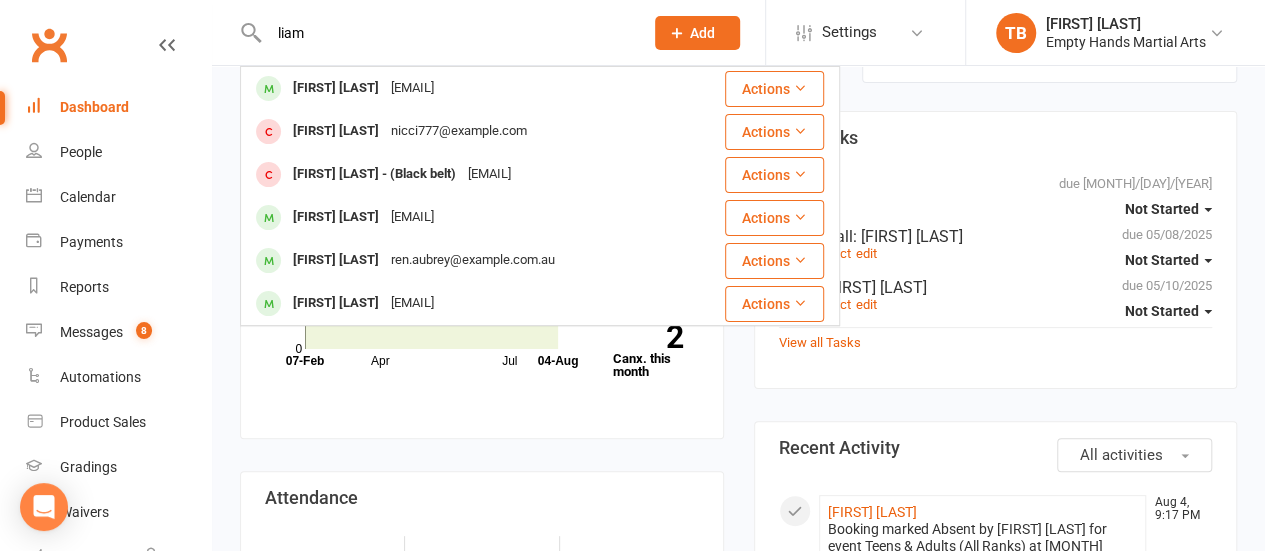 type on "liam" 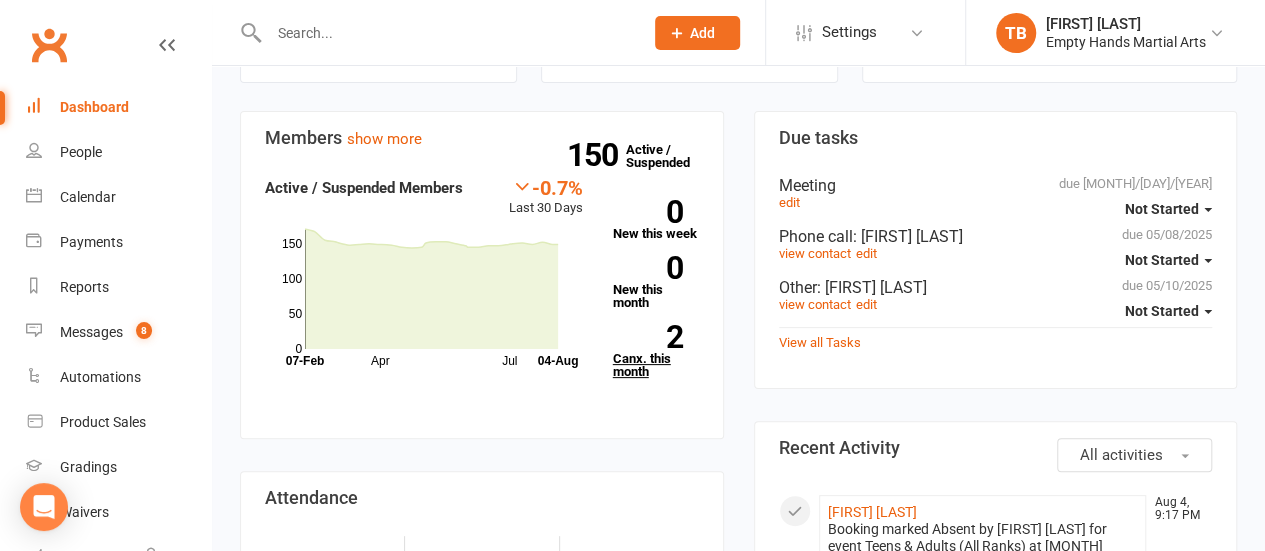 click on "2 Canx. this month" at bounding box center (656, 351) 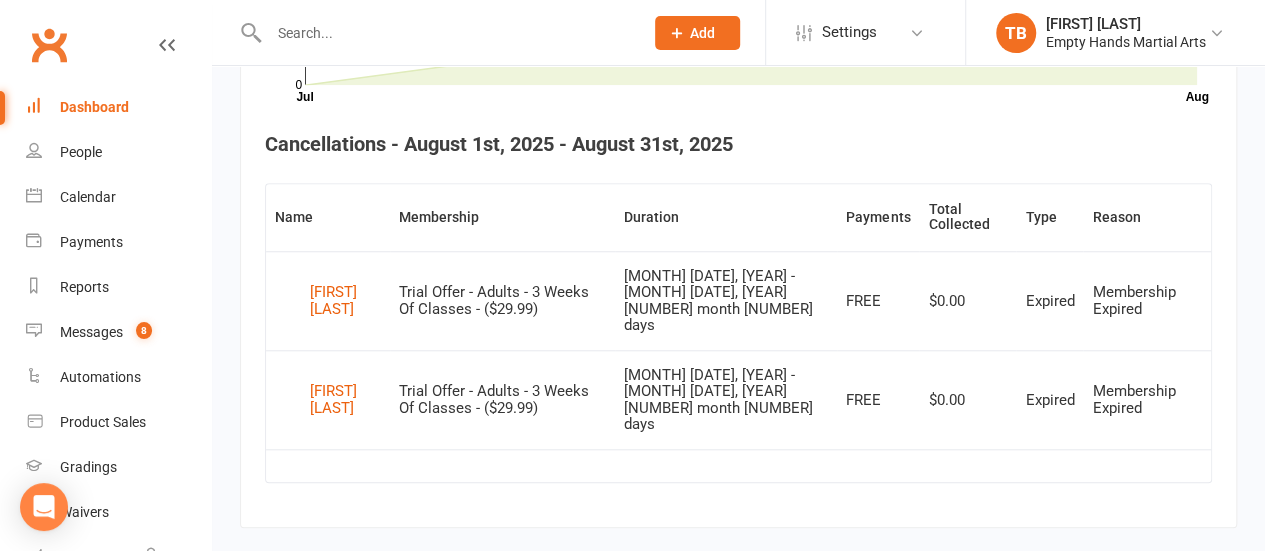 scroll, scrollTop: 730, scrollLeft: 0, axis: vertical 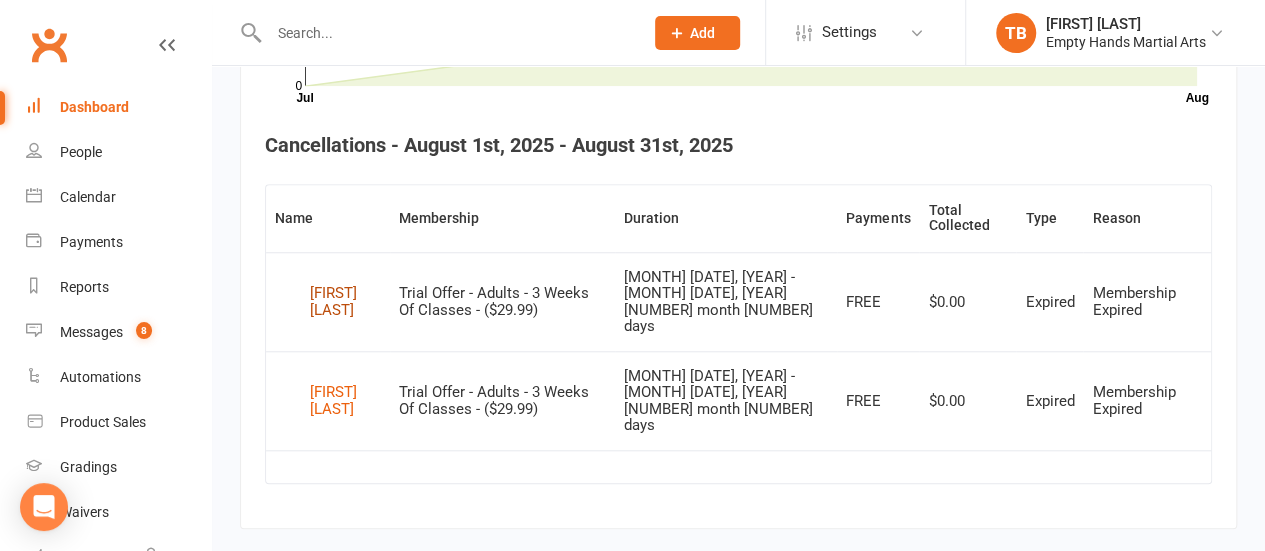 click on "[FIRST] [LAST]" at bounding box center (345, 301) 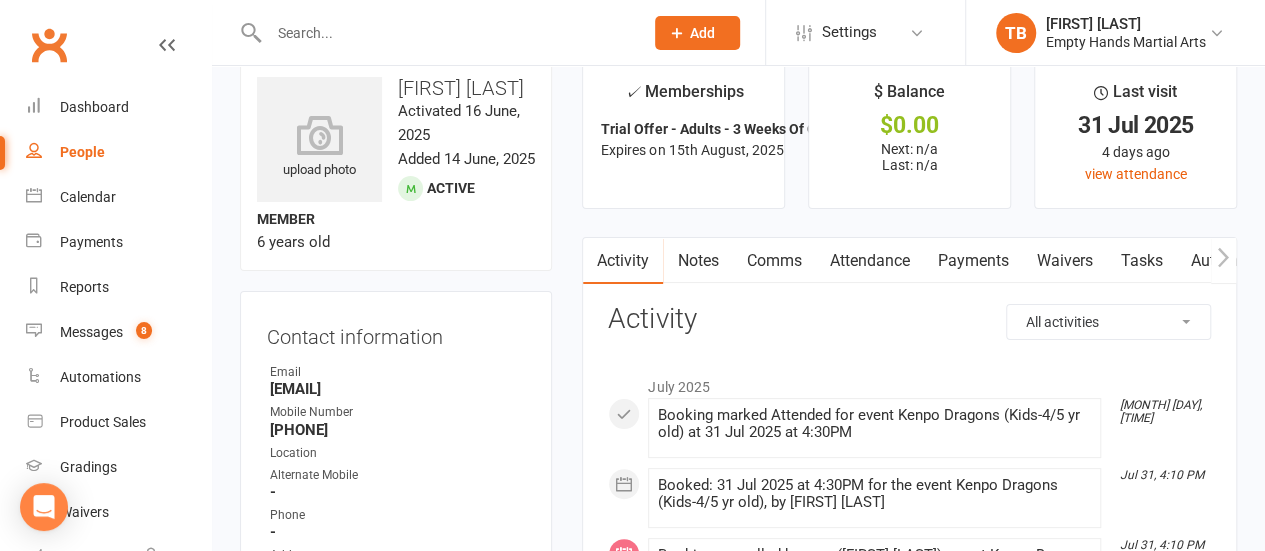 scroll, scrollTop: 4, scrollLeft: 0, axis: vertical 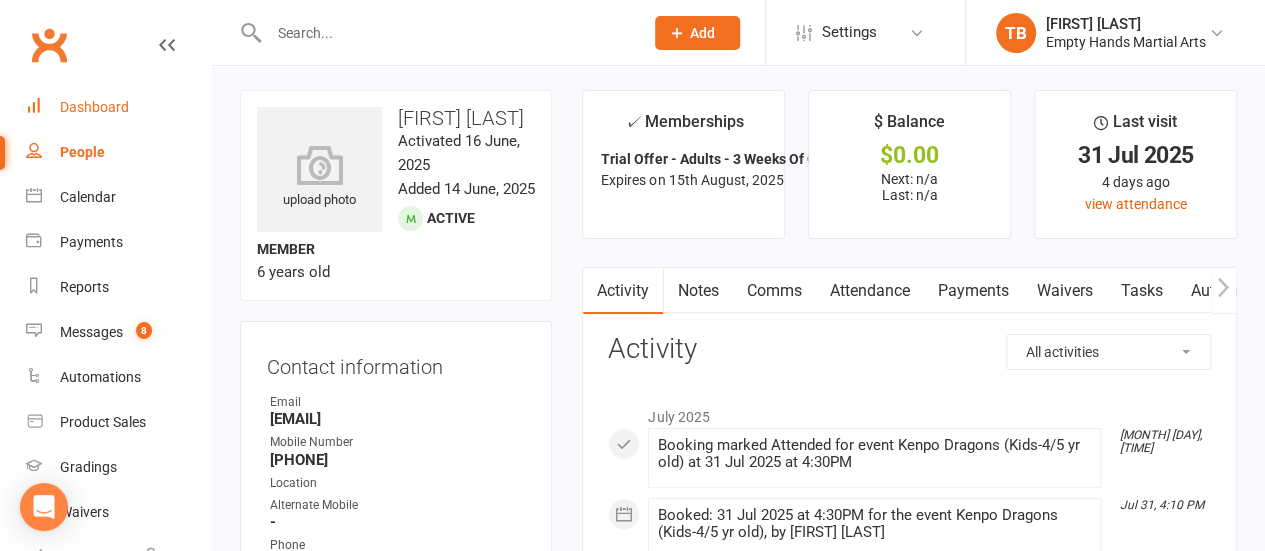 click on "Dashboard" at bounding box center [94, 107] 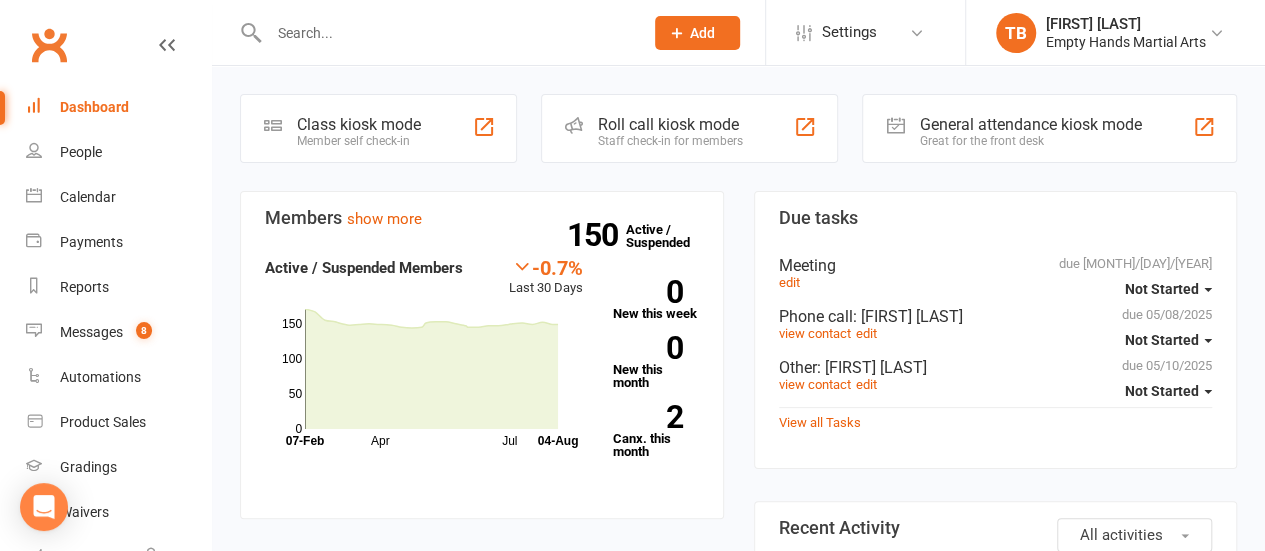 click on "Due tasks  due [MONTH]/[DAY]/[YEAR]
Not Started
Meeting  edit due [MONTH]/[DAY]/[YEAR]
Not Started
Phone call  : [FIRST] [LAST] view contact  edit due [MONTH]/[DAY]/[YEAR]
Not Started
Other  : [FIRST] [LAST] view contact  edit View all Tasks
All activities
Recent Activity [FIRST] [LAST] [MONTH] 4, 9:17 PM Booking marked Absent by [FIRST] [LAST] for event Teens & Adults (All Ranks) at 04 [MONTH] [YEAR] at 6:15PM
[FIRST] [LAST] [MONTH] 4, 9:17 PM Booking marked Attended by [FIRST] [LAST] for event Teens & Adults (All Ranks) at 04 [MONTH] [YEAR] at 6:15PM
[FIRST] [LAST] [MONTH] 4, 9:17 PM Booking marked Attended for event Teens & Adults (All Ranks) at 04 [MONTH] [YEAR] at 6:15PM
[FIRST] [LAST] [MONTH] 4, 9:17 PM Booking marked Attended for event Teens & Adults (All Ranks) at 04 [MONTH] [YEAR] at 6:15PM
[FIRST] [LAST] [MONTH] 4, 9:17 PM" at bounding box center (996, 1457) 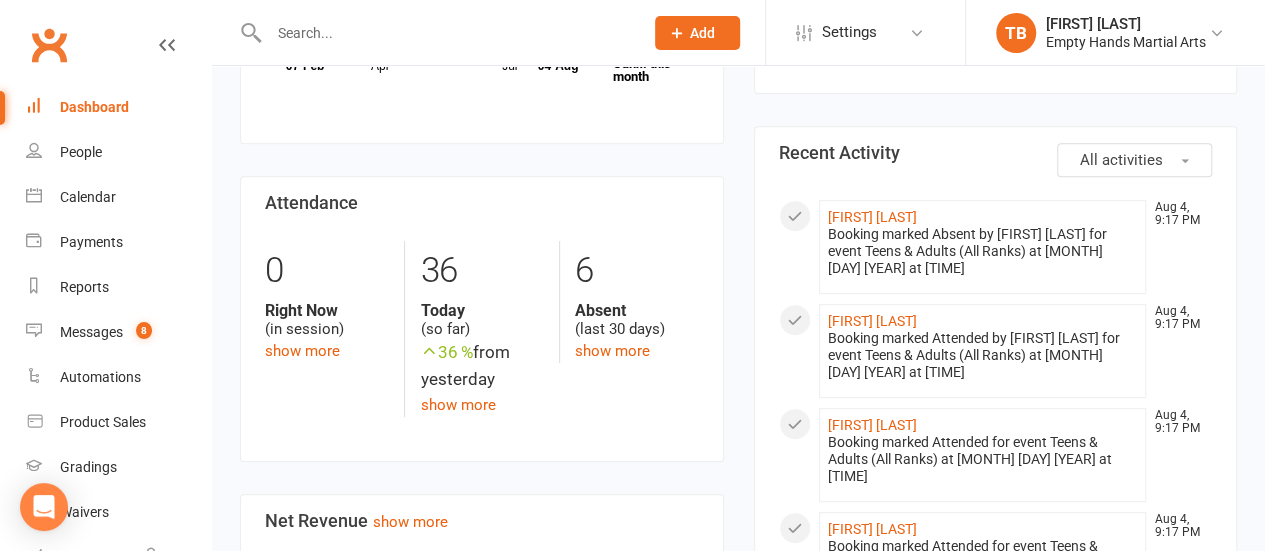 scroll, scrollTop: 380, scrollLeft: 0, axis: vertical 